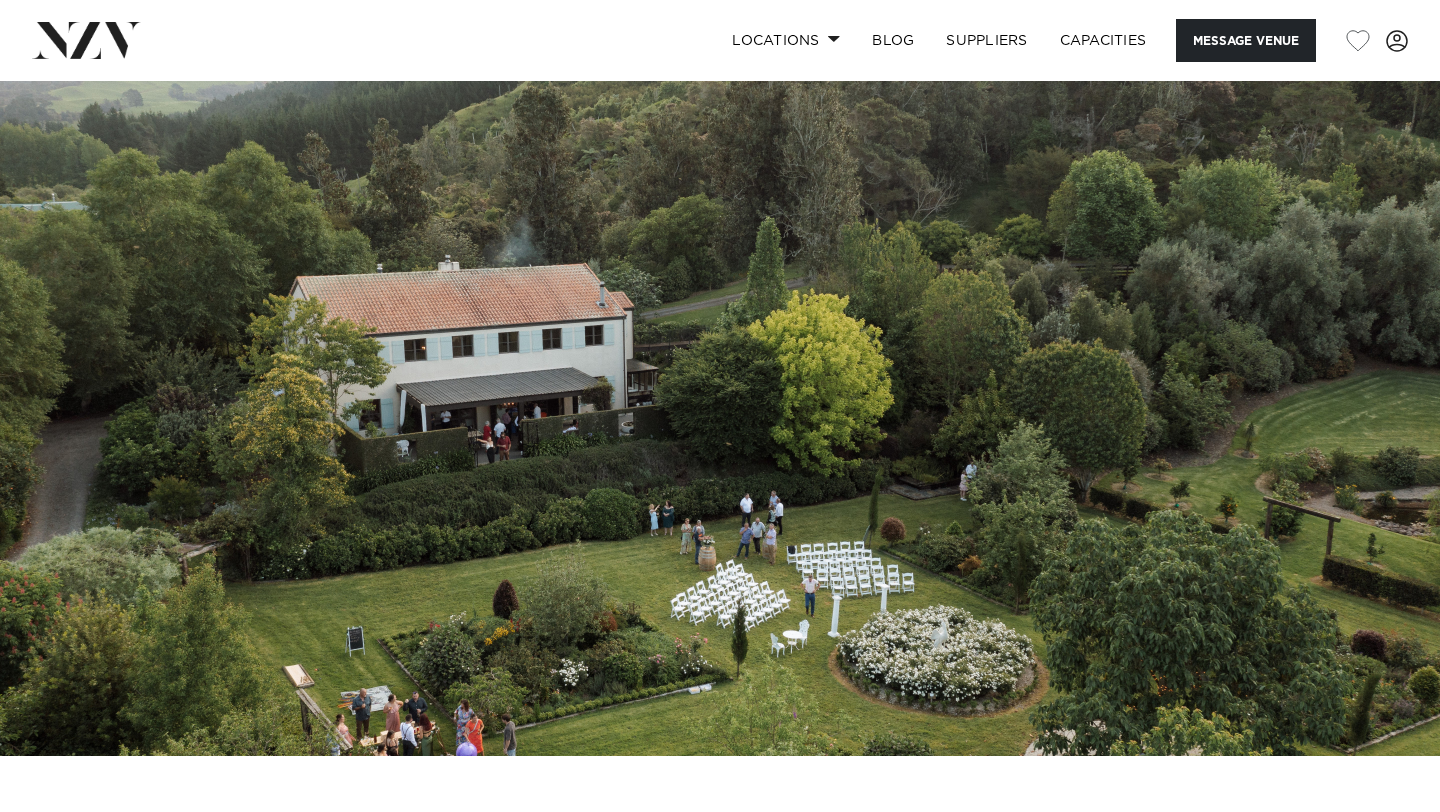 scroll, scrollTop: 86, scrollLeft: 0, axis: vertical 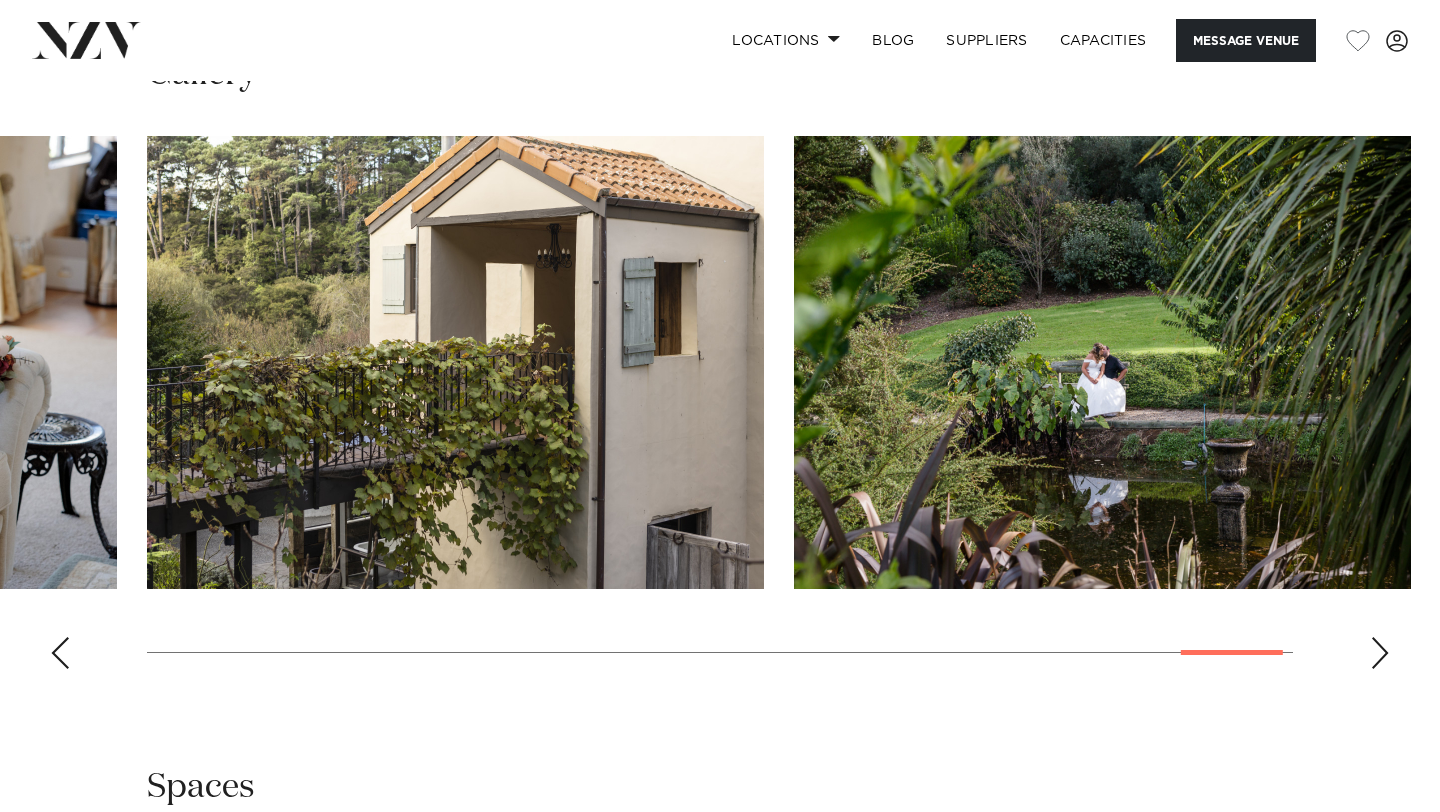 click at bounding box center (60, 653) 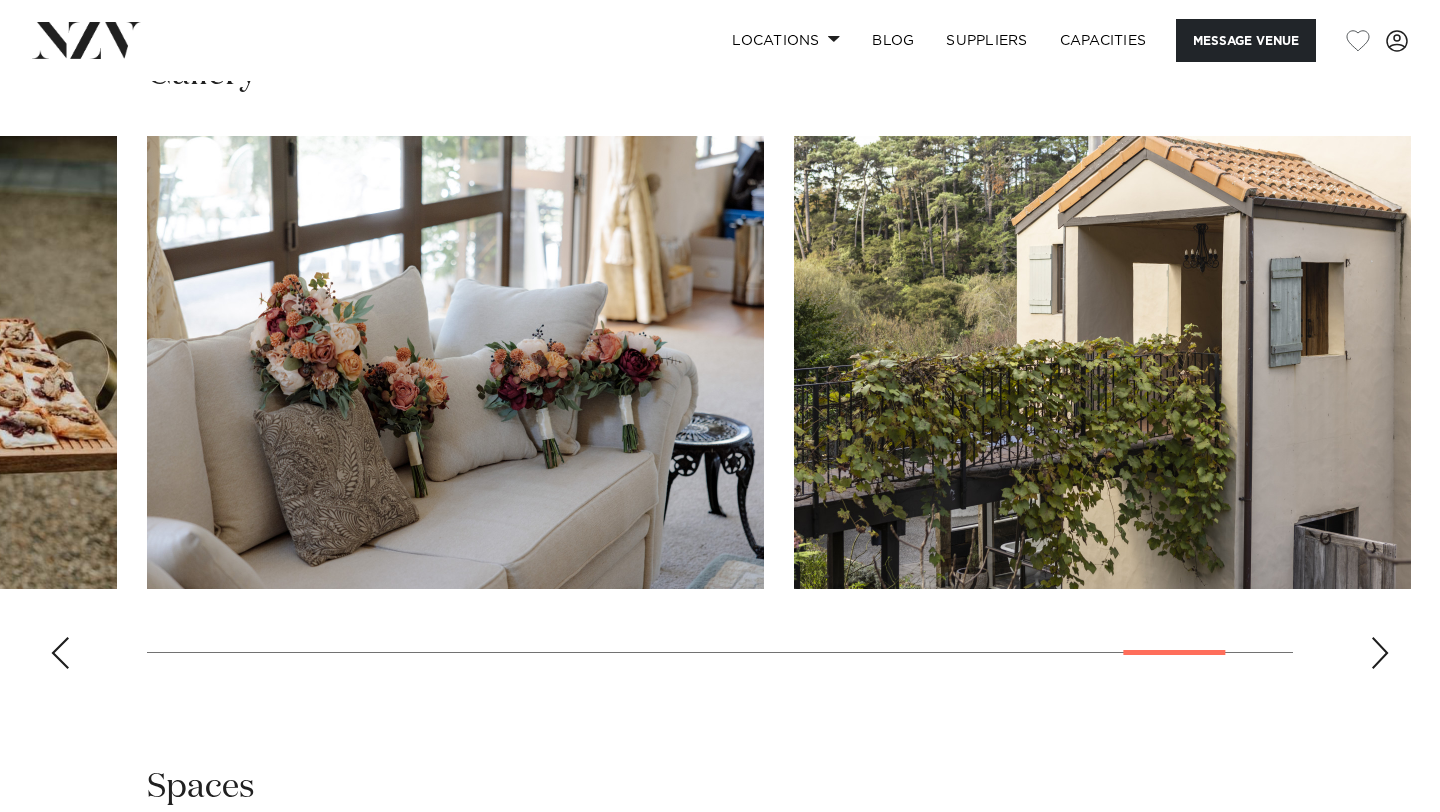 click at bounding box center [60, 653] 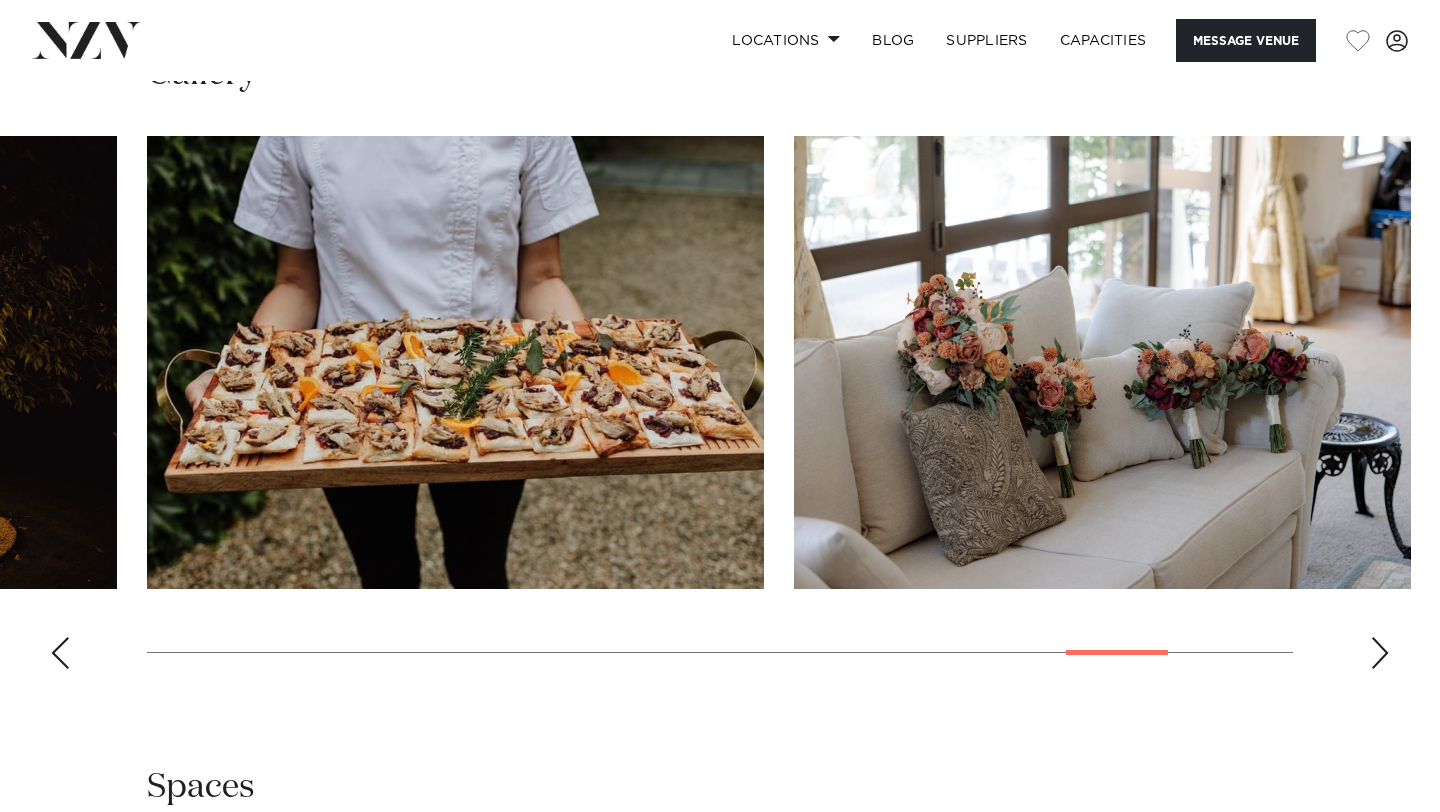 click at bounding box center [60, 653] 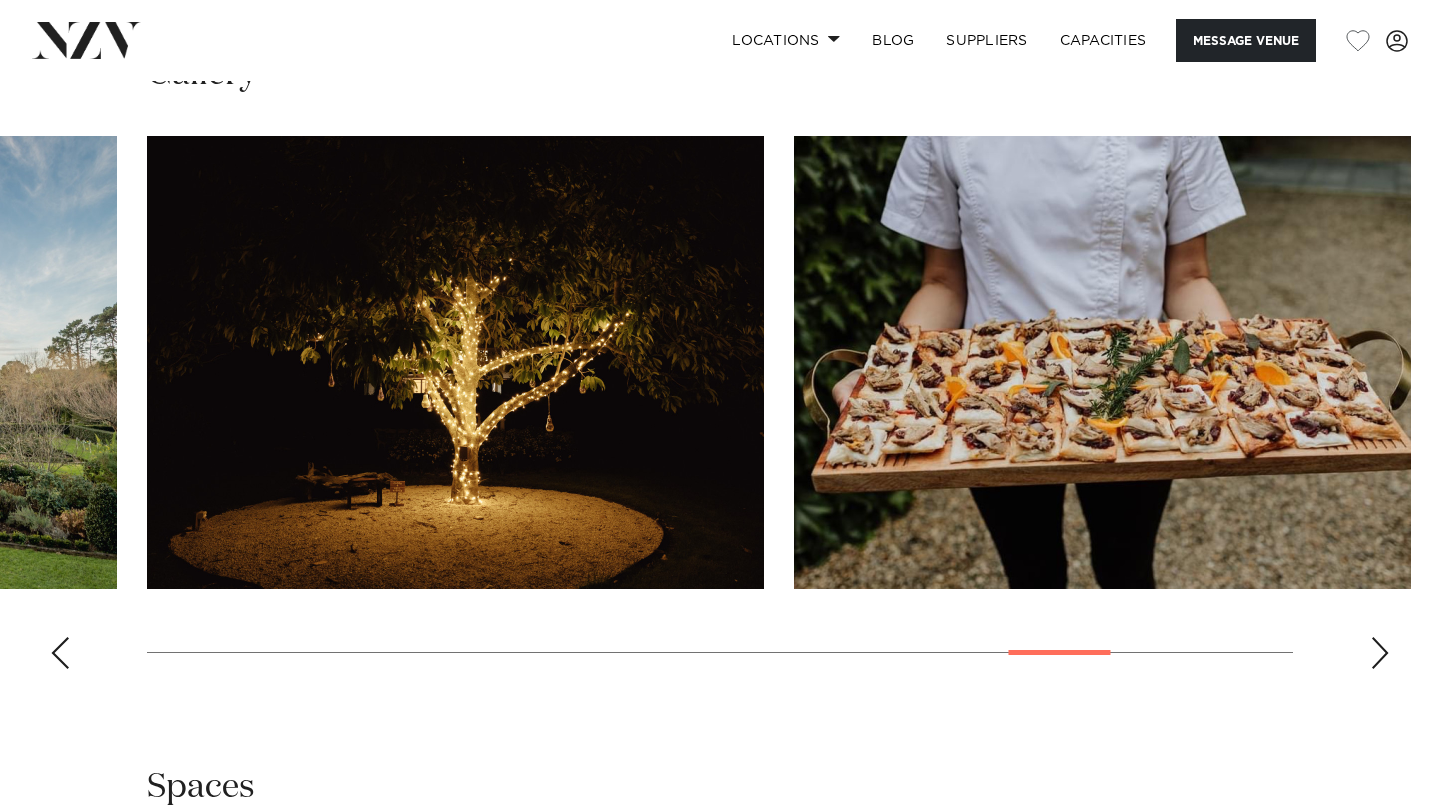 click at bounding box center [60, 653] 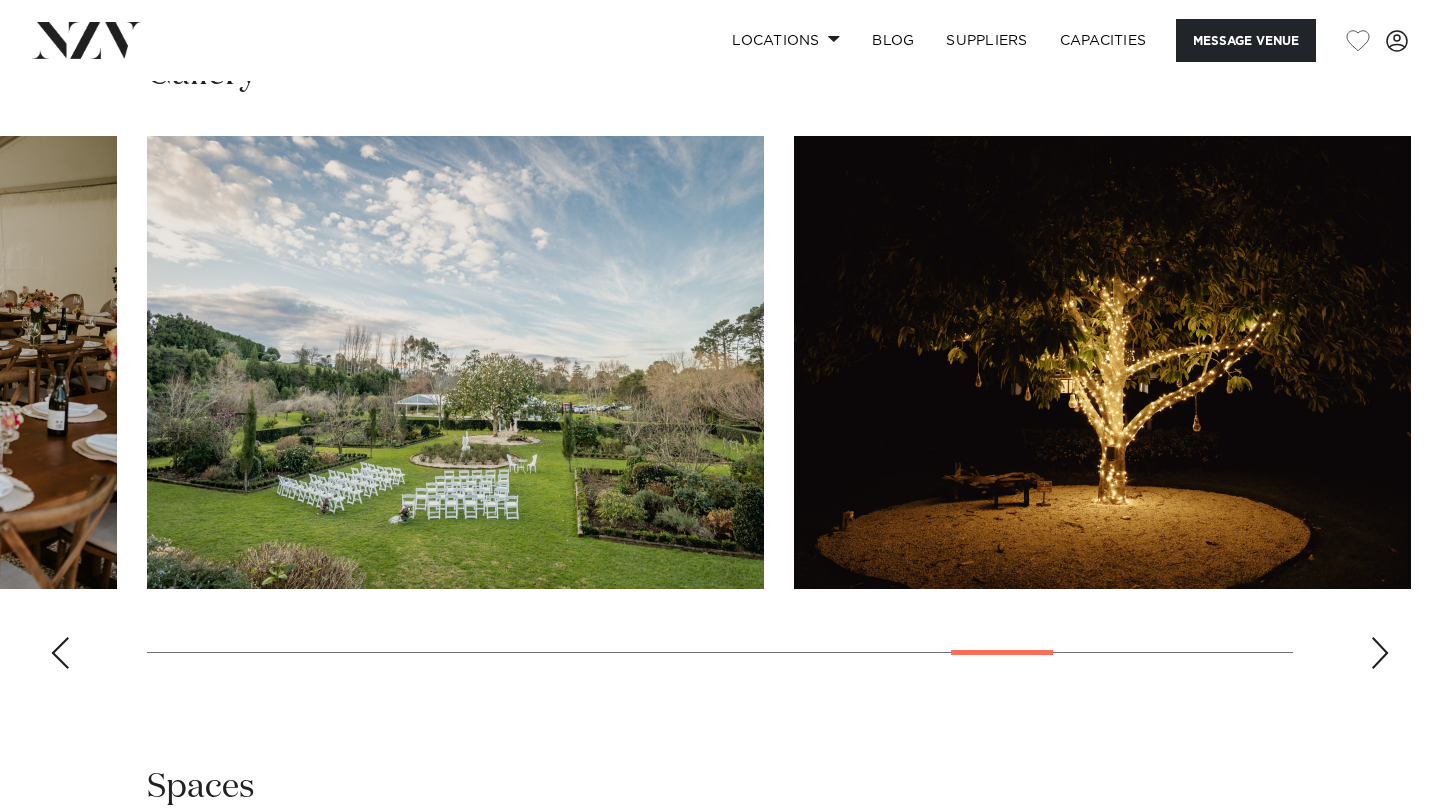 click at bounding box center [60, 653] 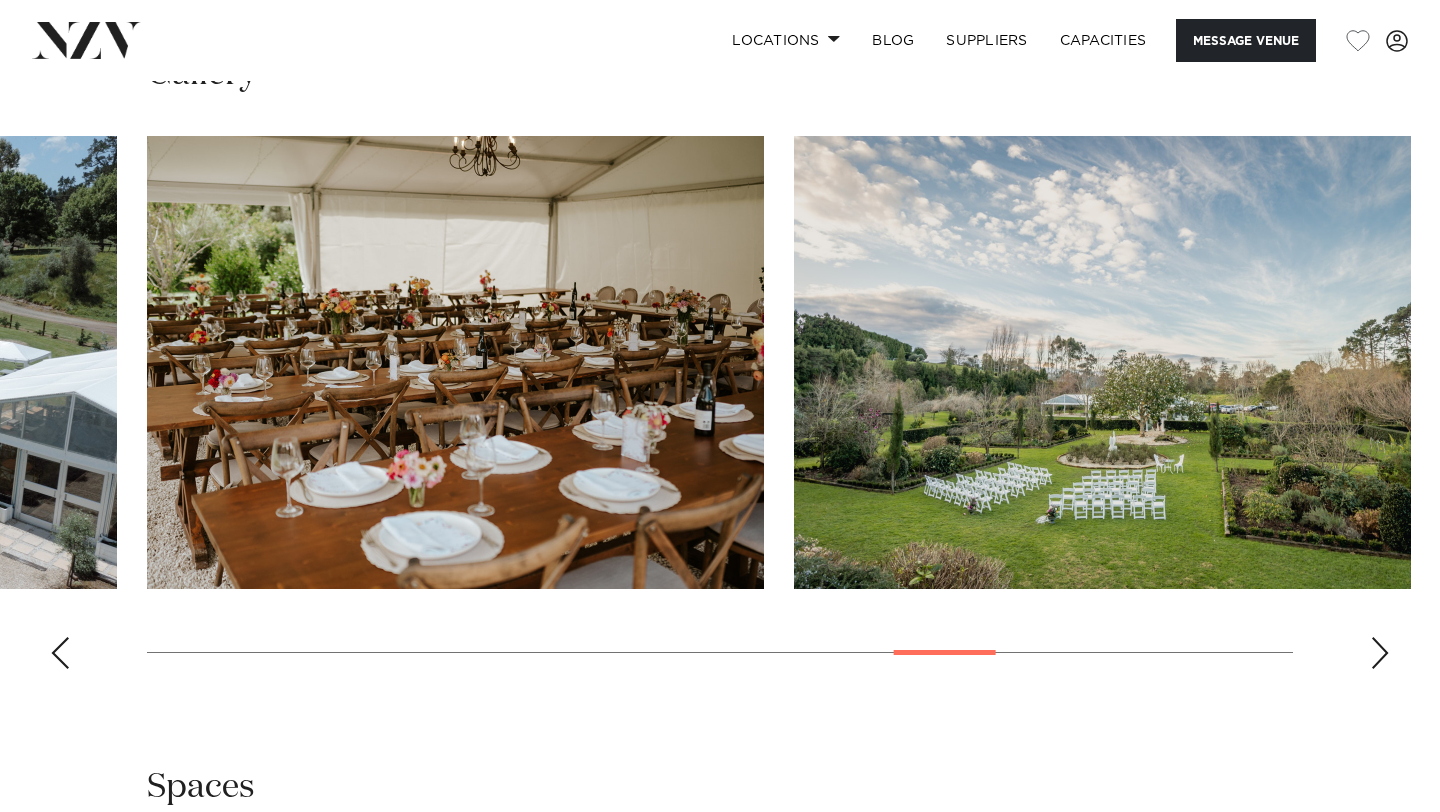 click at bounding box center [60, 653] 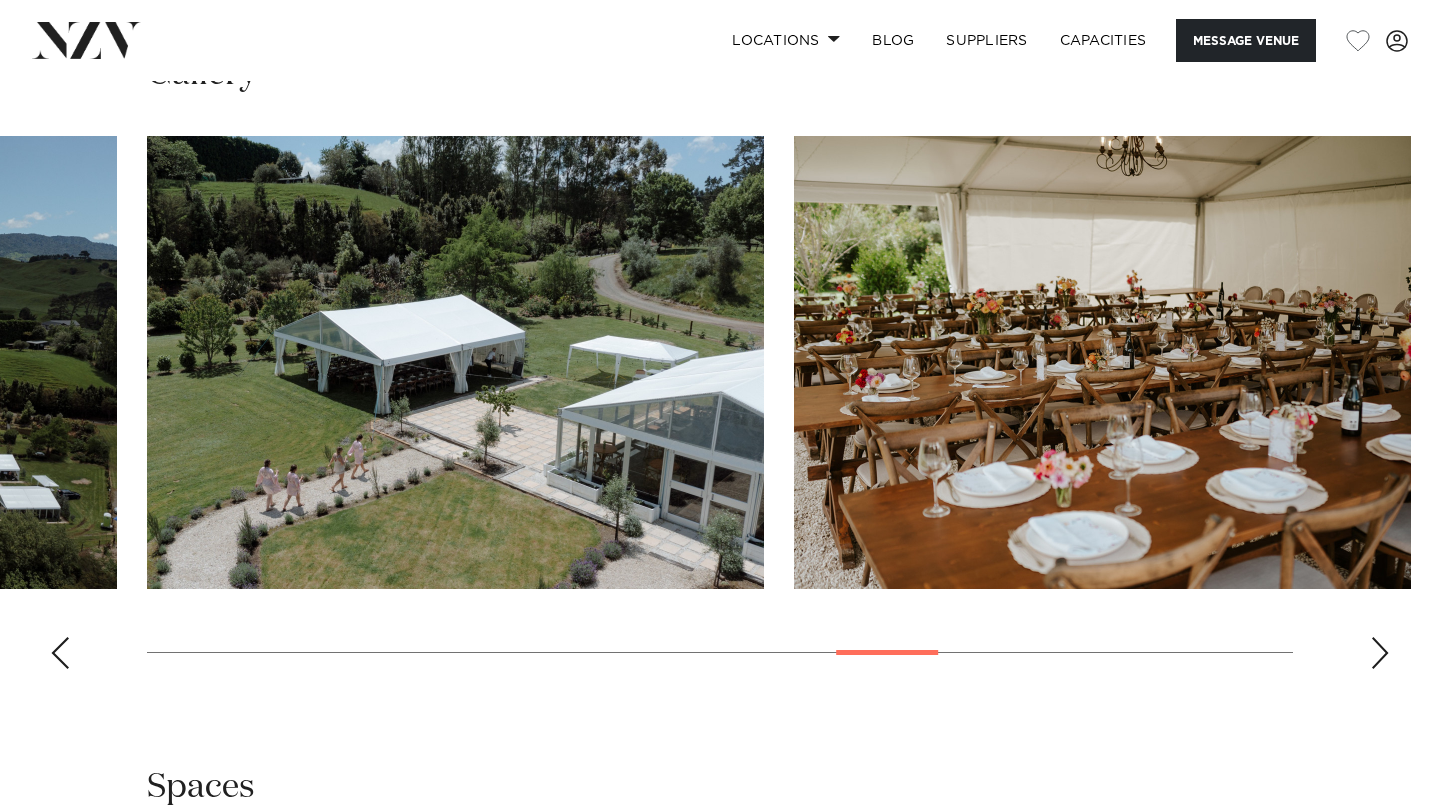 click at bounding box center (60, 653) 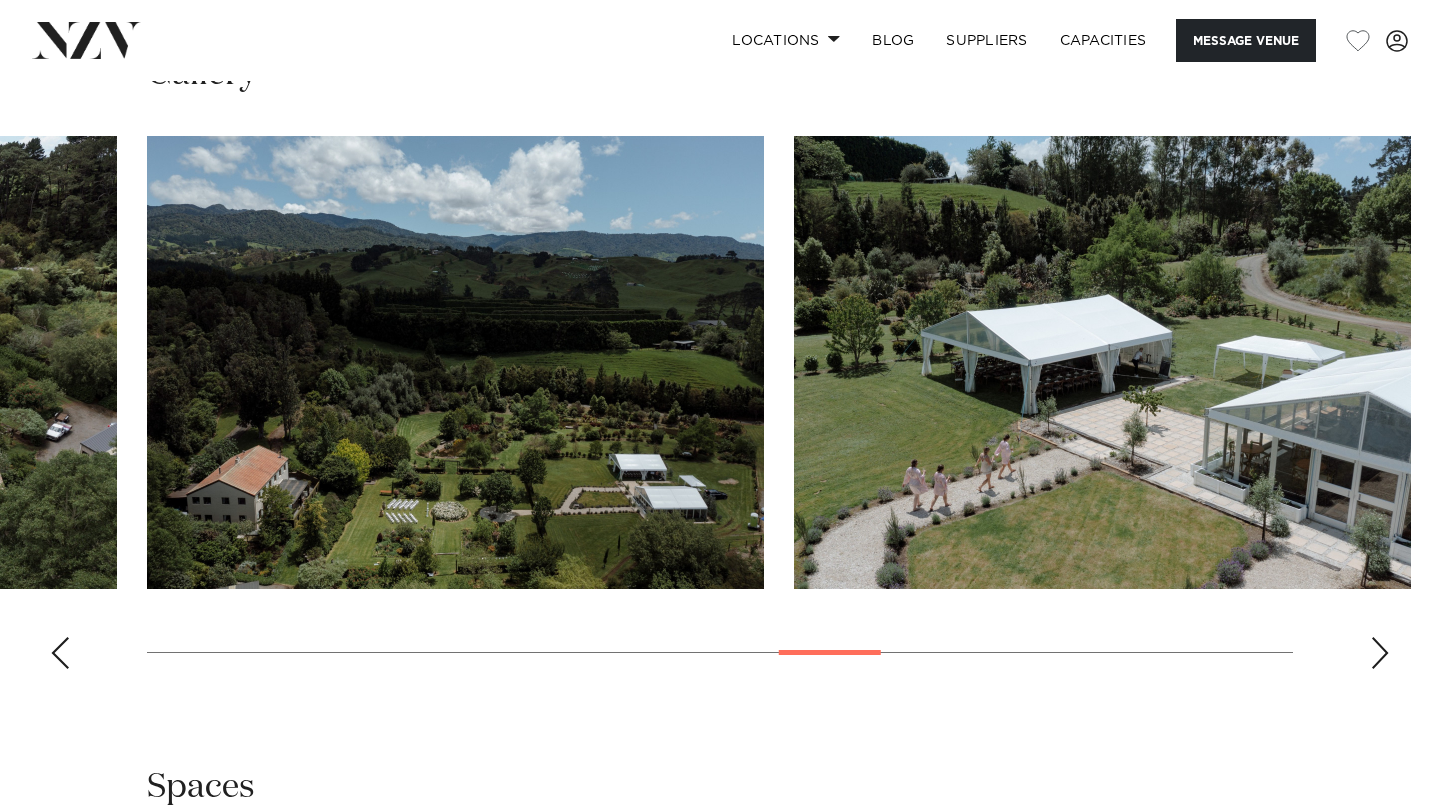 click at bounding box center [60, 653] 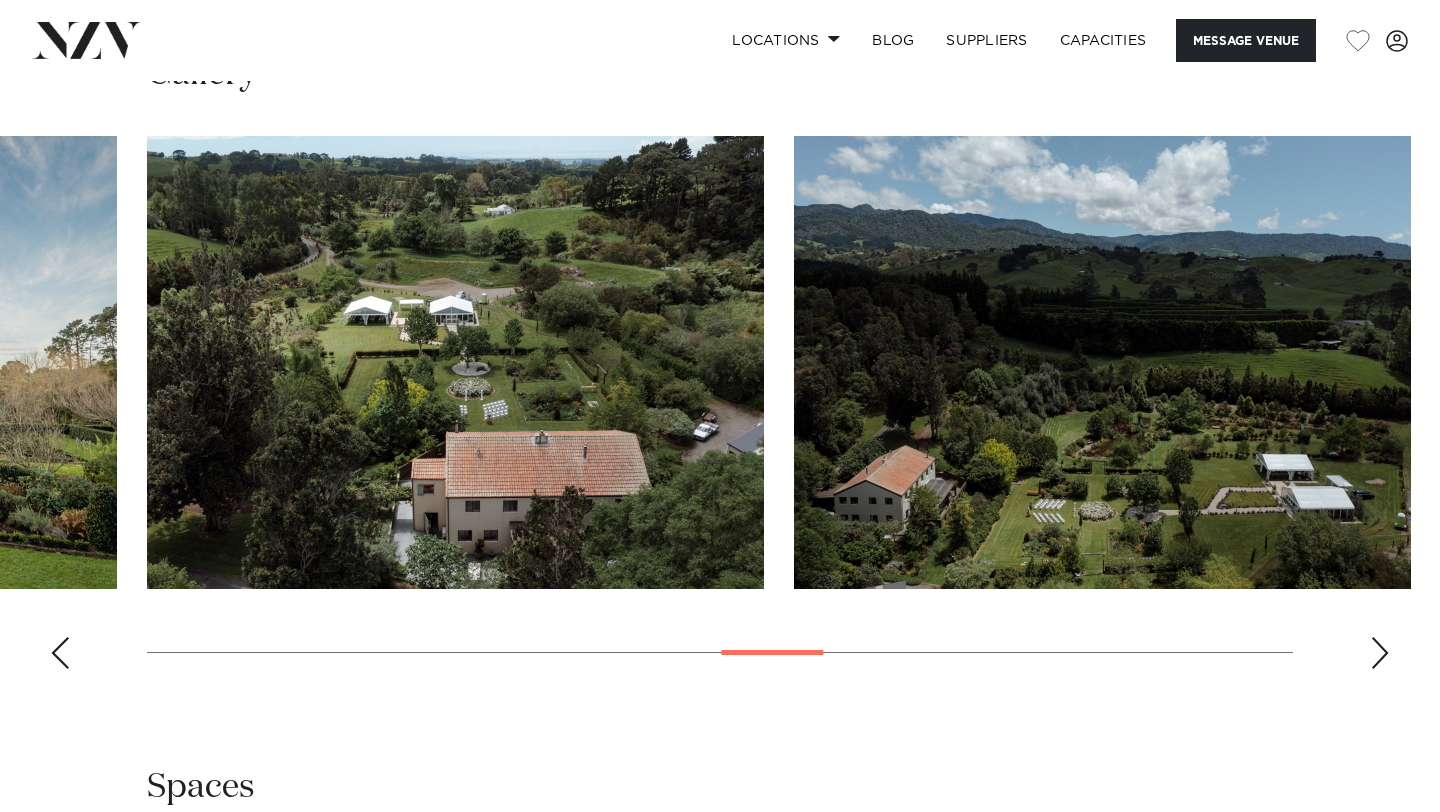 click at bounding box center [60, 653] 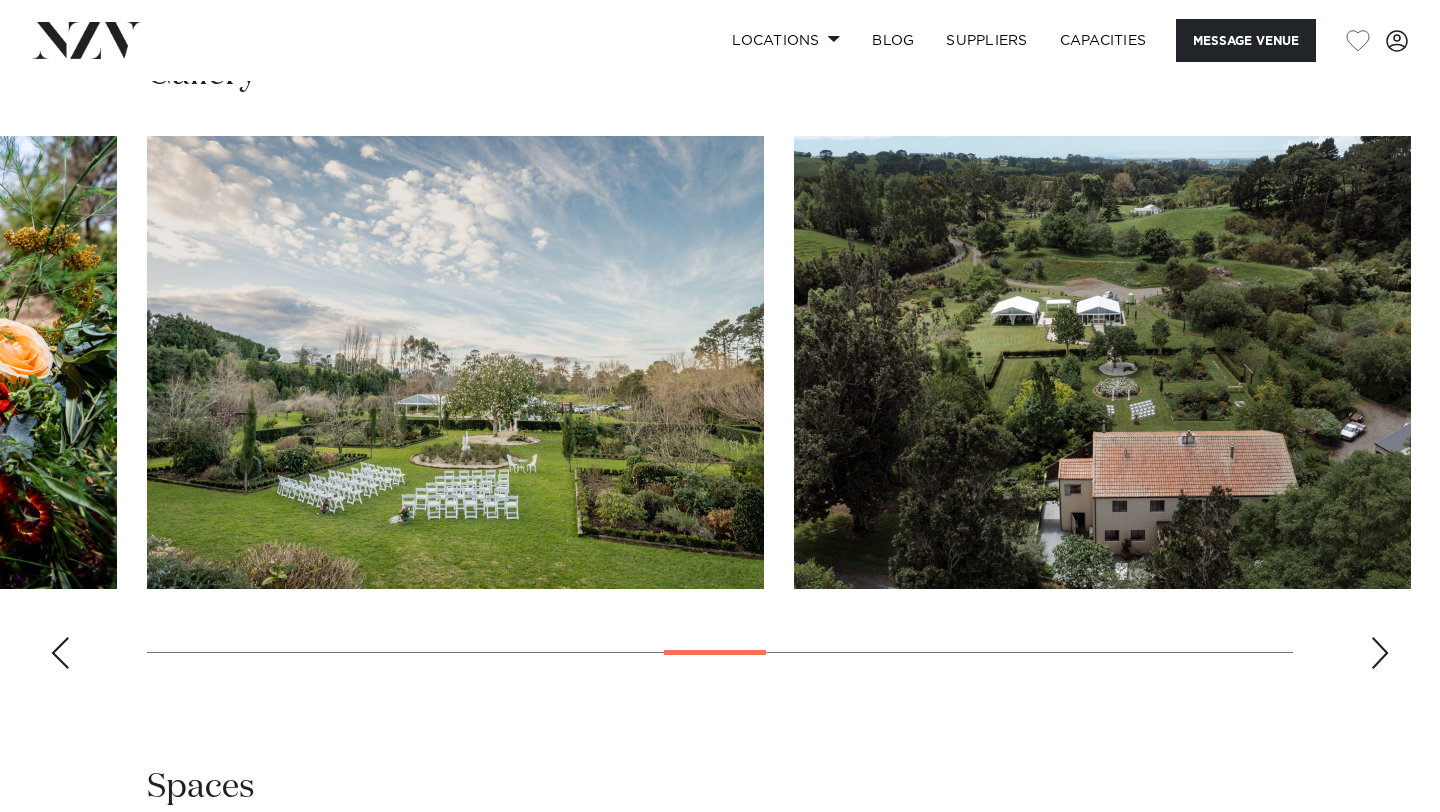 click at bounding box center [60, 653] 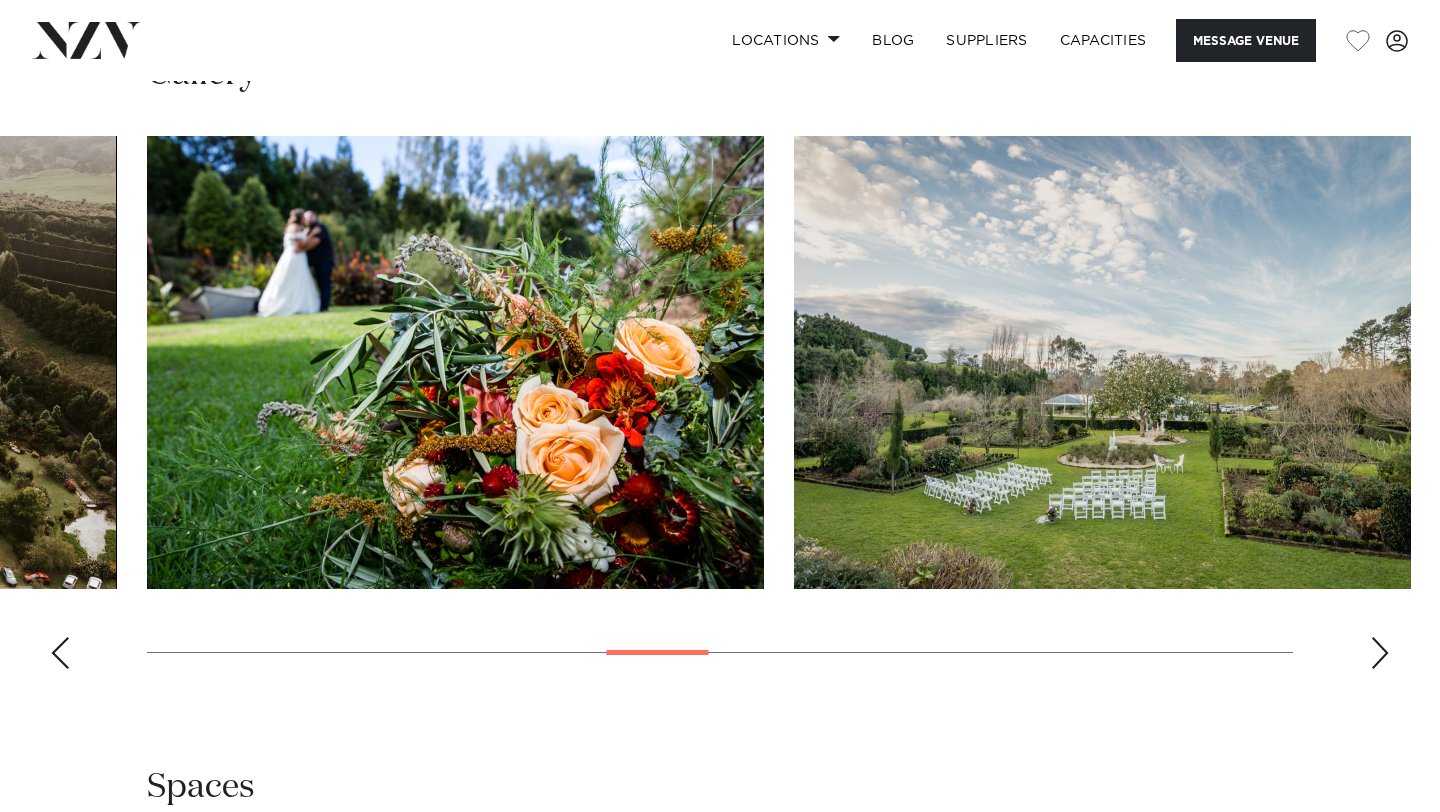click at bounding box center (60, 653) 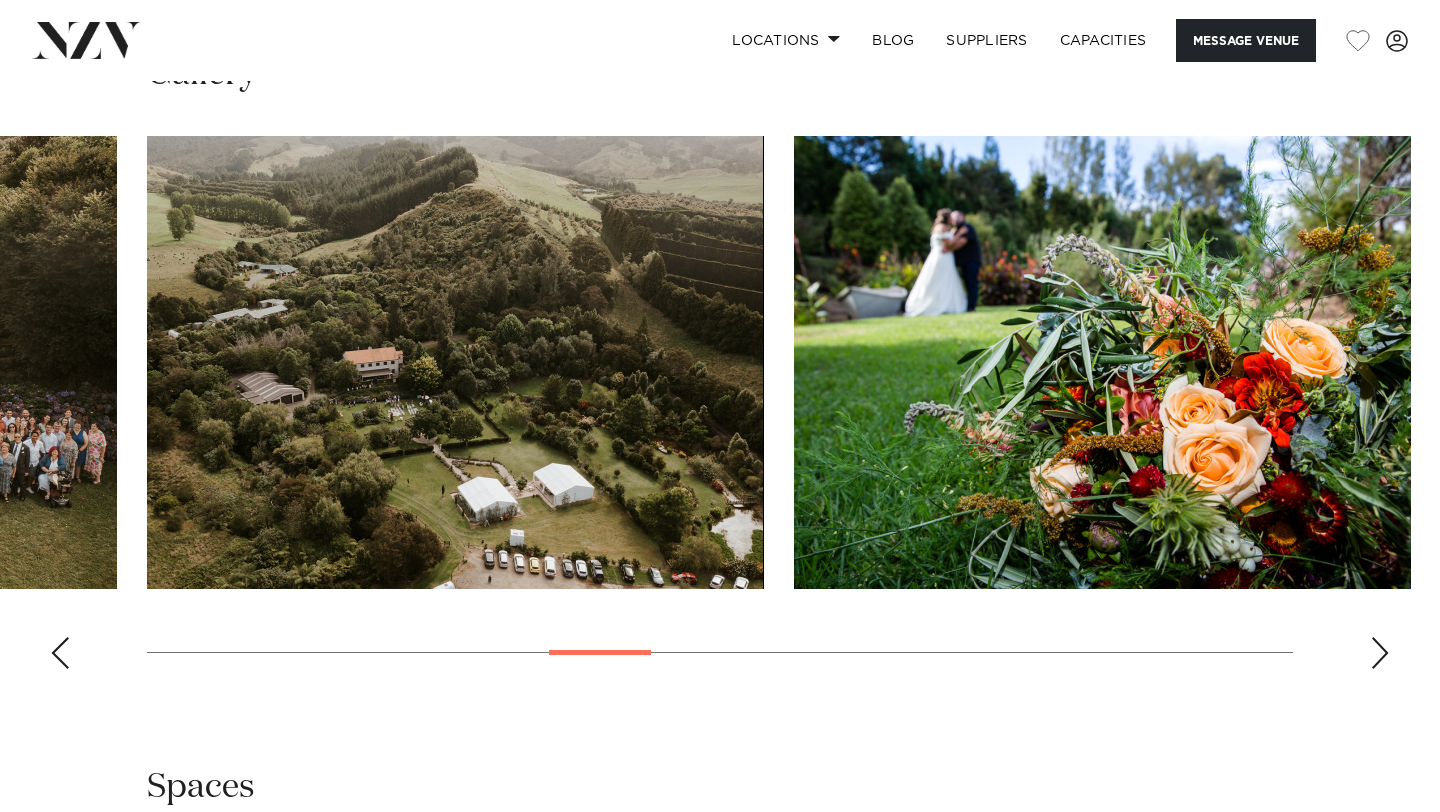click at bounding box center (60, 653) 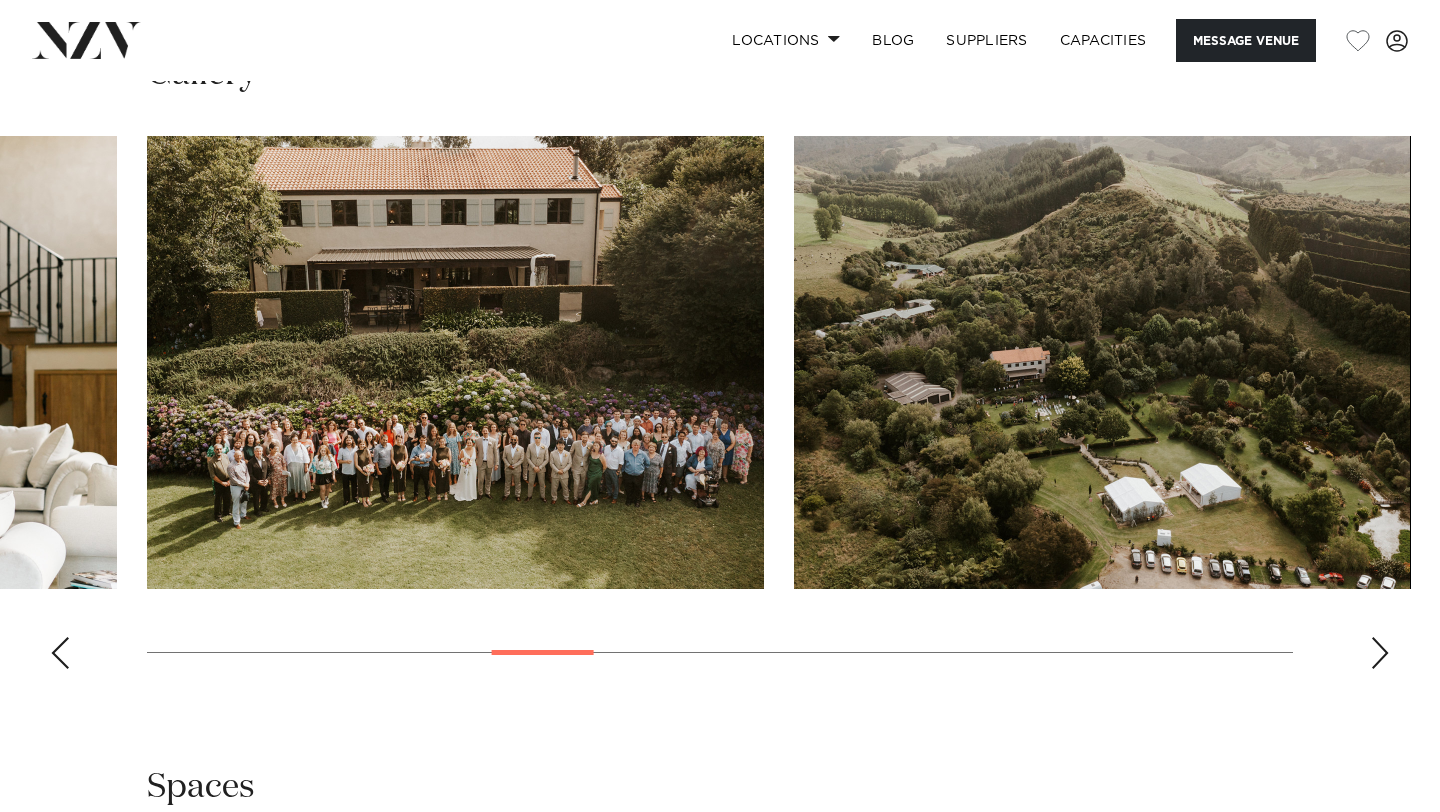 click at bounding box center [60, 653] 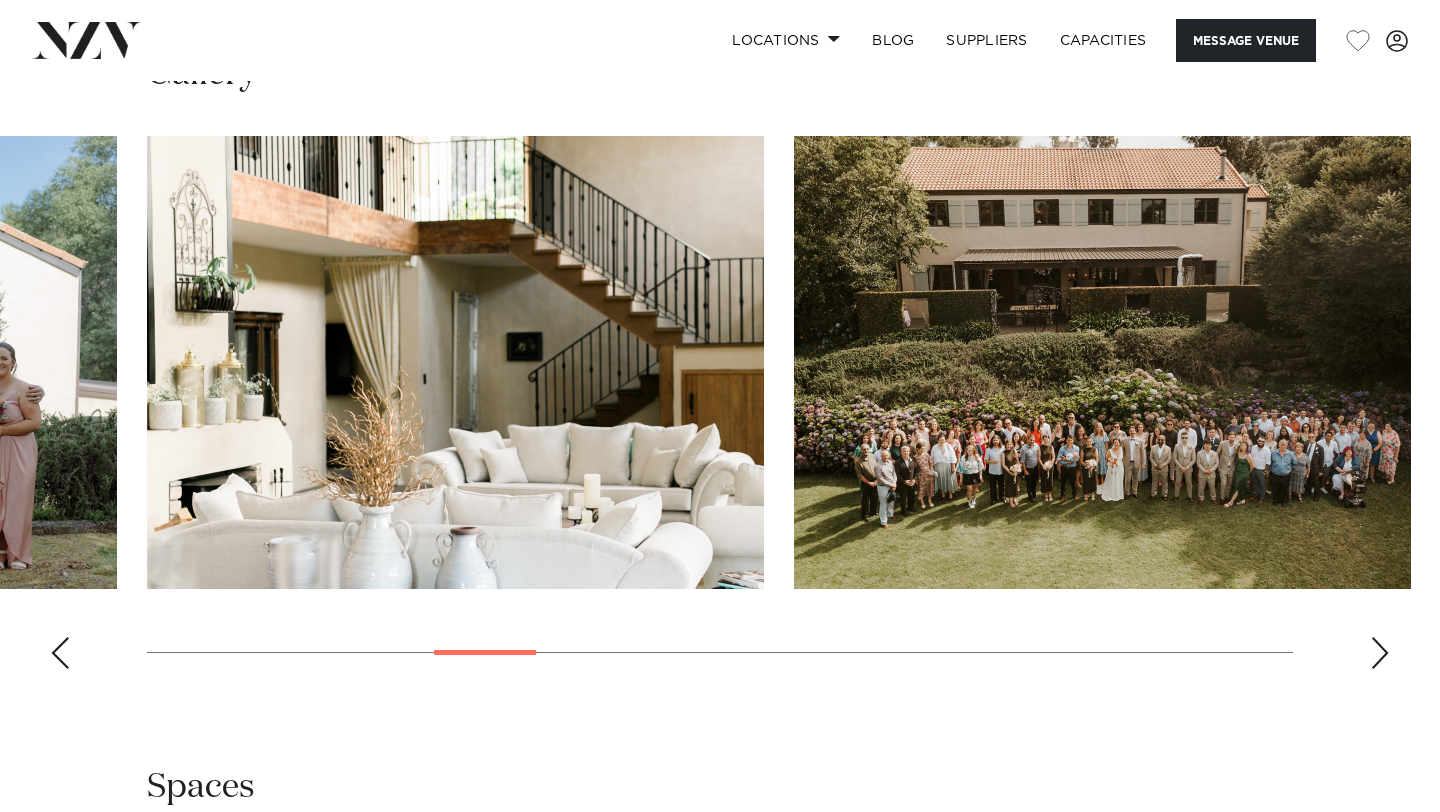 click at bounding box center (60, 653) 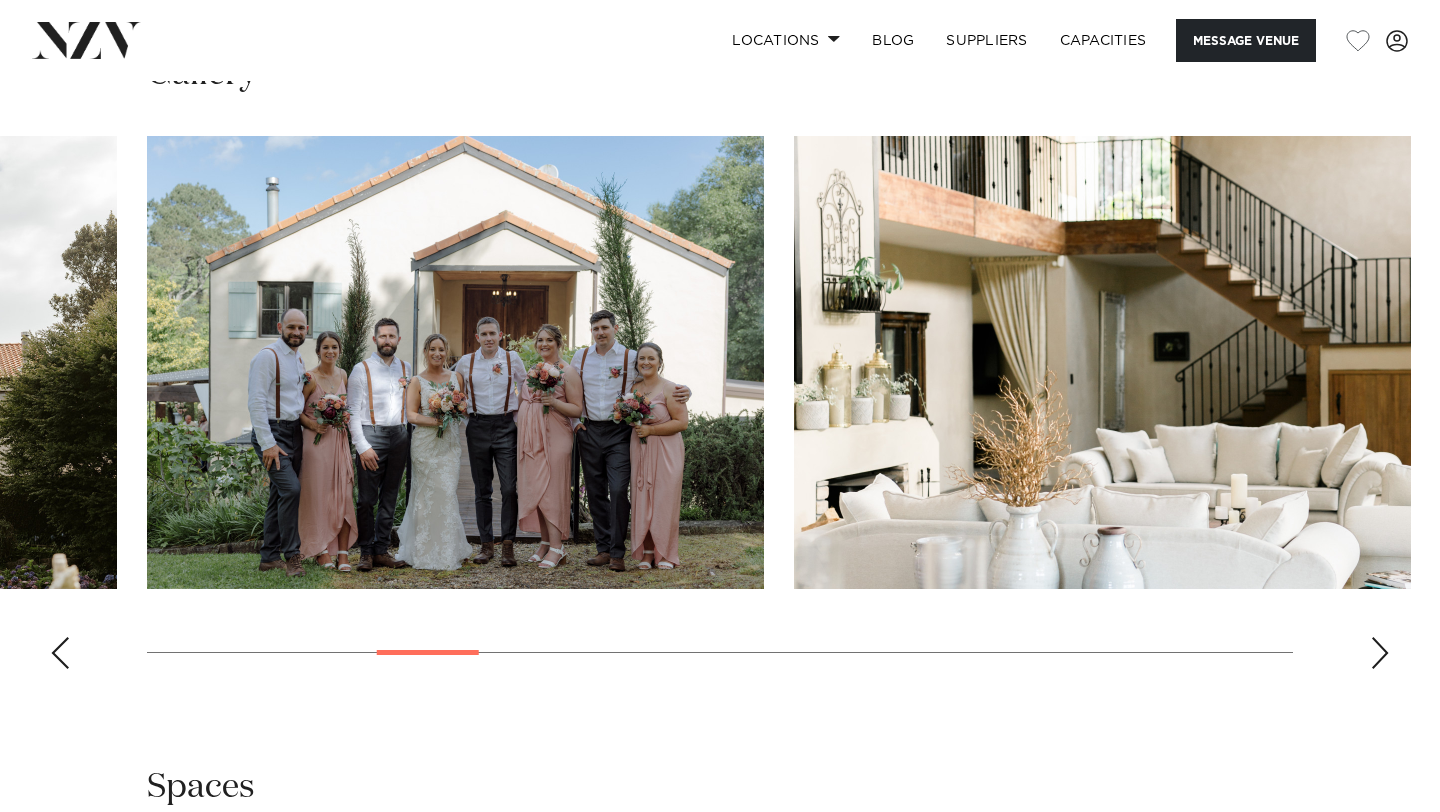 click at bounding box center [60, 653] 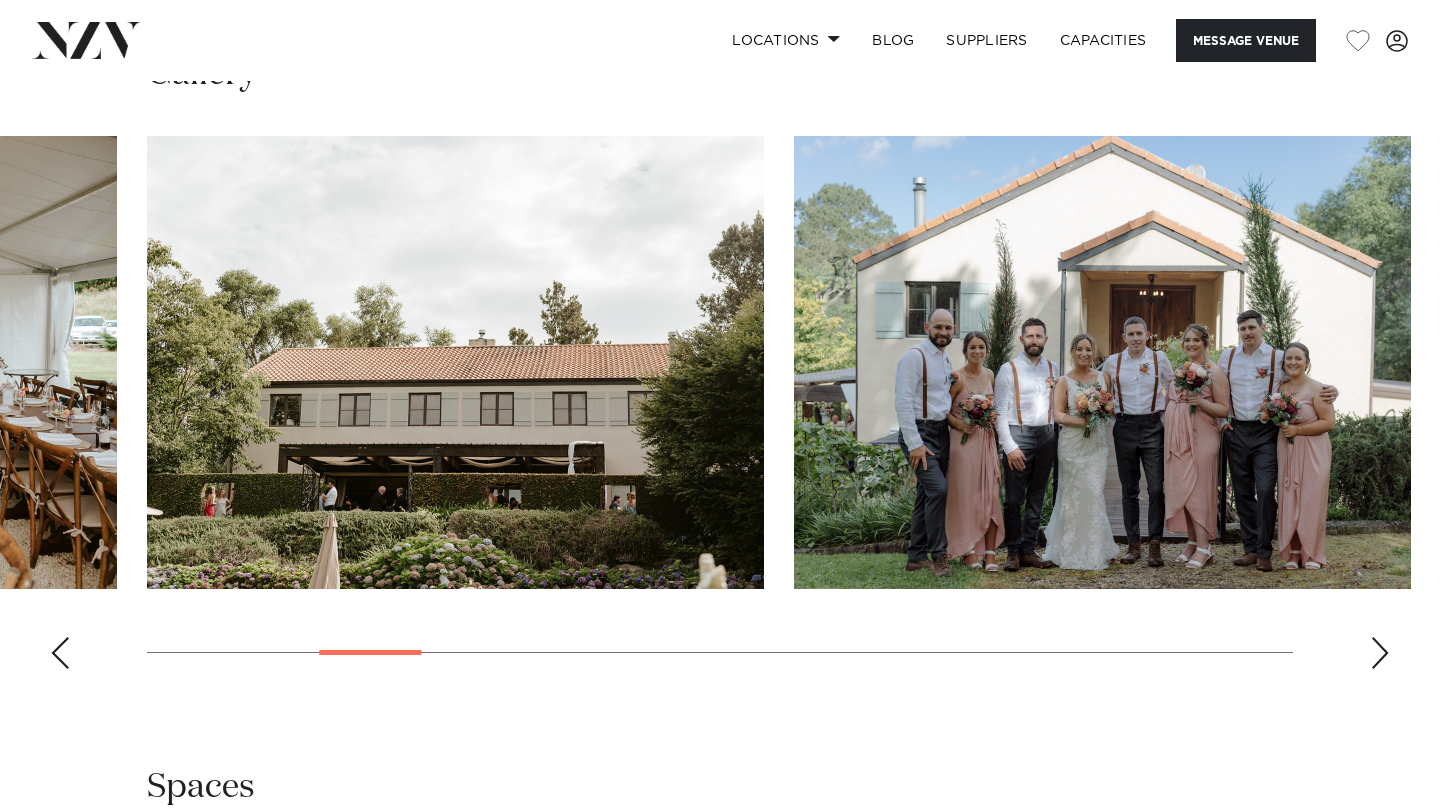 click at bounding box center (60, 653) 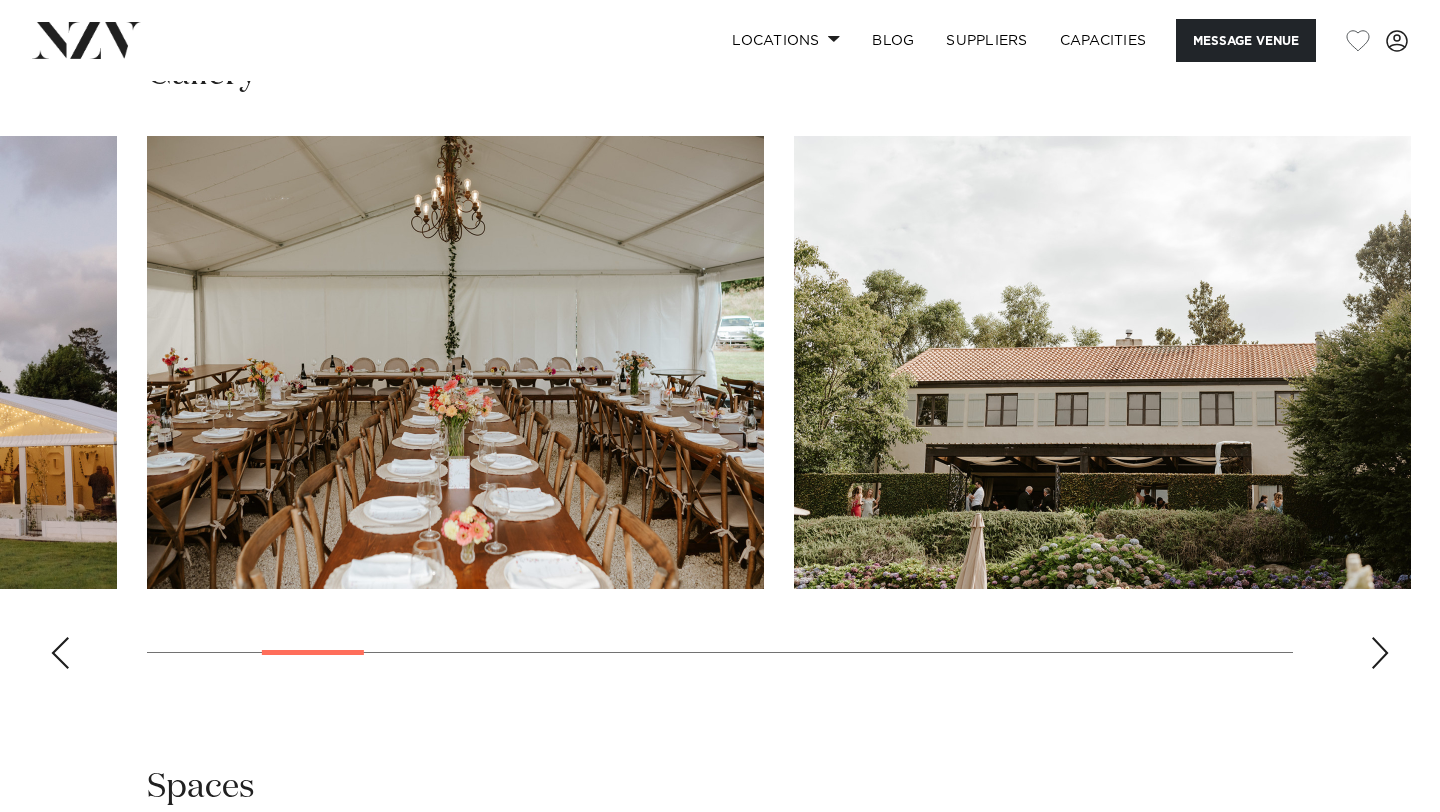click at bounding box center [60, 653] 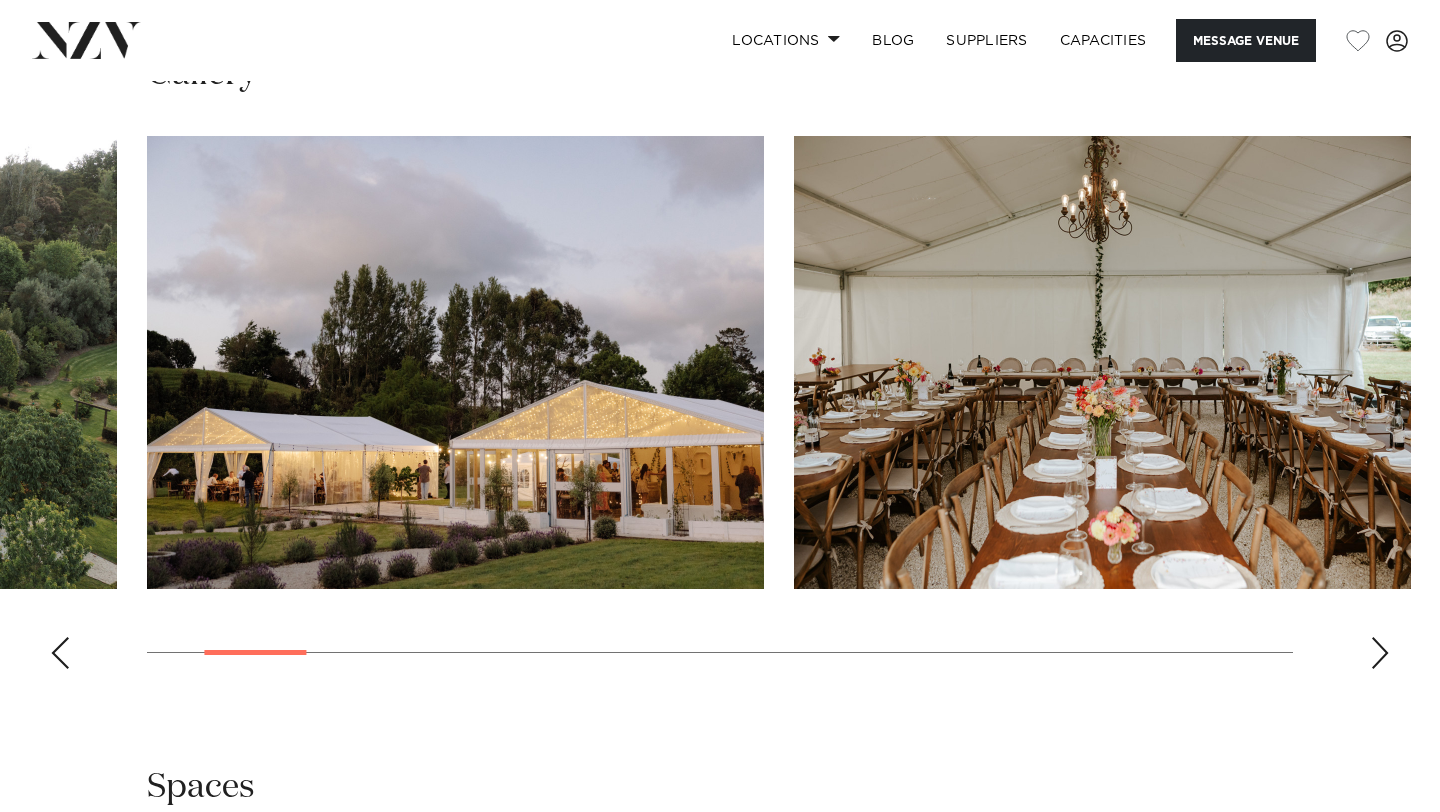click at bounding box center [60, 653] 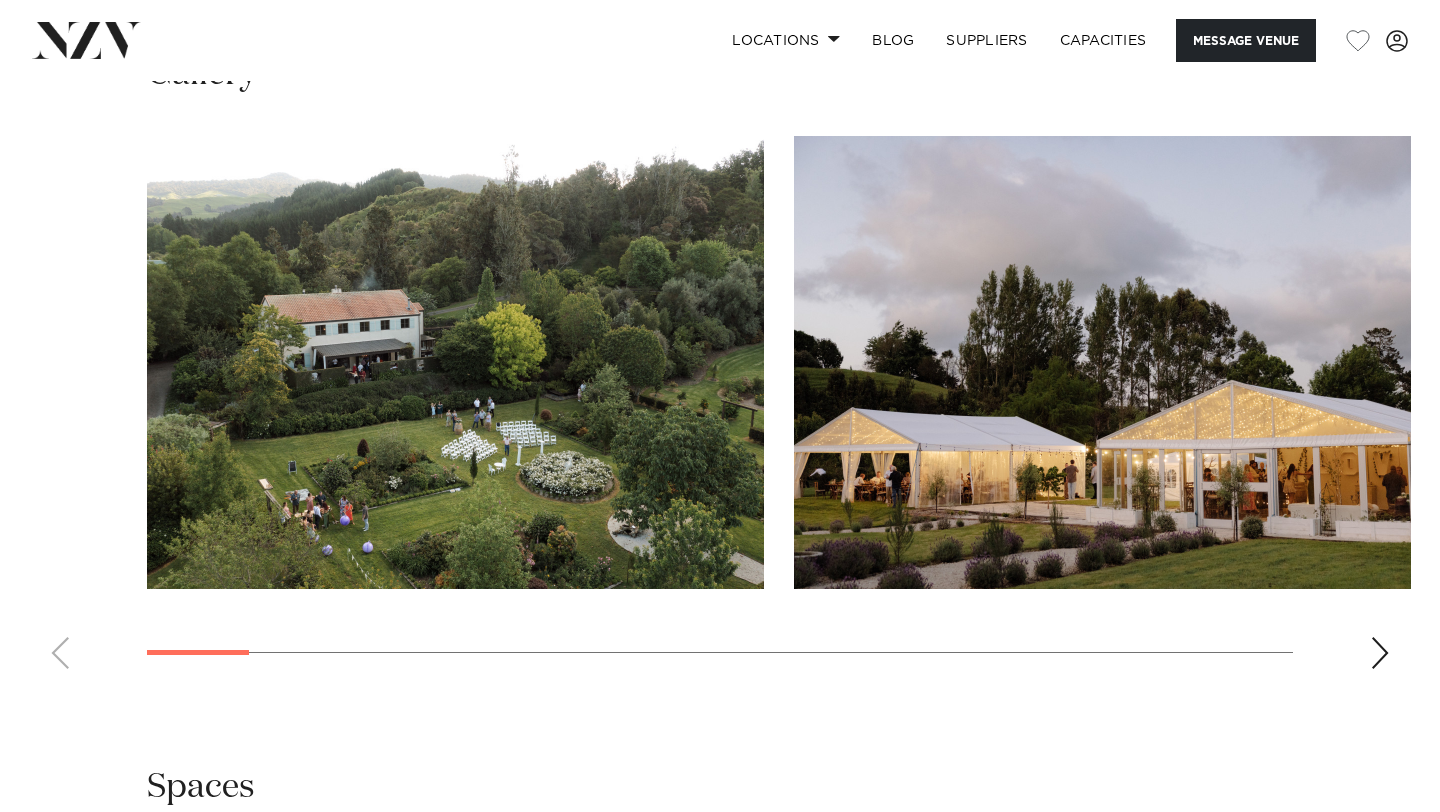 click at bounding box center [720, 410] 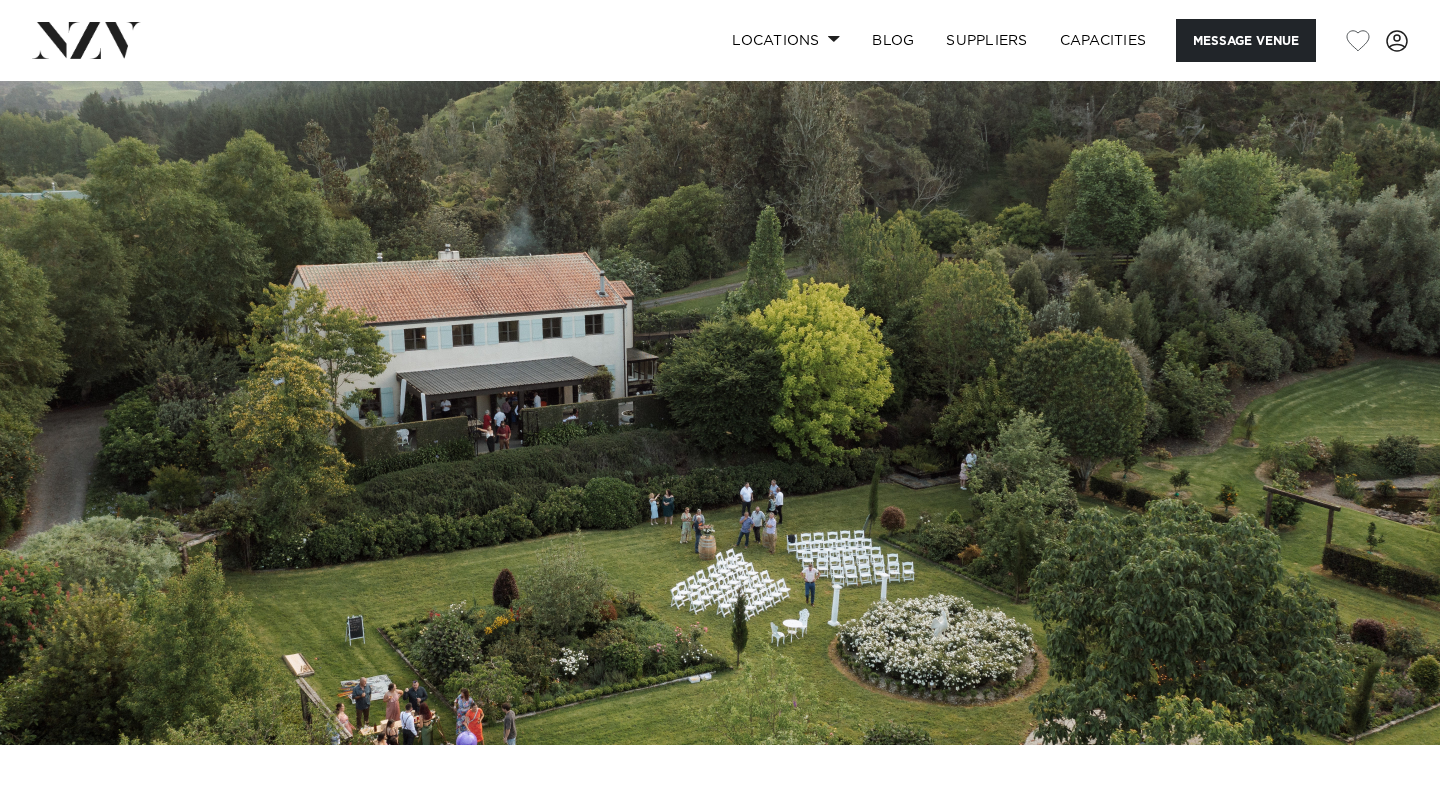 scroll, scrollTop: 0, scrollLeft: 0, axis: both 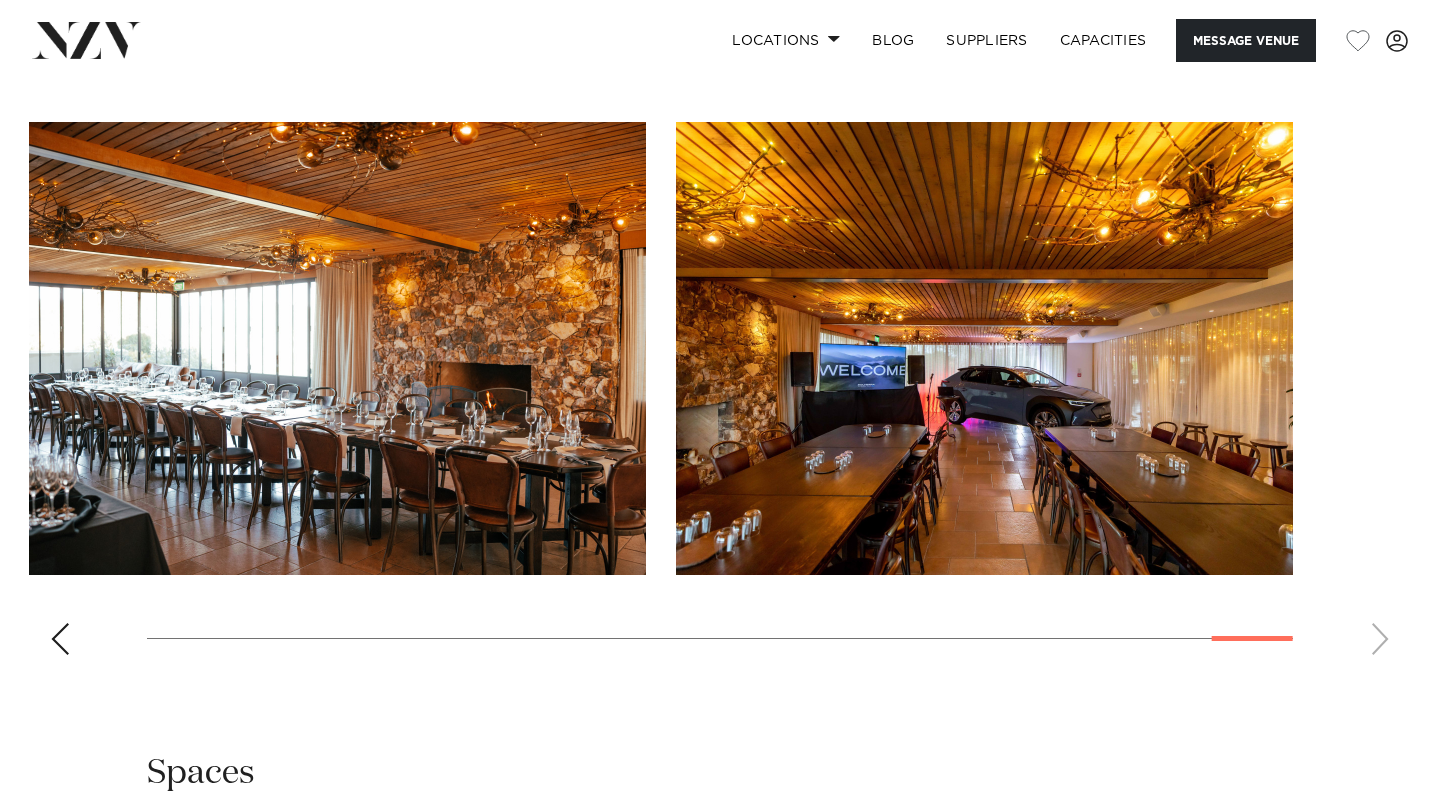 click at bounding box center (337, 348) 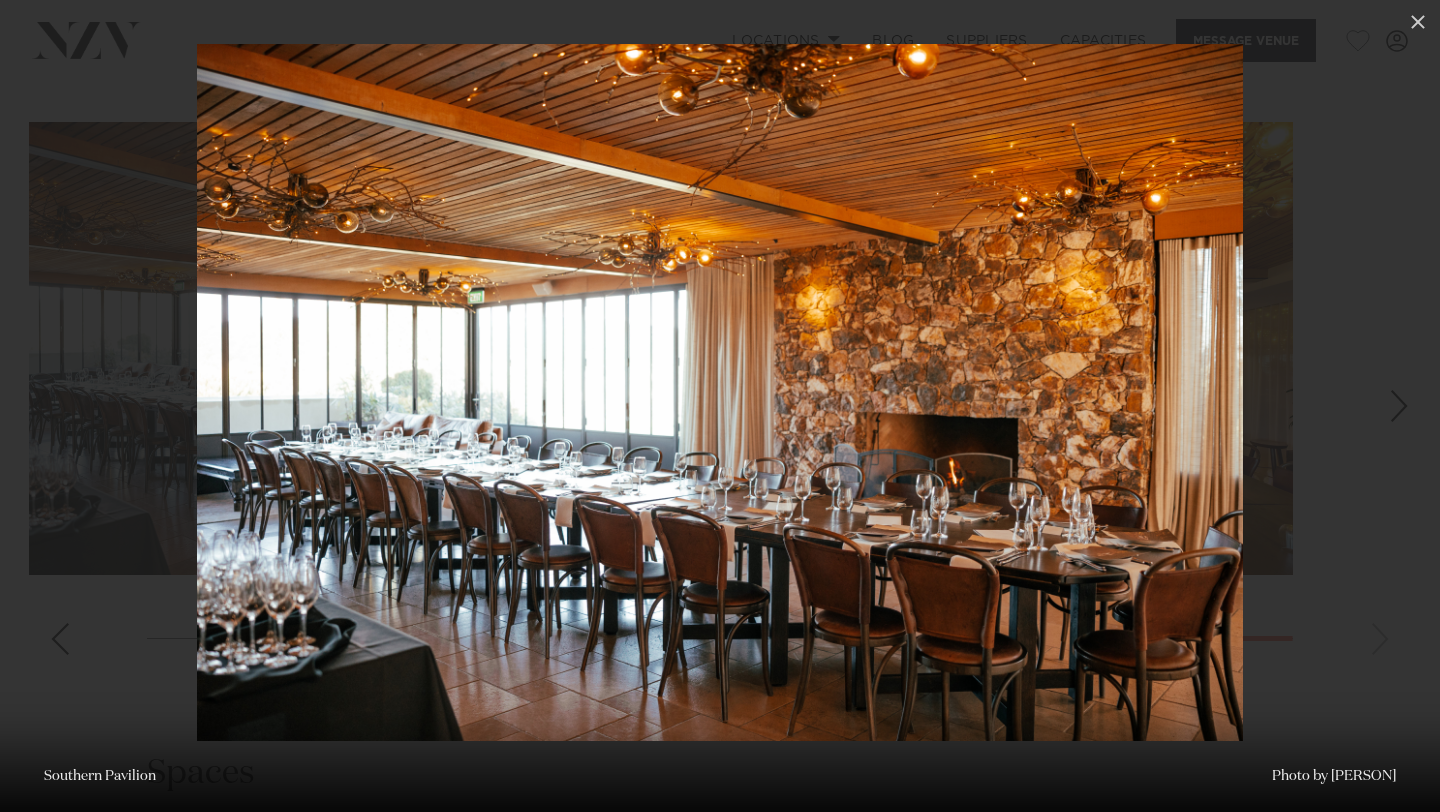 click at bounding box center (1399, 406) 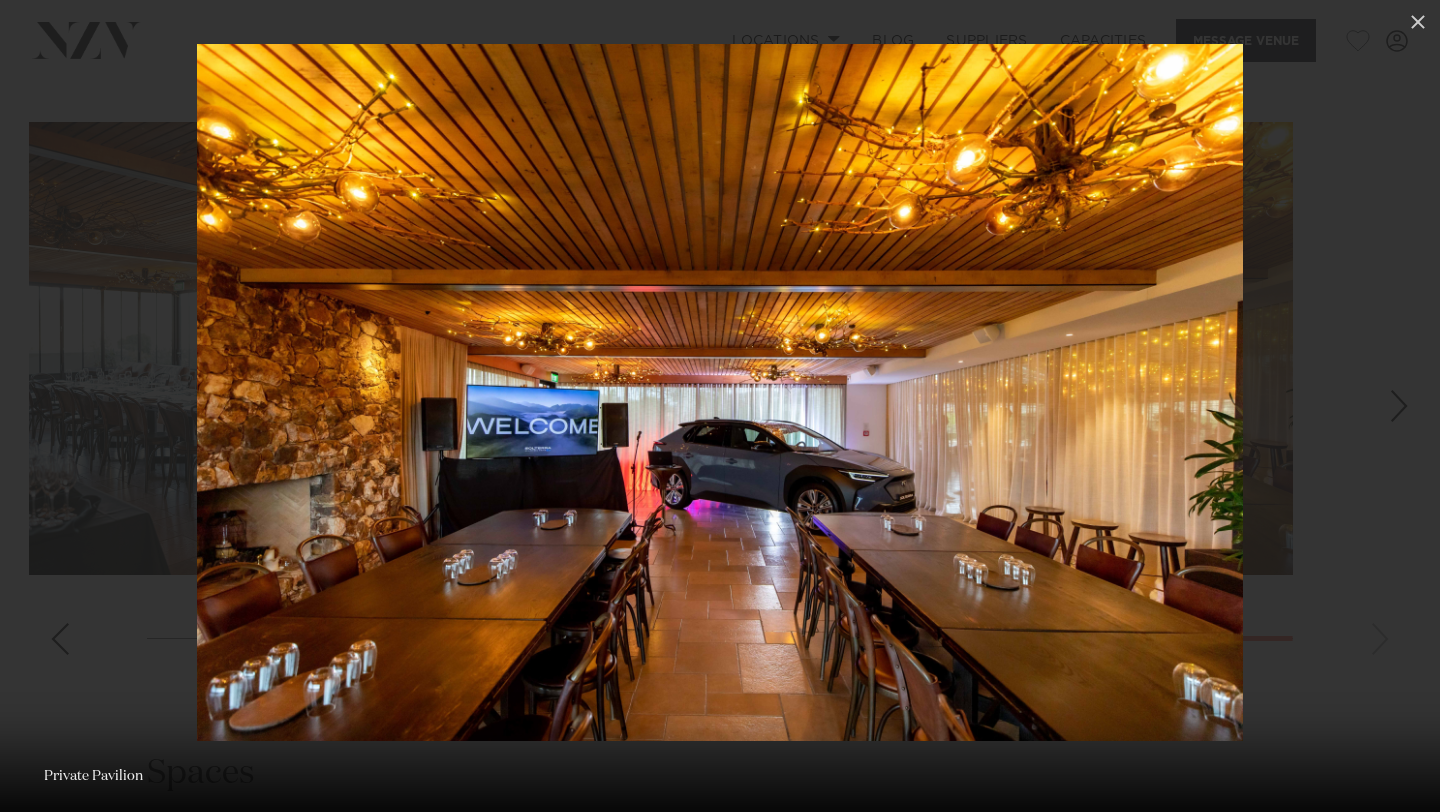 click at bounding box center (1399, 406) 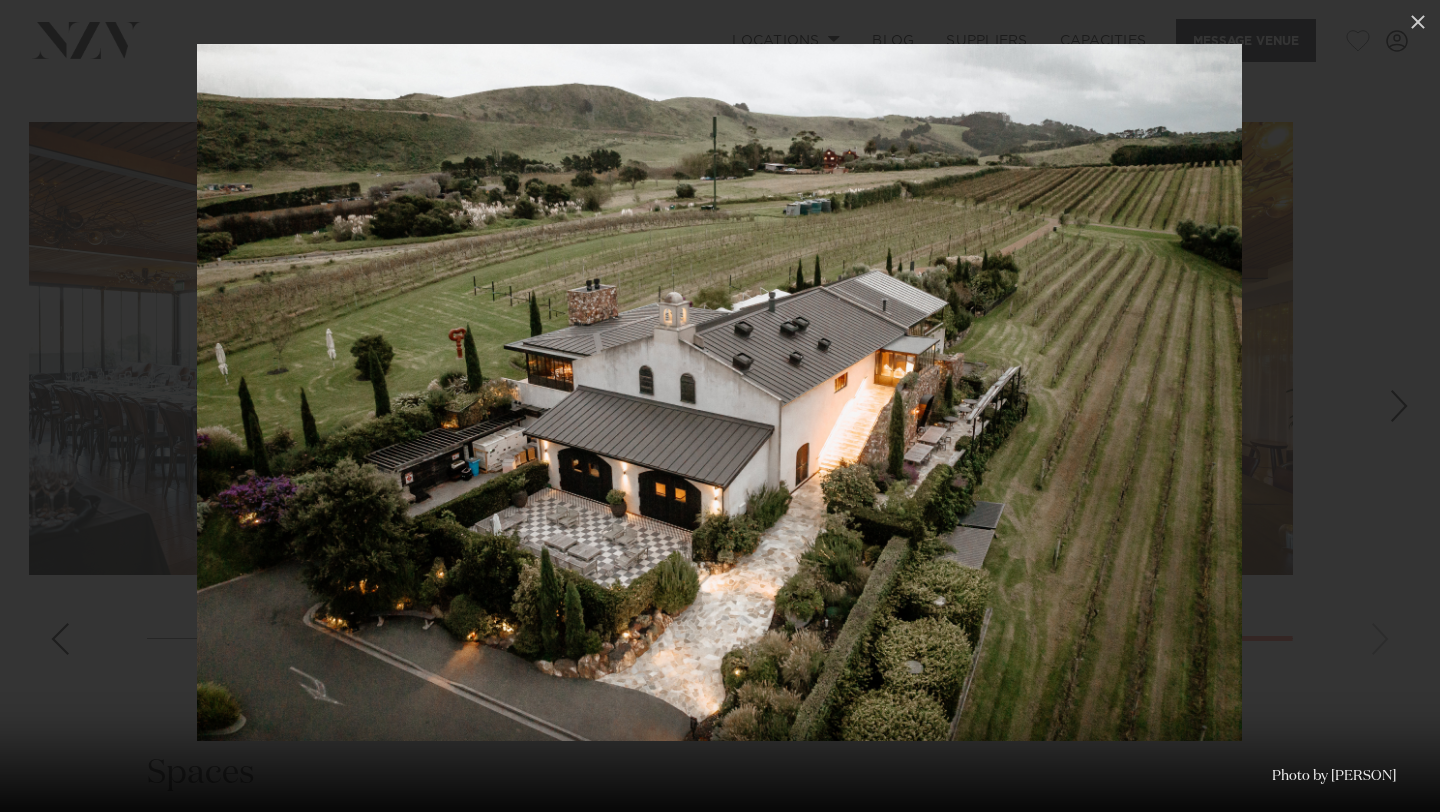 click at bounding box center (1399, 406) 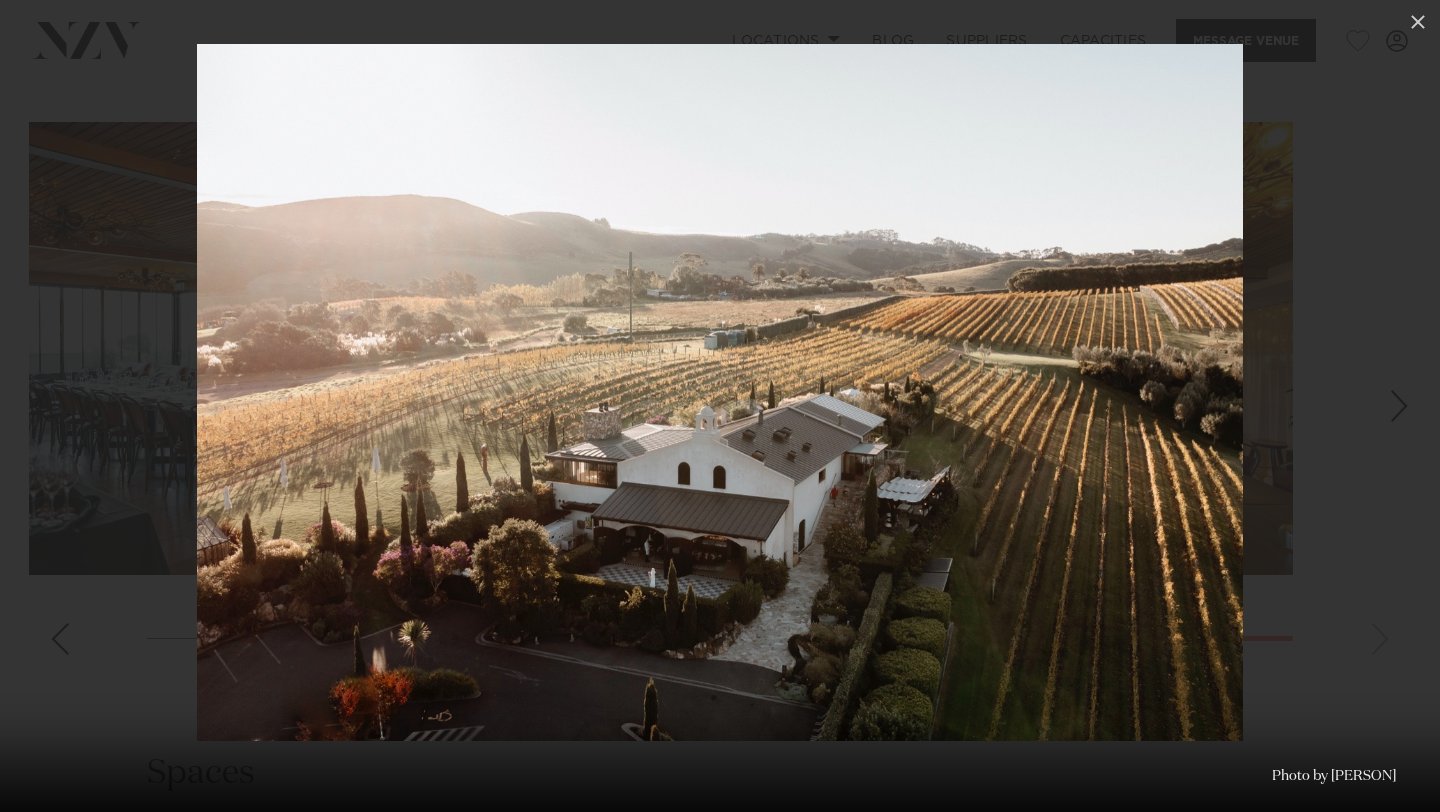 click at bounding box center [1399, 406] 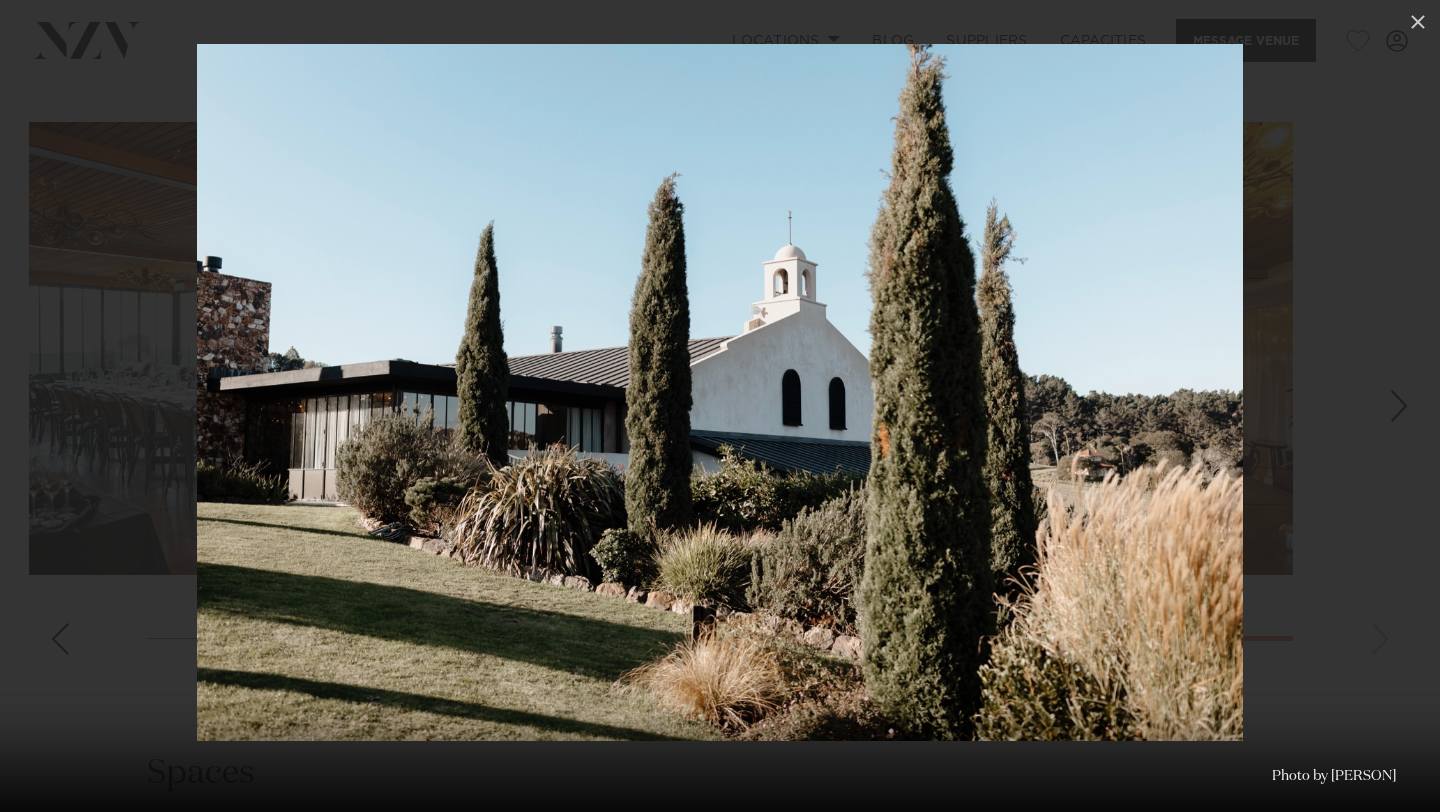 click at bounding box center (1399, 406) 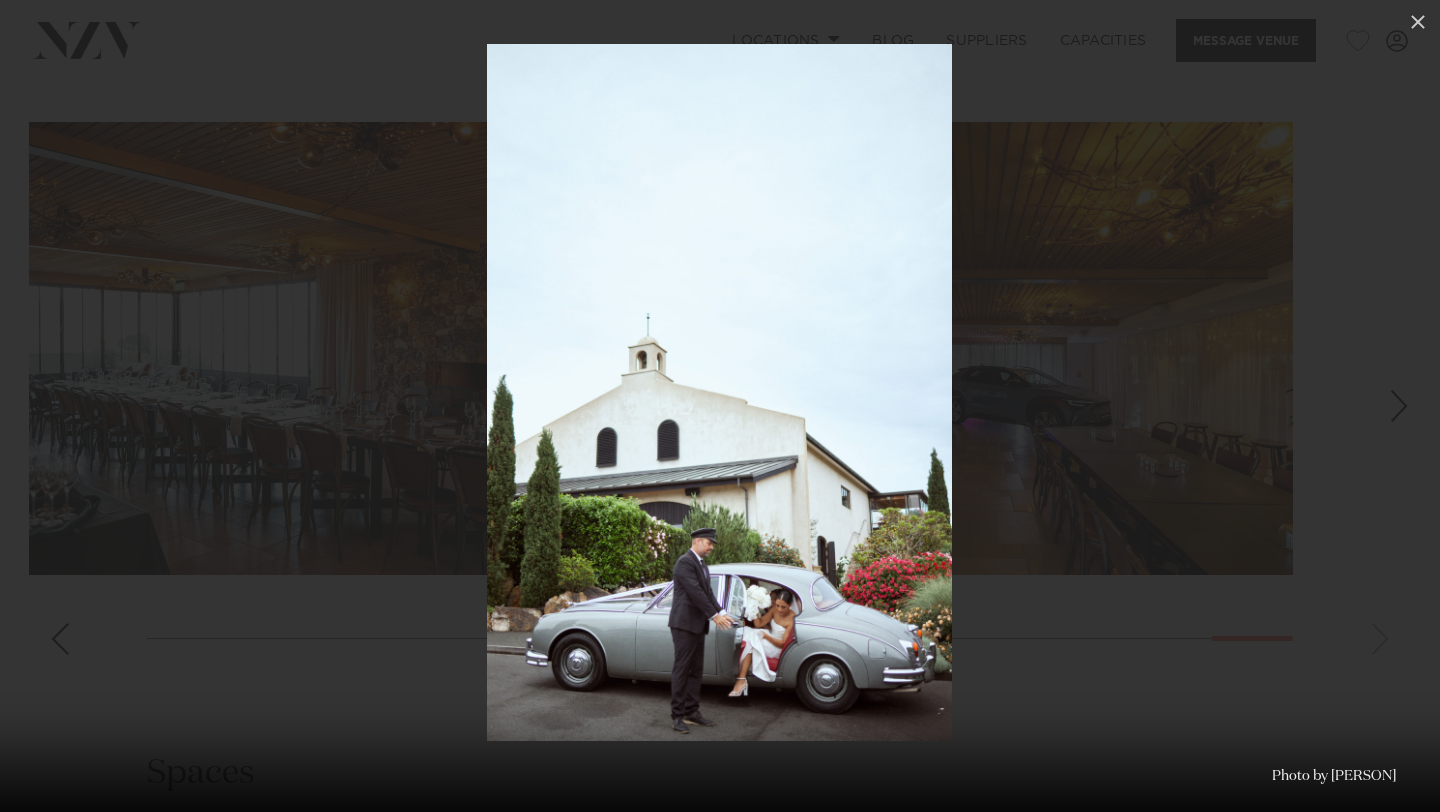 click at bounding box center (1399, 406) 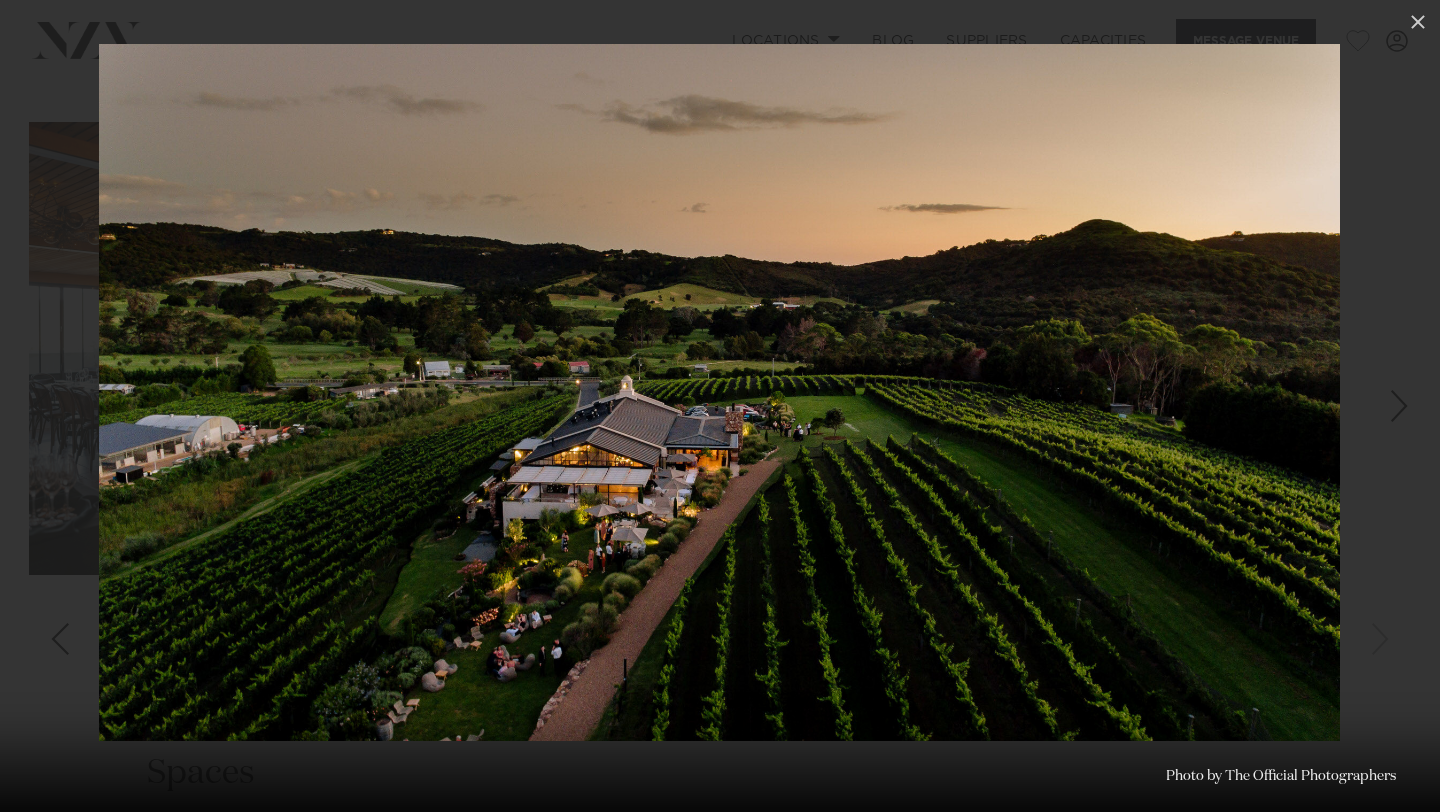 click at bounding box center (1399, 406) 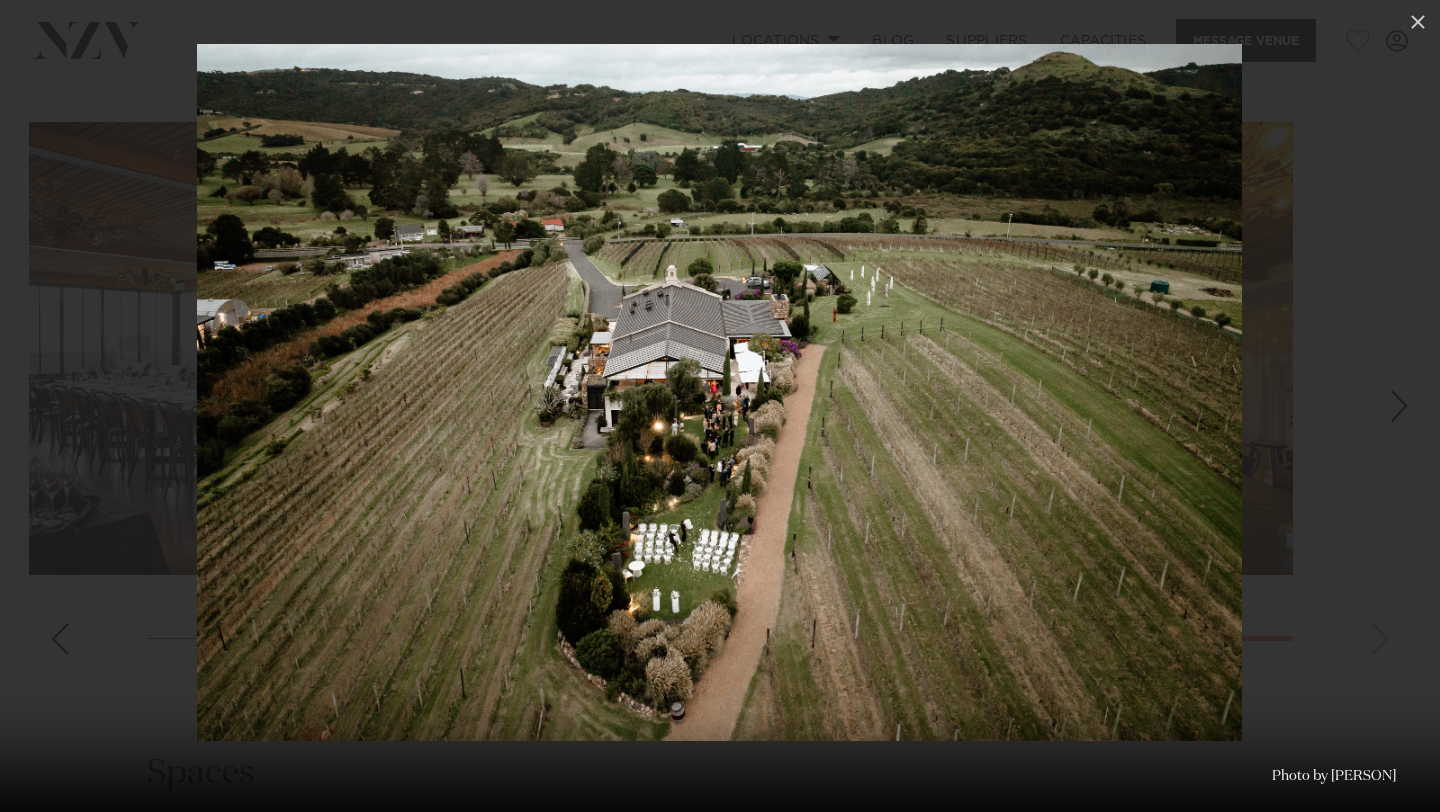 click at bounding box center [1399, 406] 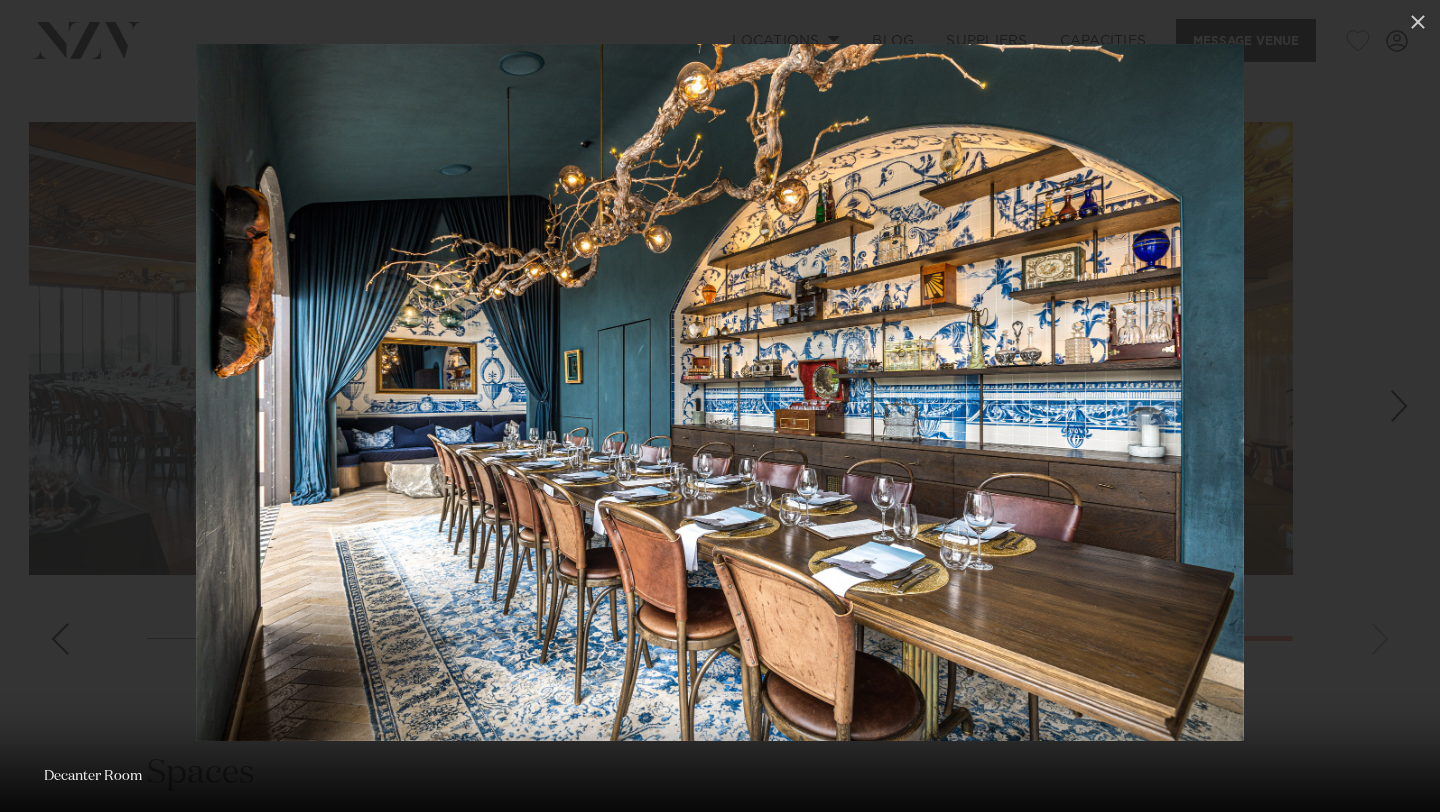 click at bounding box center (1399, 406) 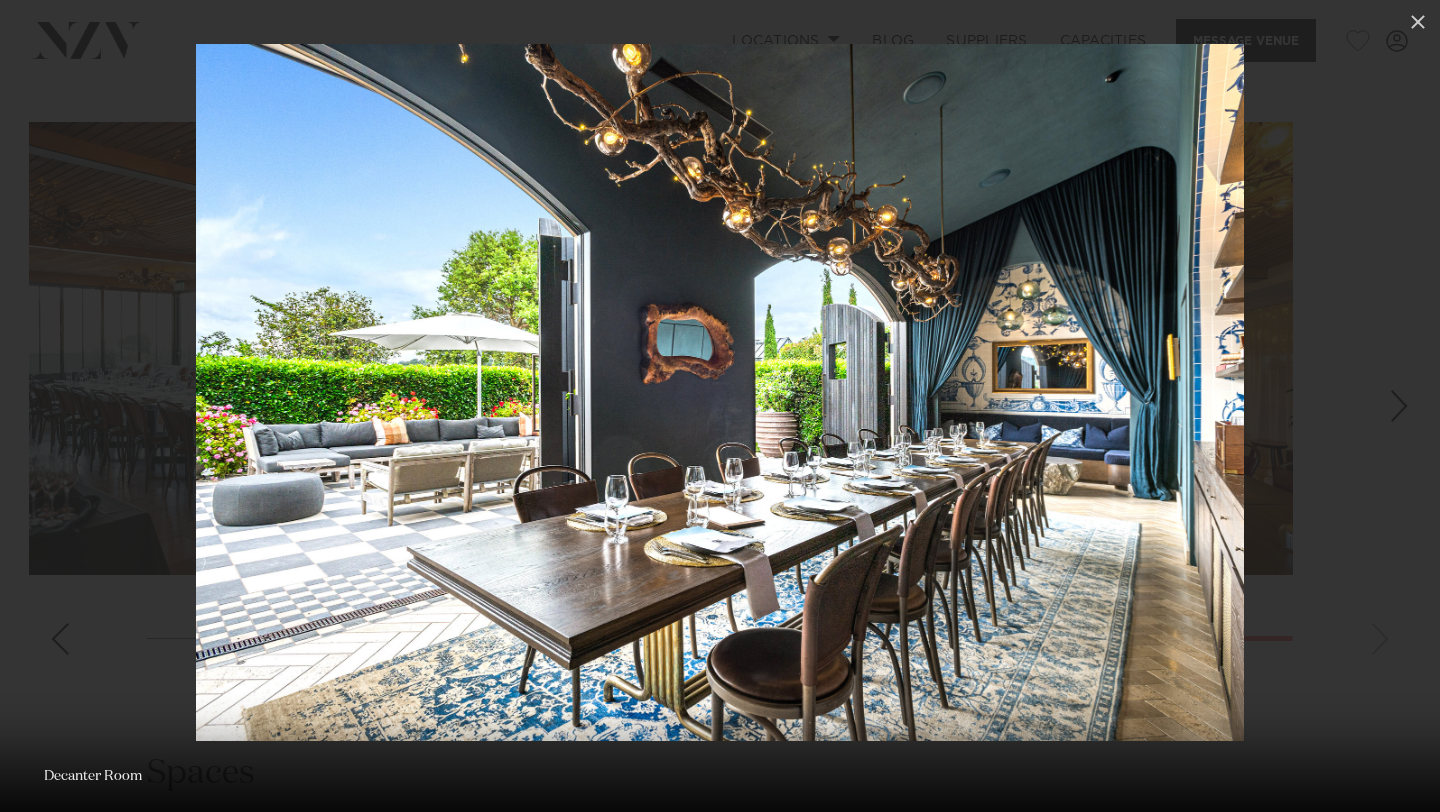 click at bounding box center [1399, 406] 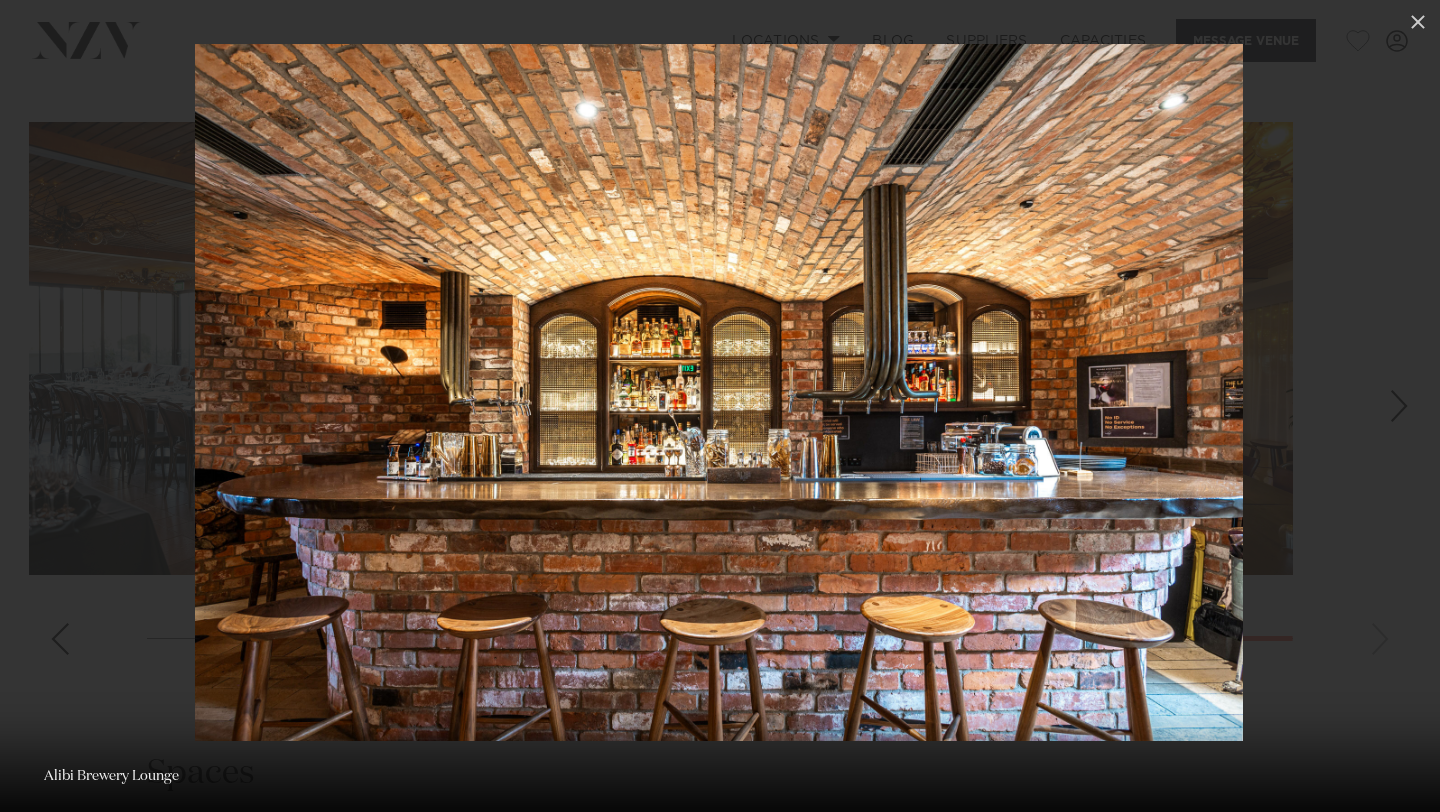 click at bounding box center [1399, 406] 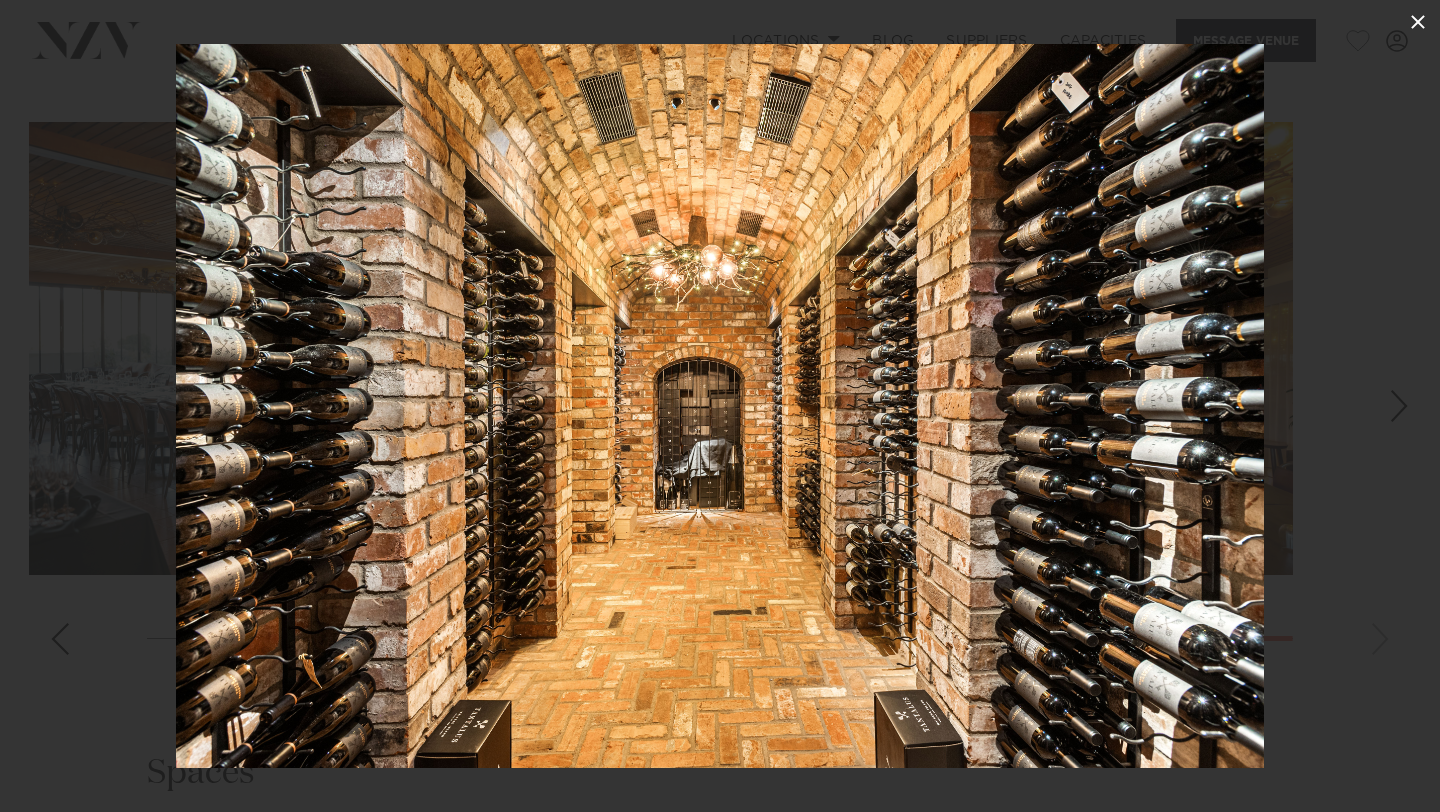 click 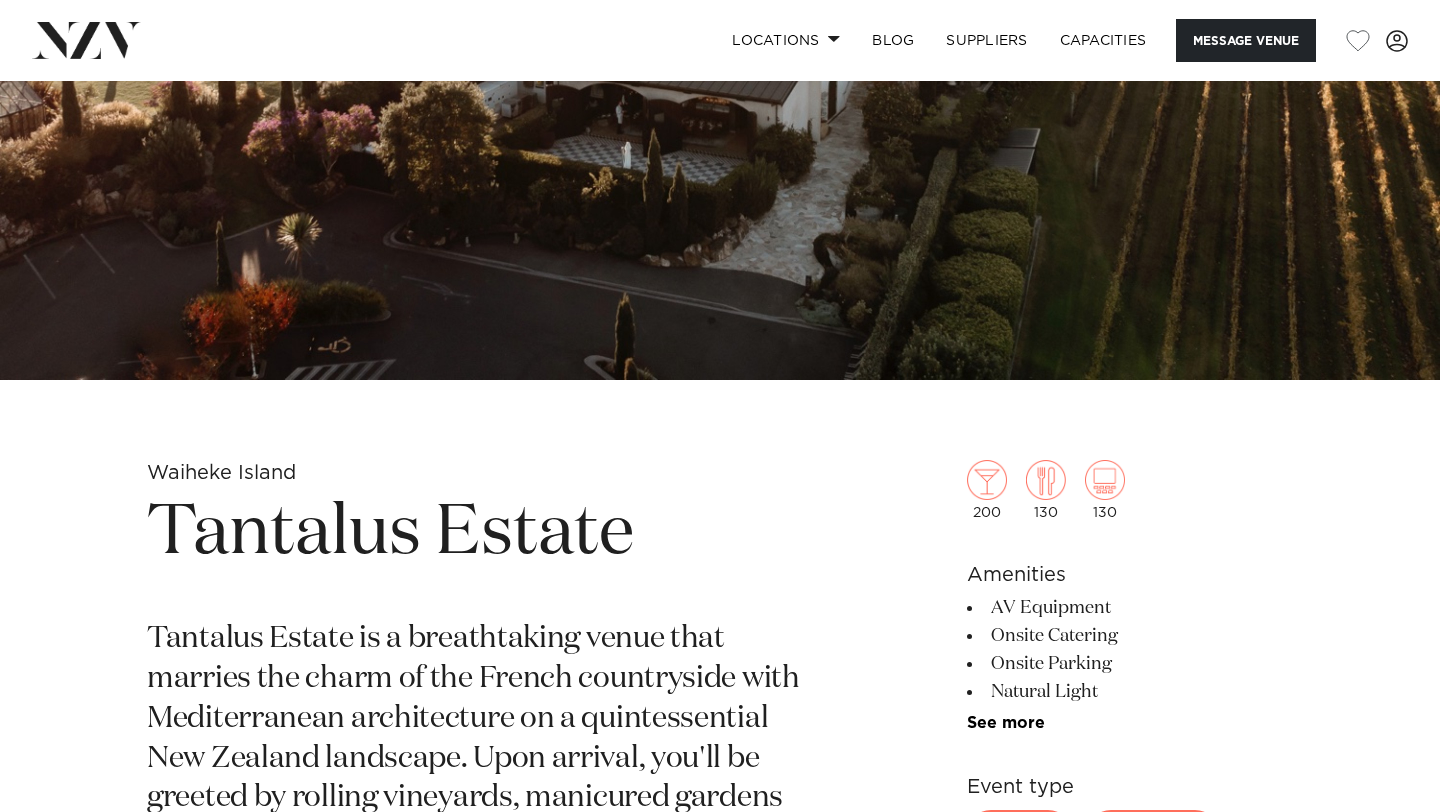 scroll, scrollTop: 180, scrollLeft: 0, axis: vertical 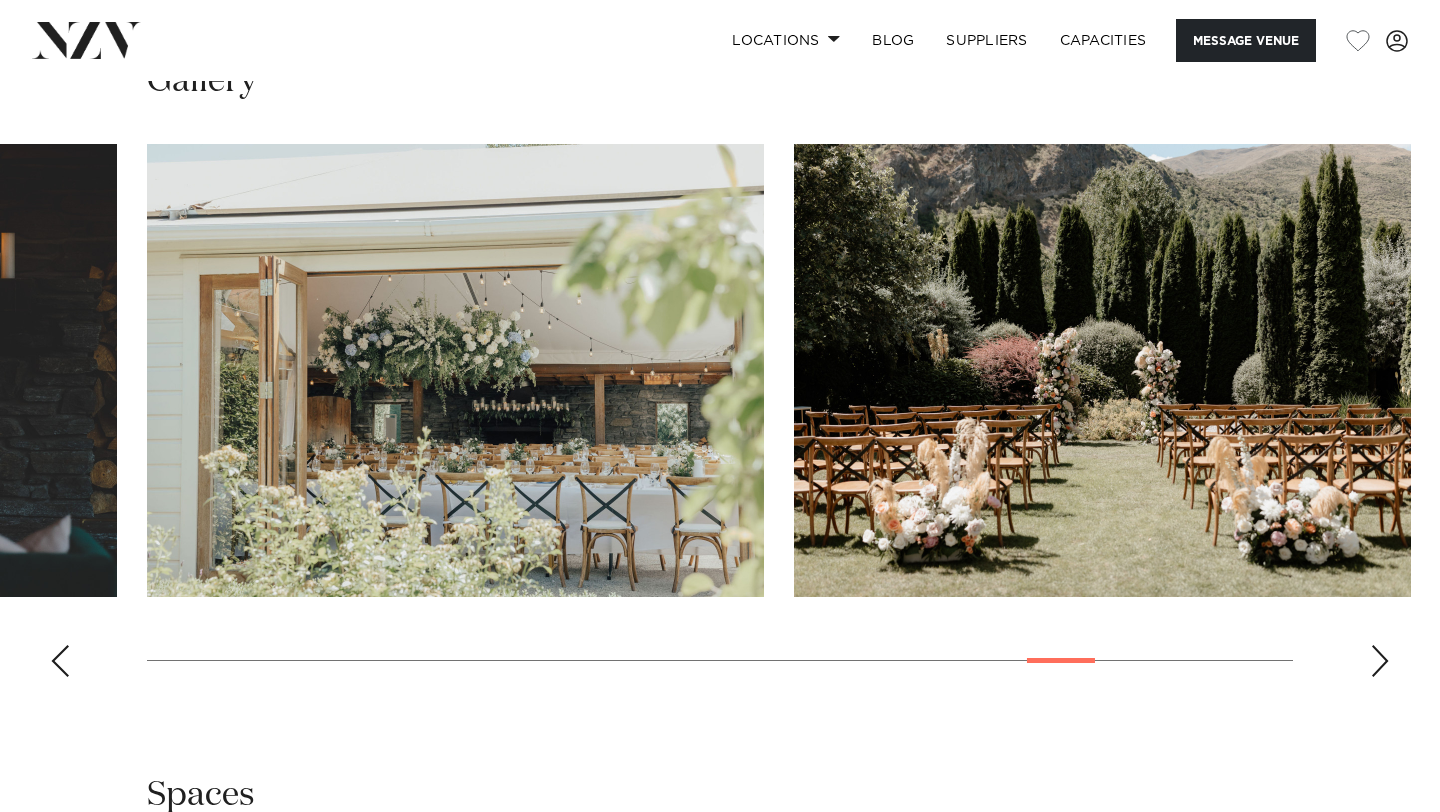 click at bounding box center [455, 370] 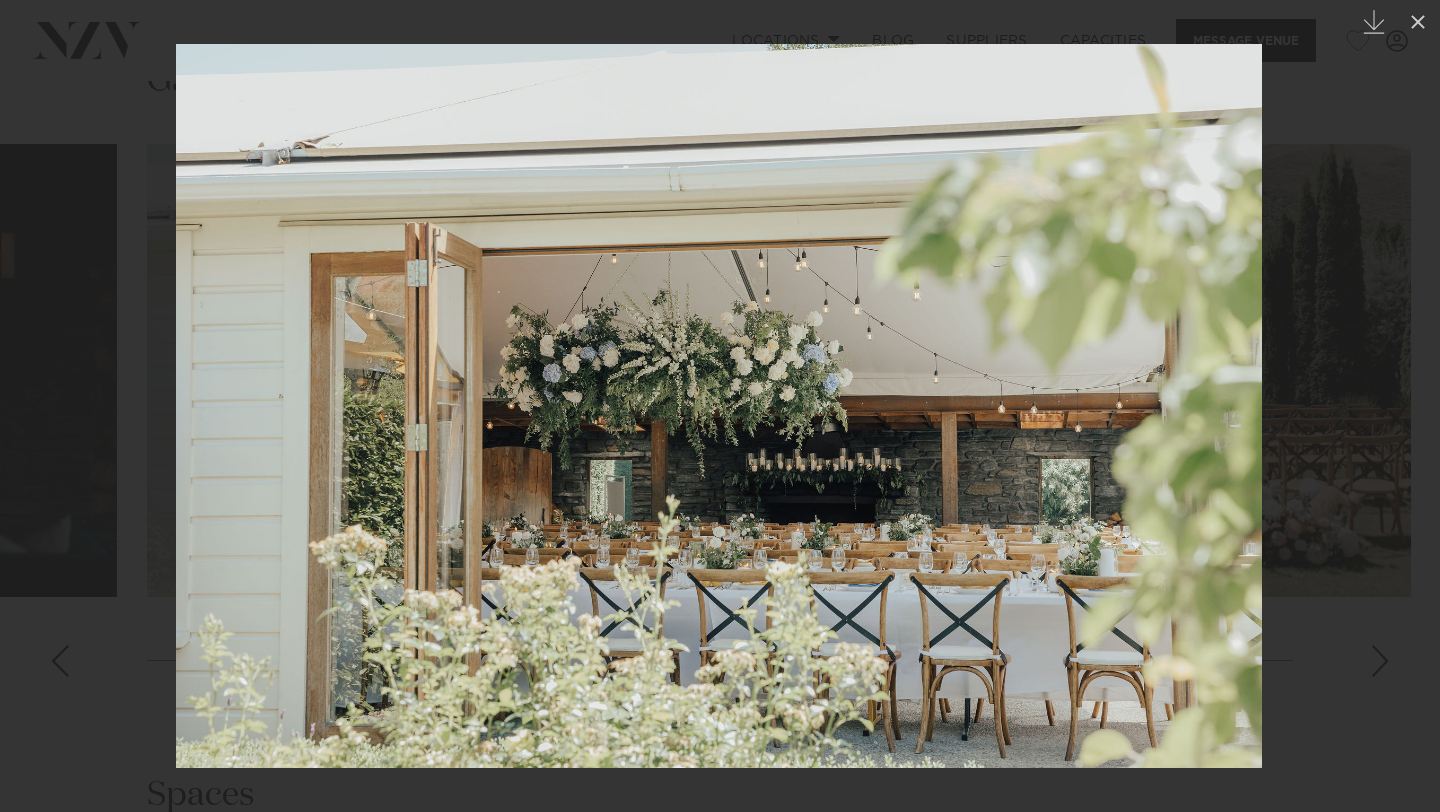 click at bounding box center (720, 406) 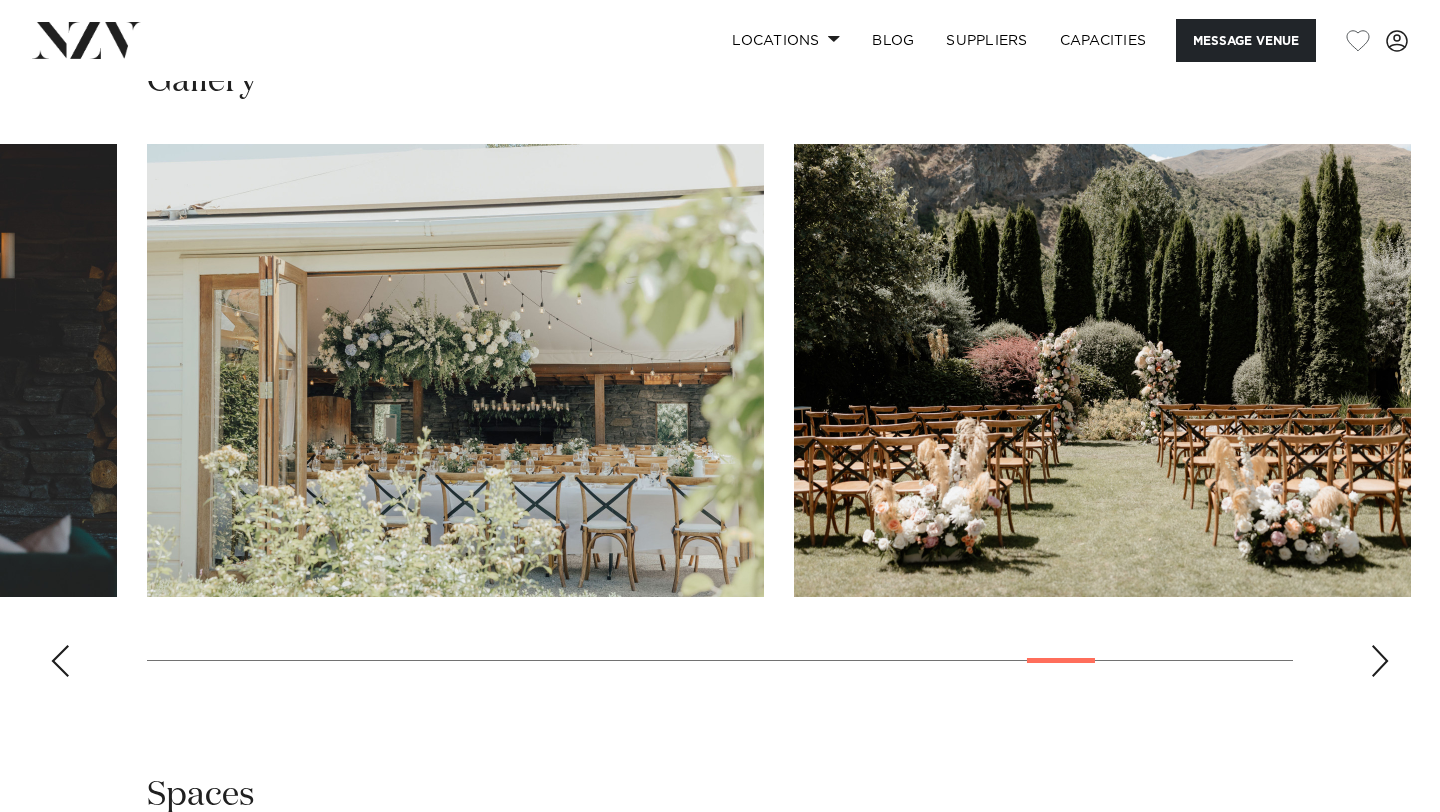 click at bounding box center (1102, 370) 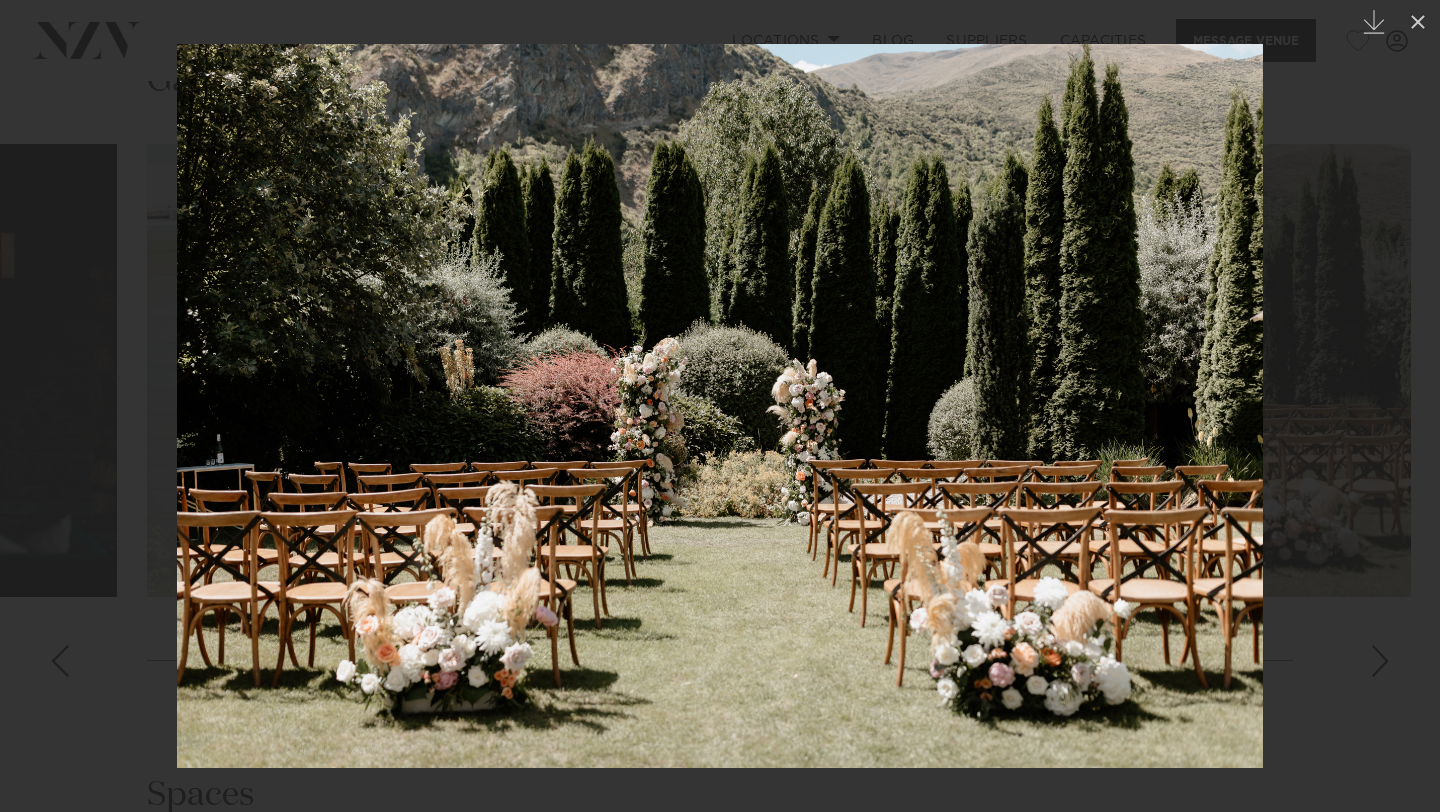 click at bounding box center (720, 406) 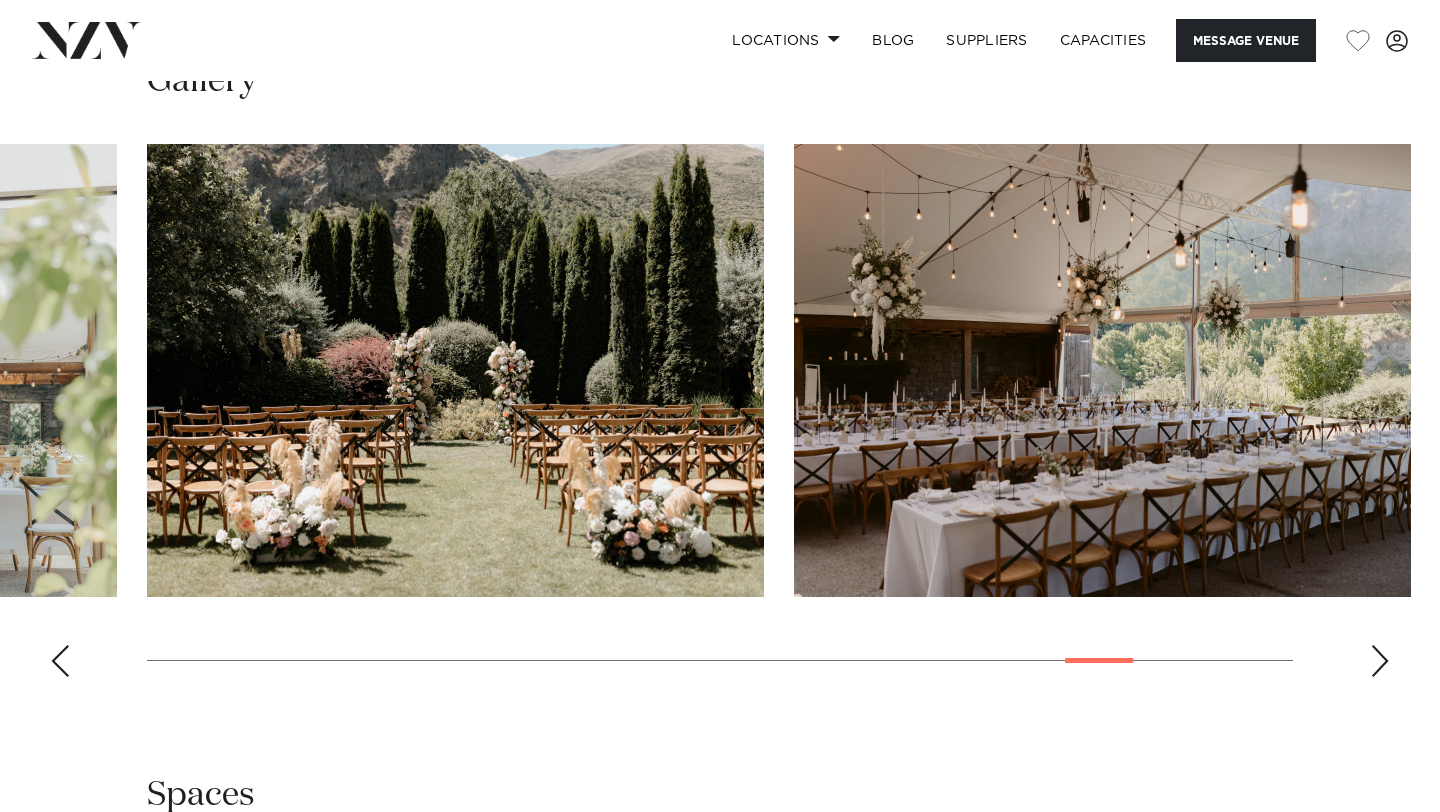 click at bounding box center (1380, 661) 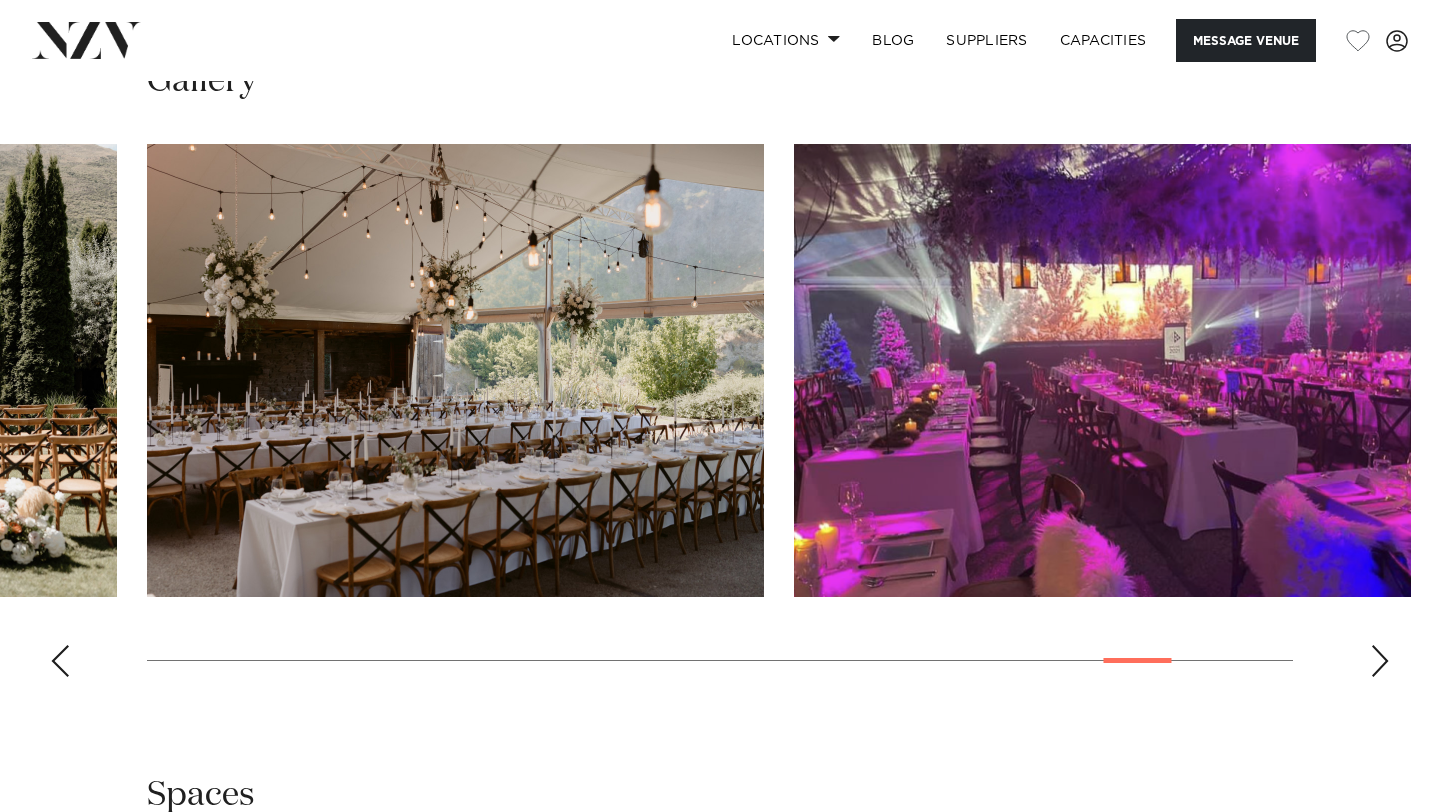 click at bounding box center (1380, 661) 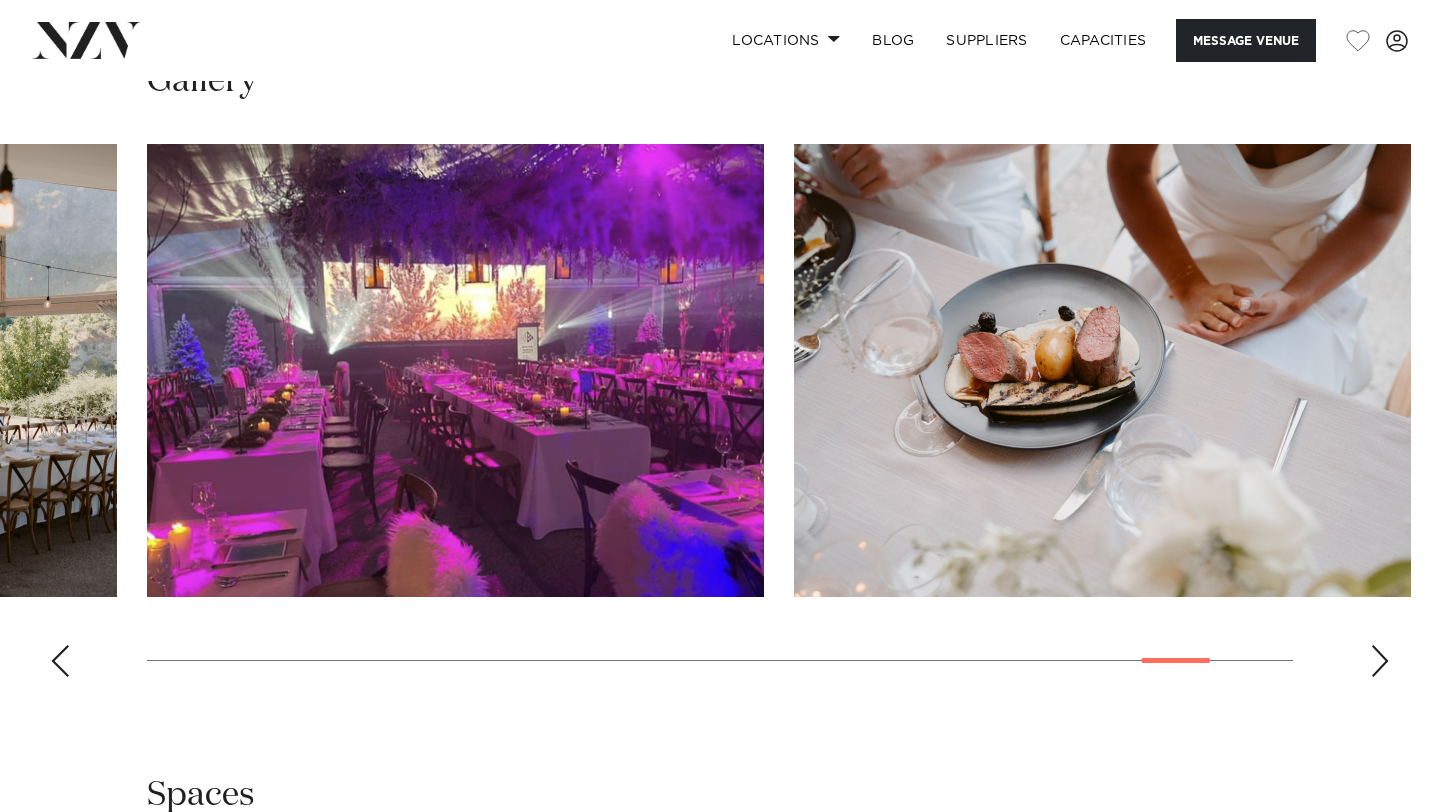 click at bounding box center [1380, 661] 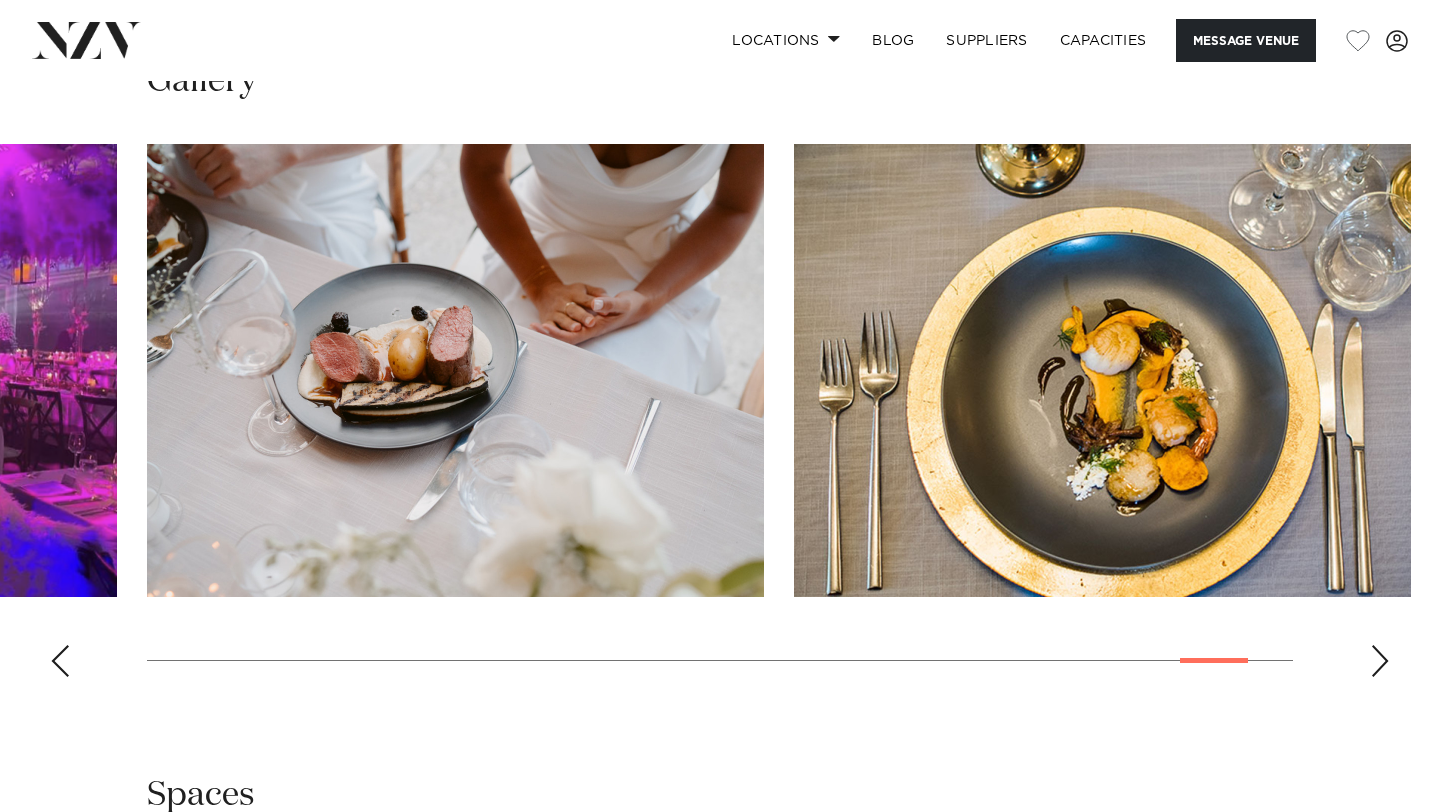click at bounding box center [60, 661] 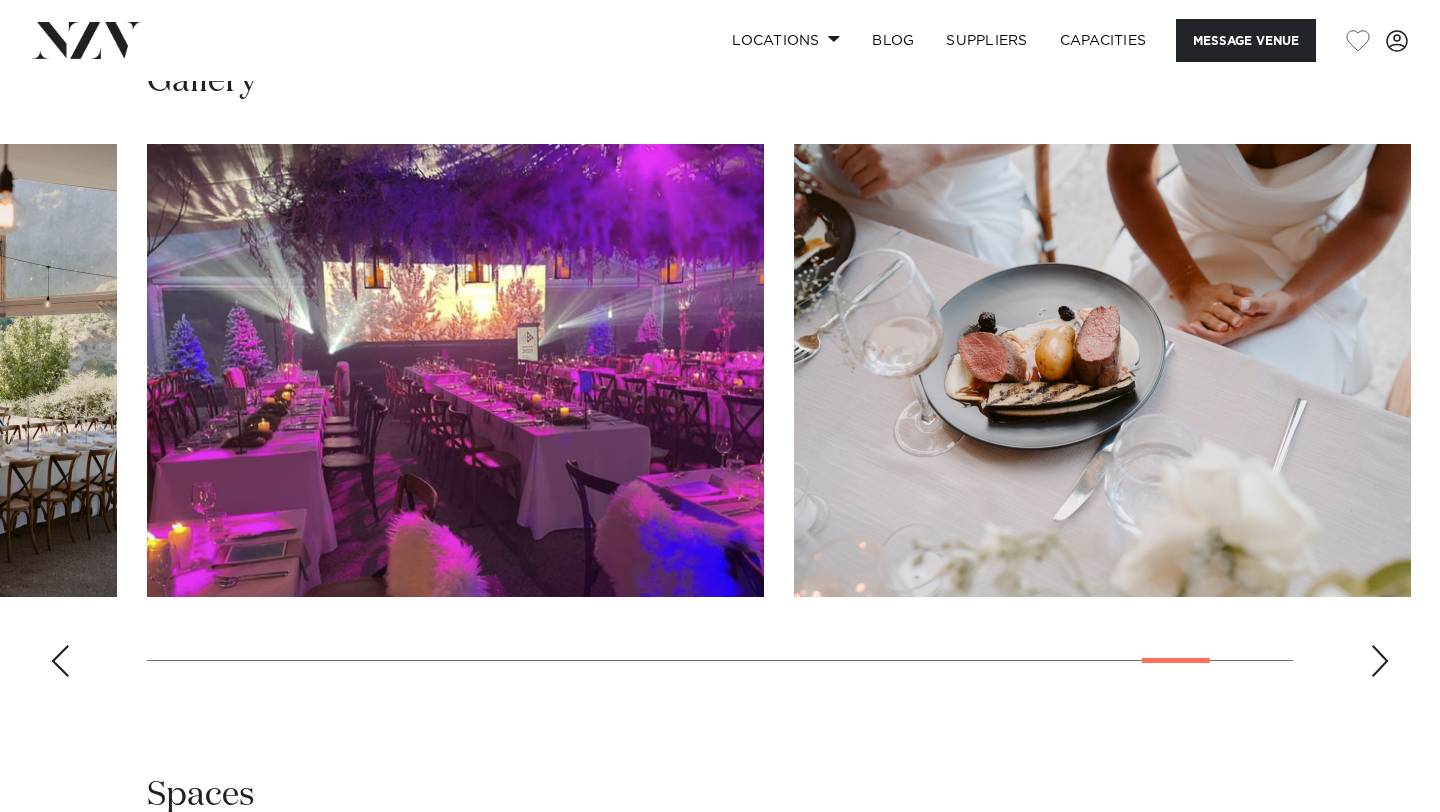 click at bounding box center [60, 661] 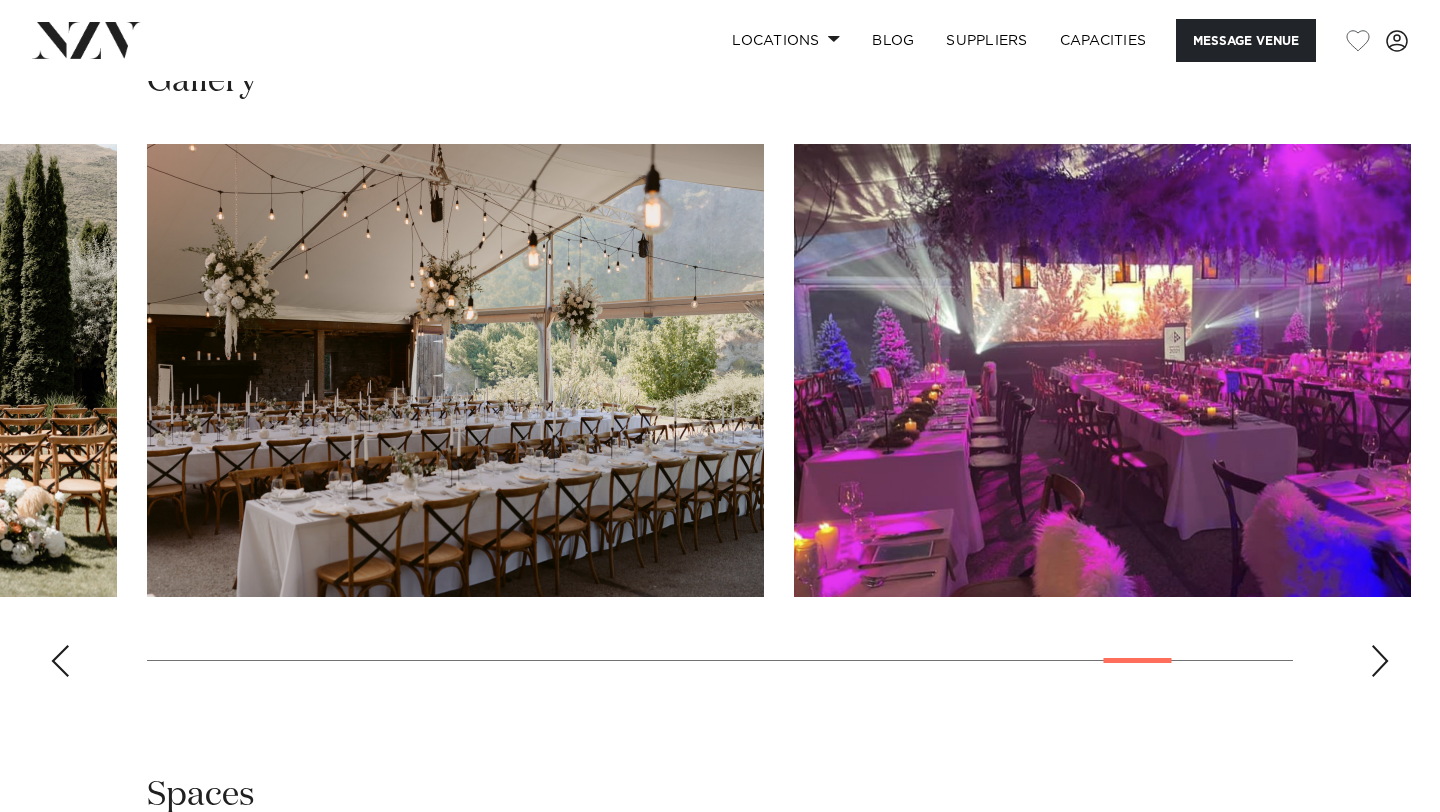 click at bounding box center (60, 661) 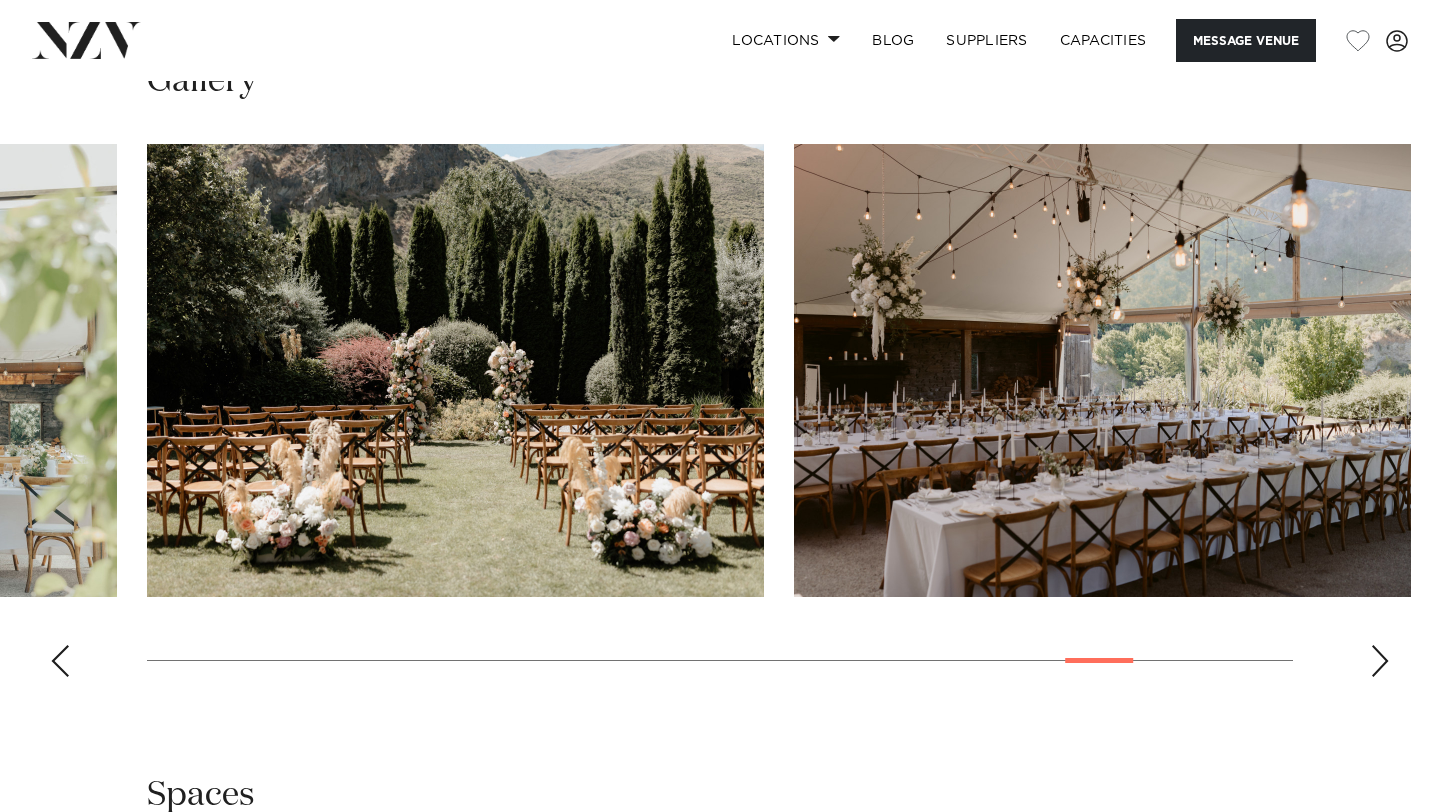 click at bounding box center [60, 661] 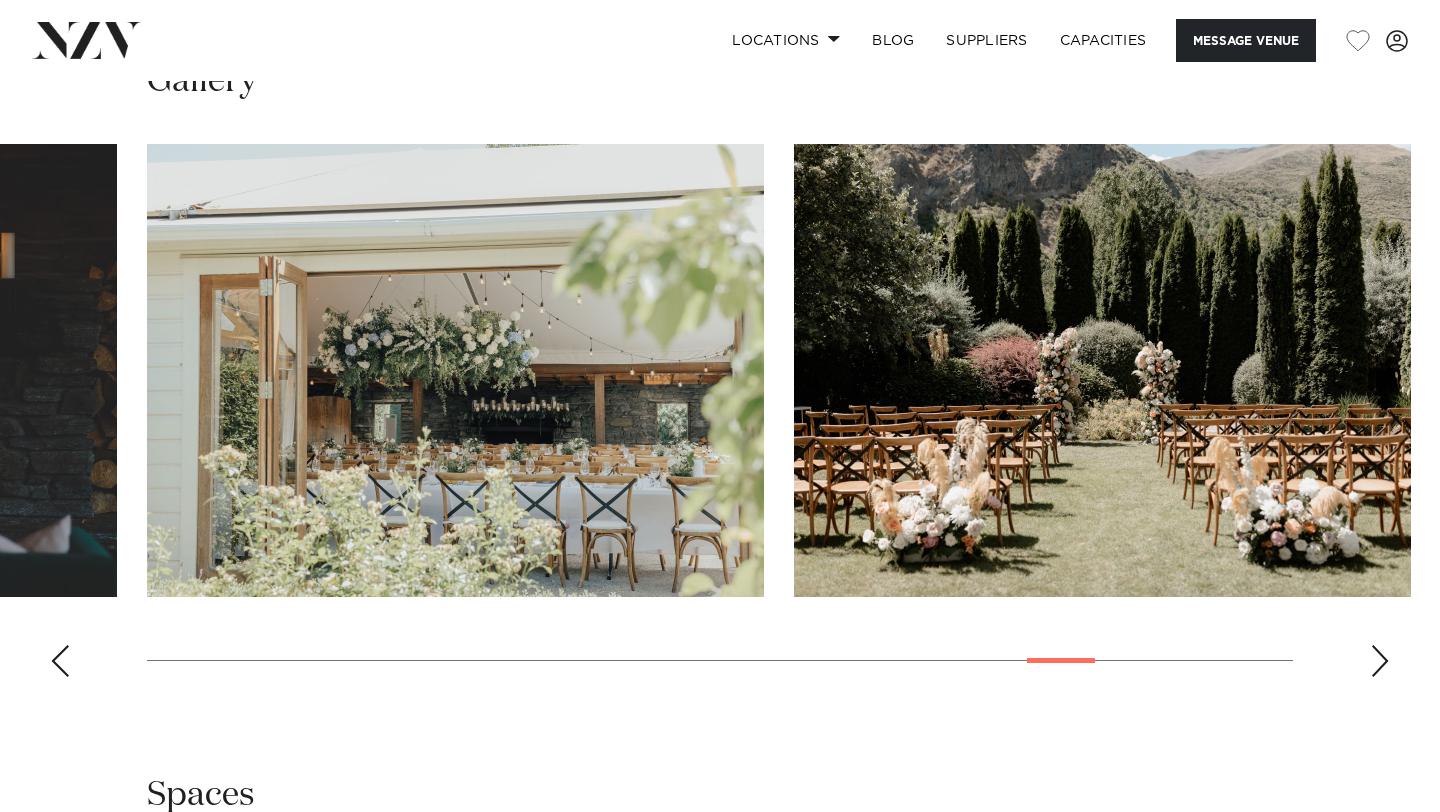 click at bounding box center (60, 661) 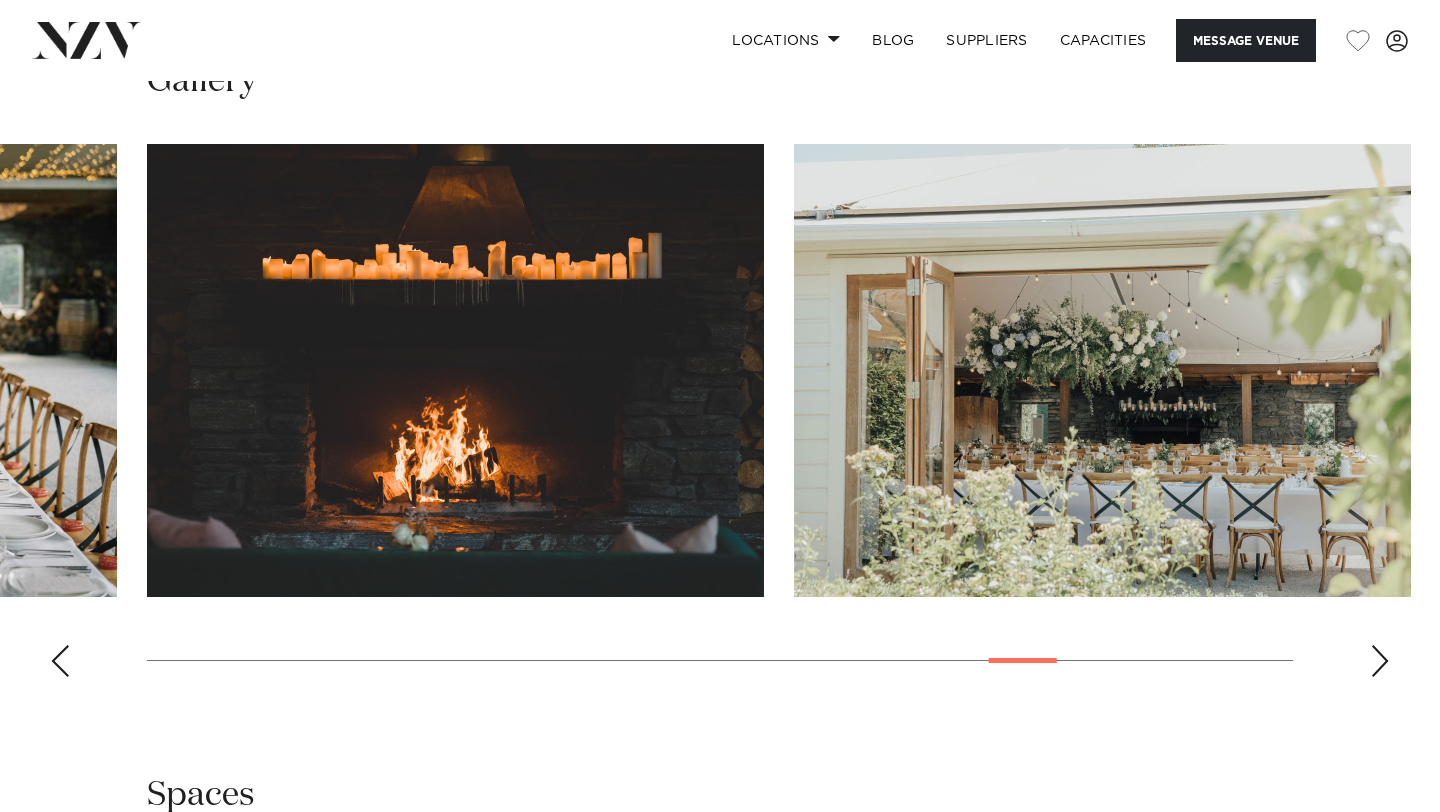 click at bounding box center (60, 661) 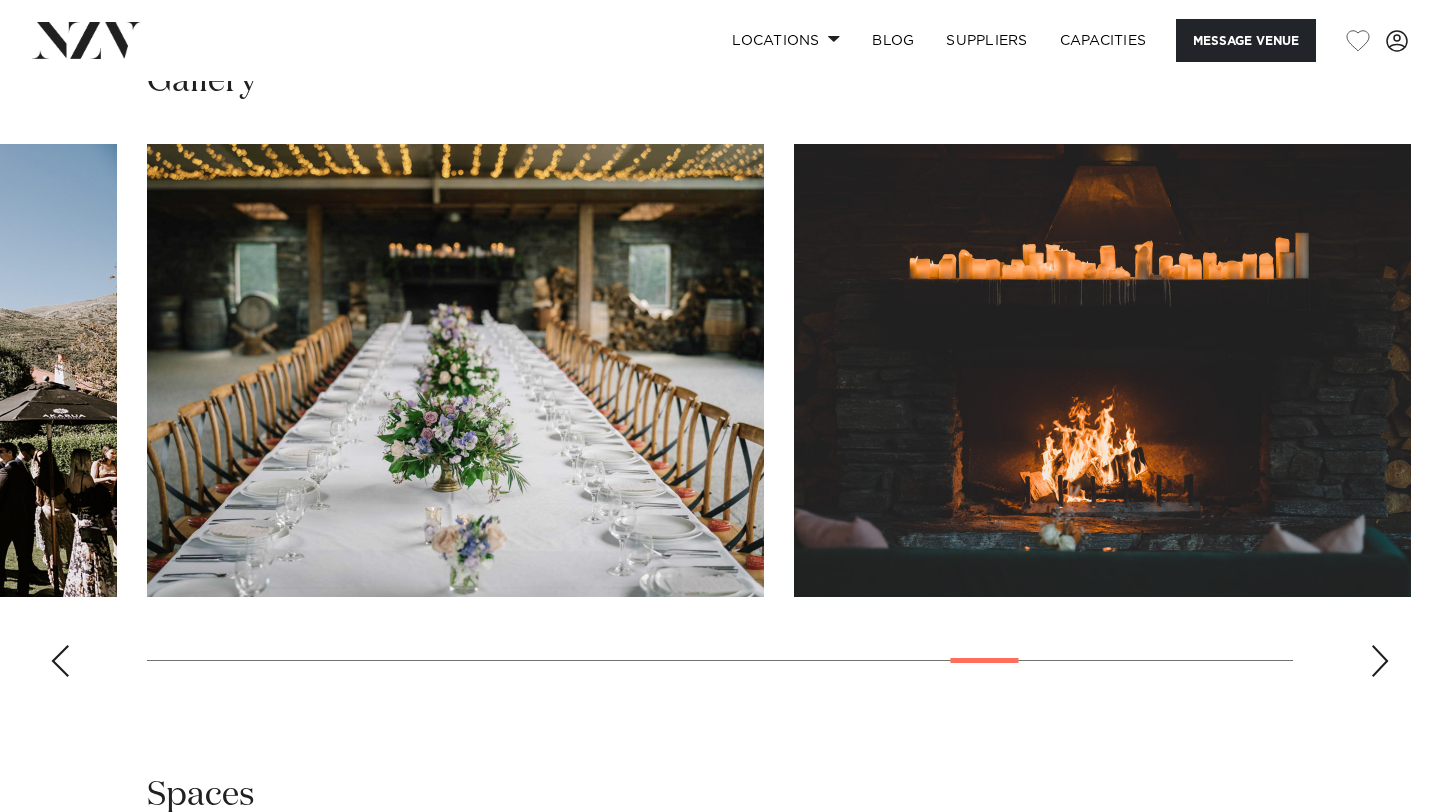 click at bounding box center (60, 661) 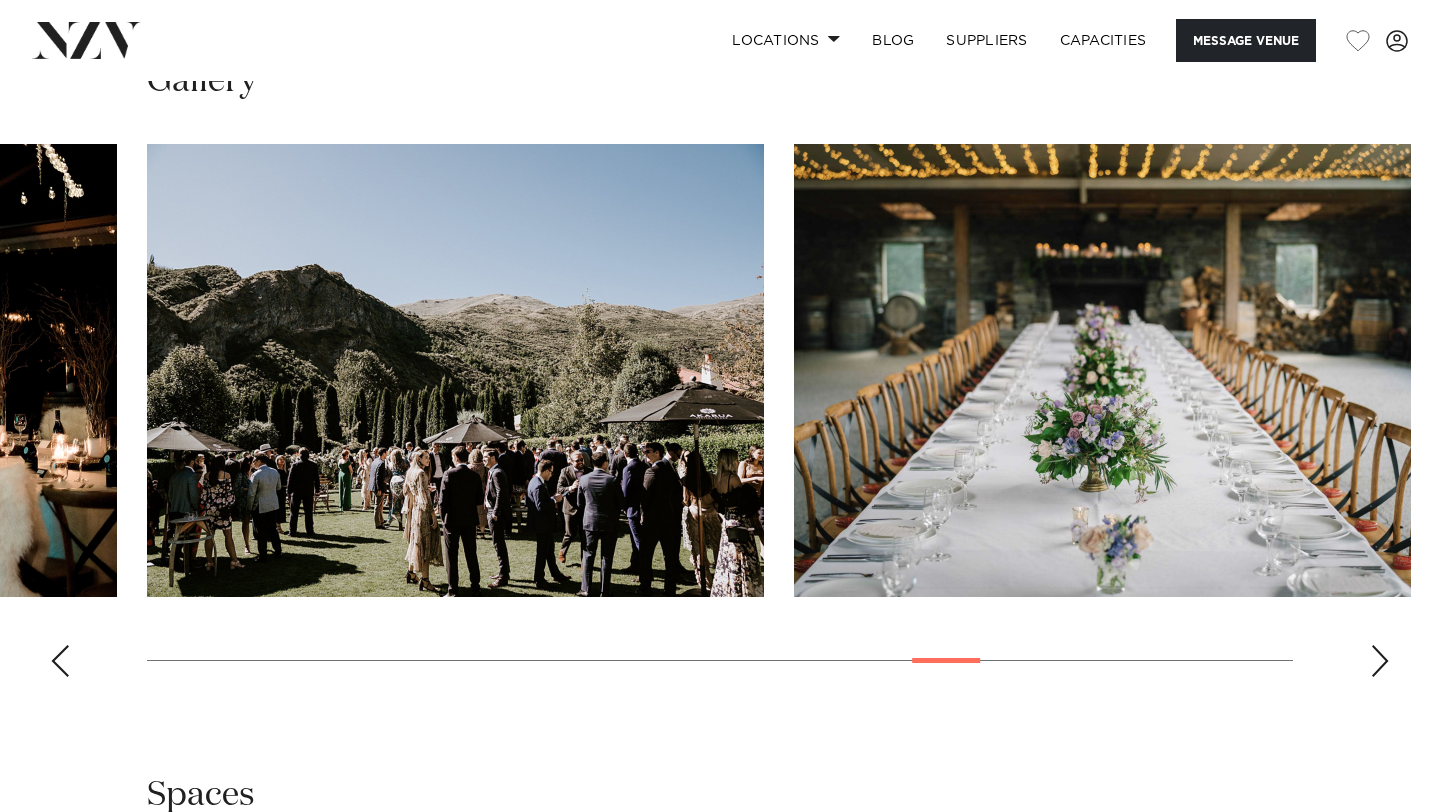 click at bounding box center [60, 661] 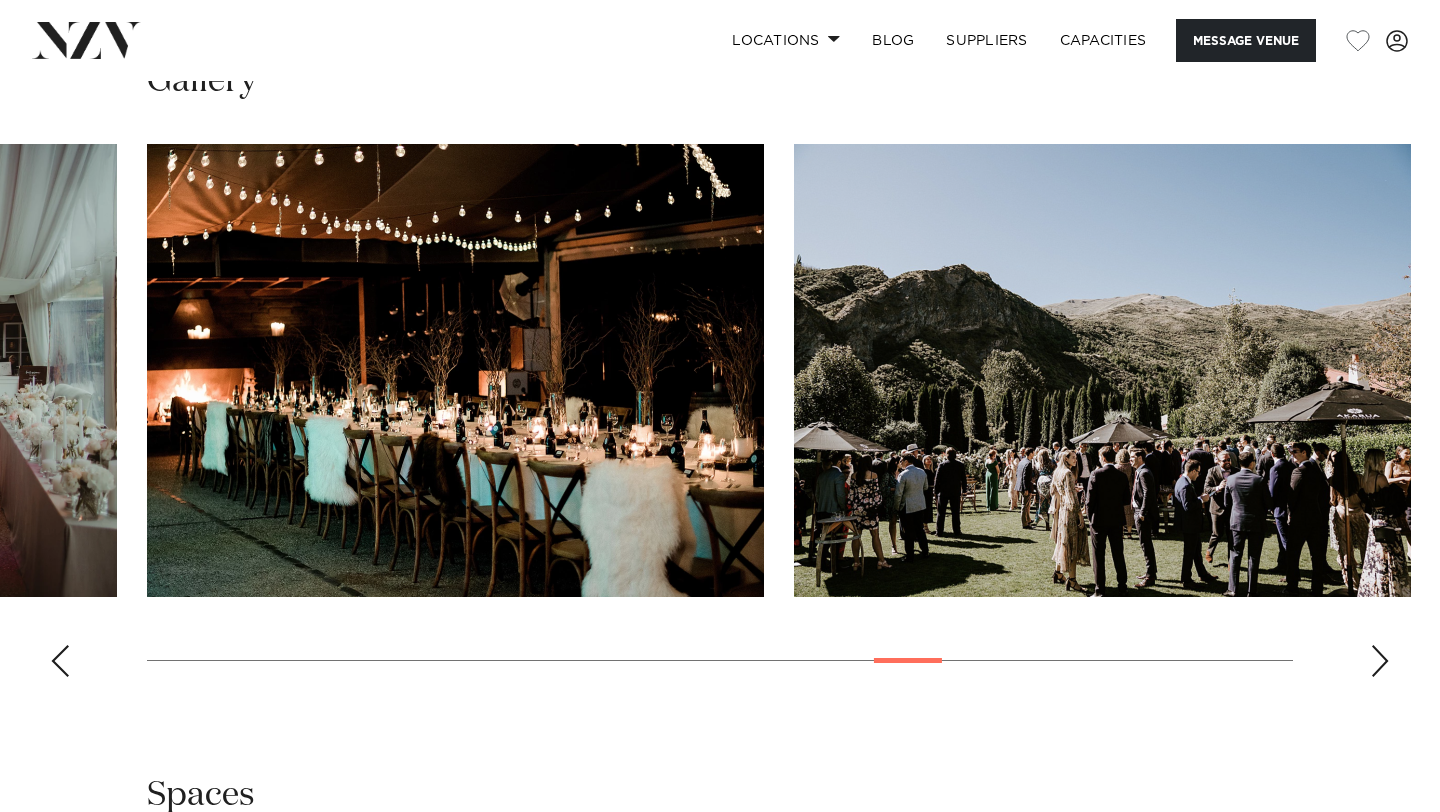click at bounding box center [60, 661] 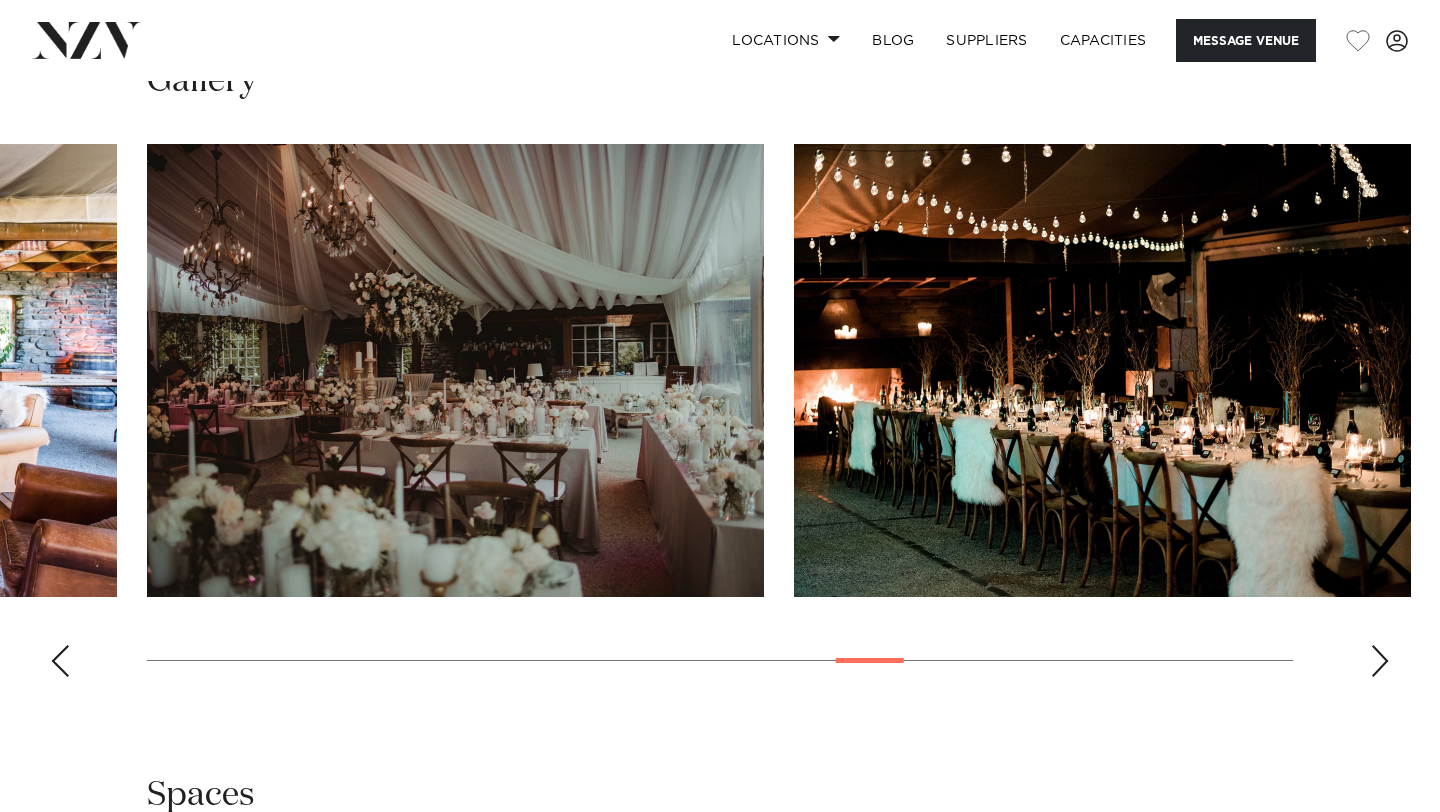 click at bounding box center (60, 661) 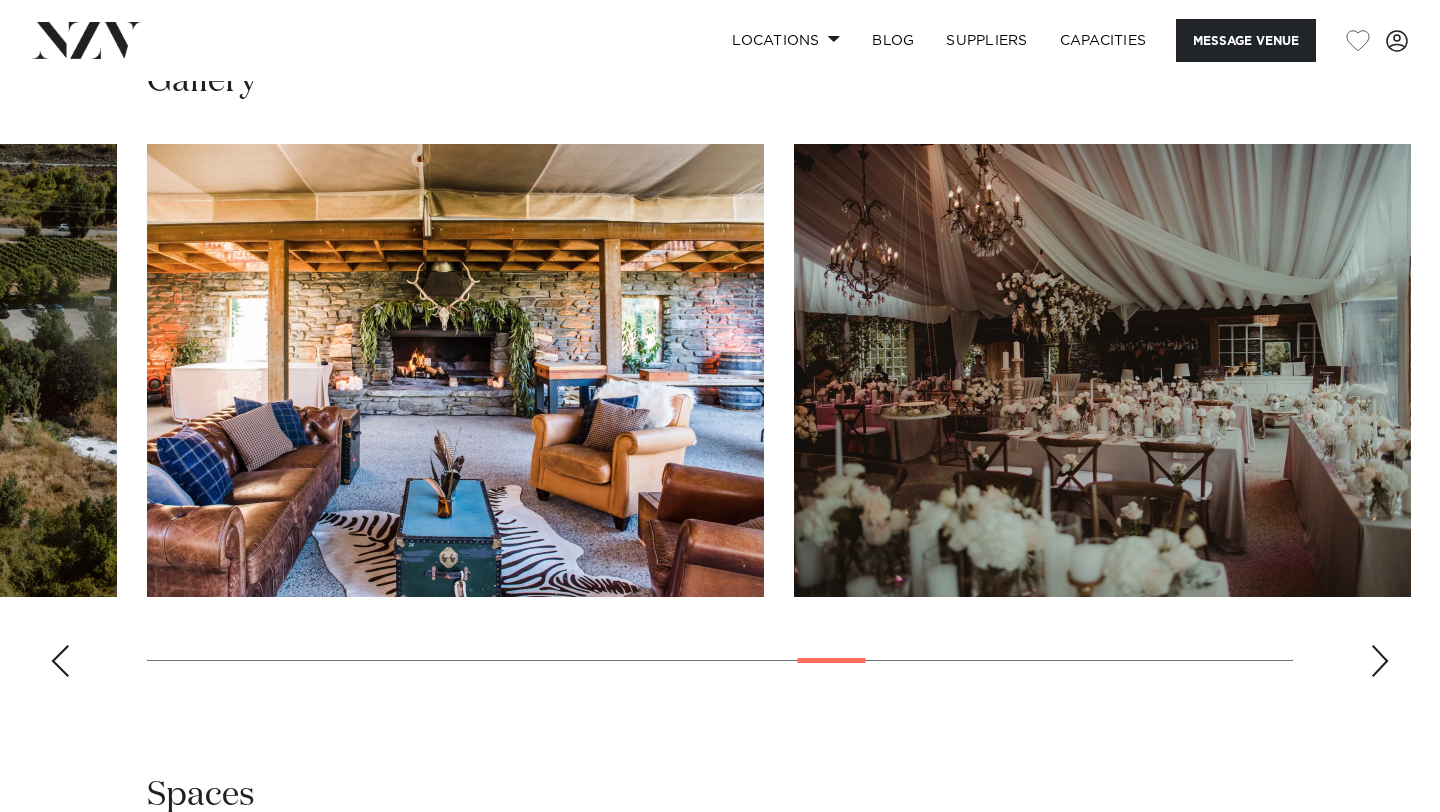 click at bounding box center [60, 661] 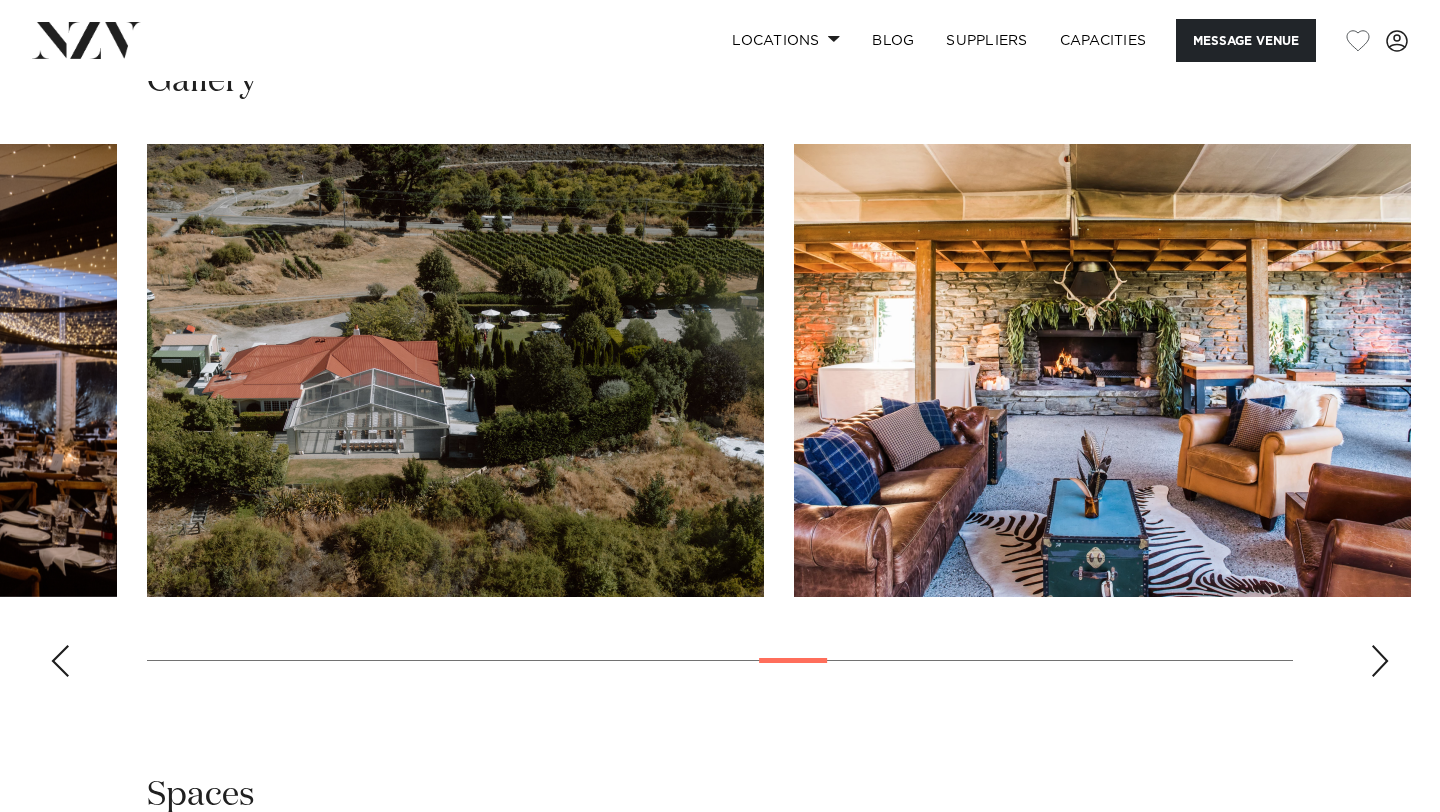 click at bounding box center (60, 661) 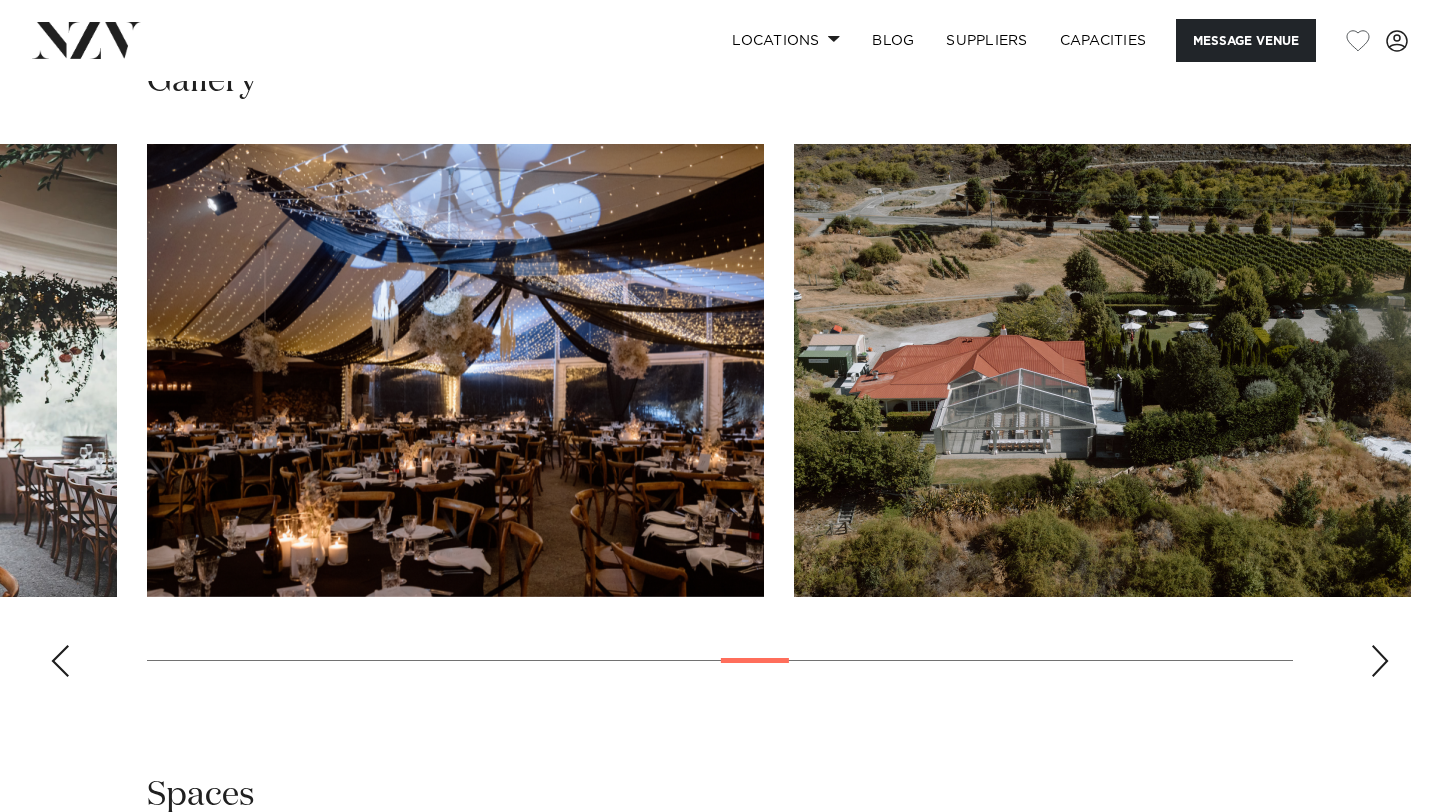 click at bounding box center (60, 661) 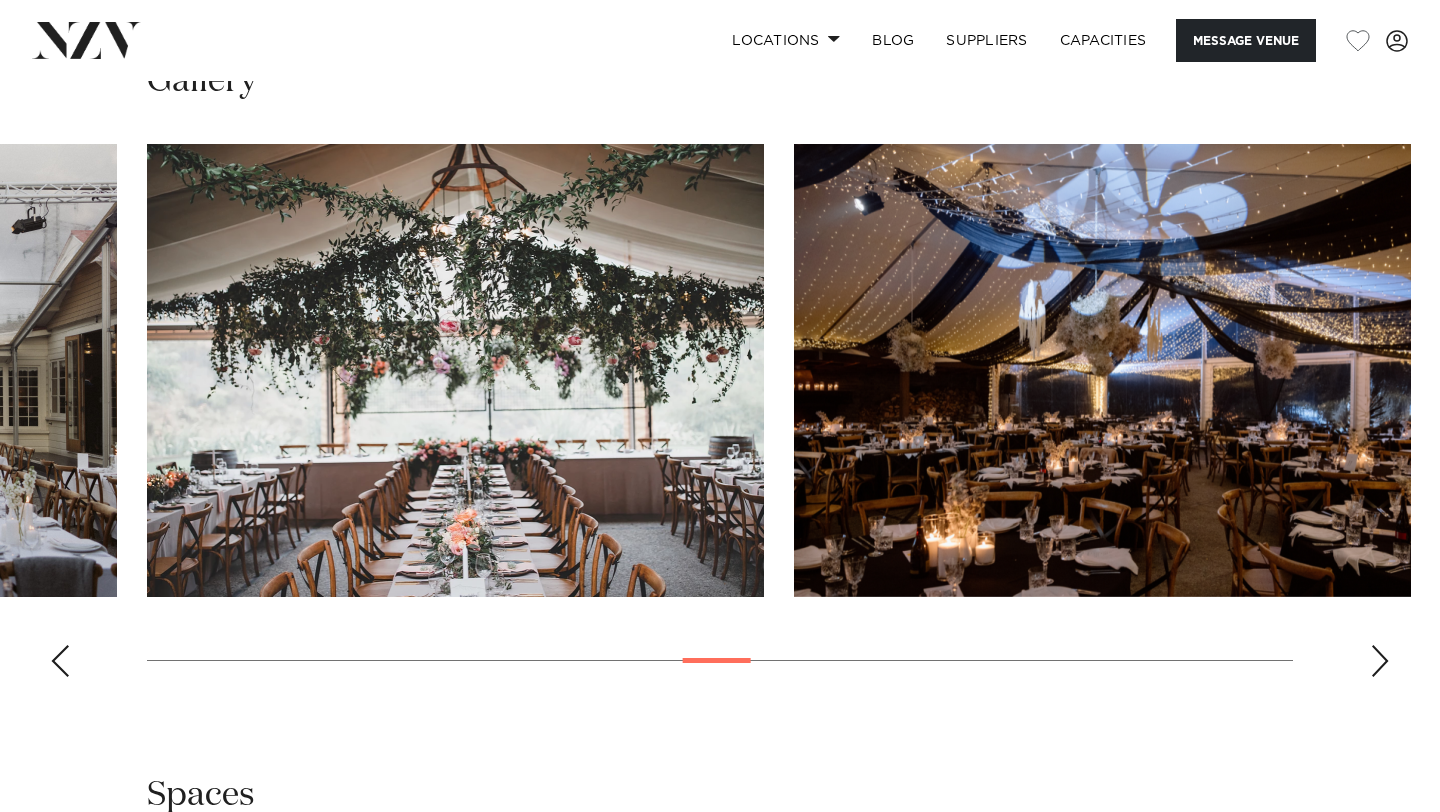 click at bounding box center [60, 661] 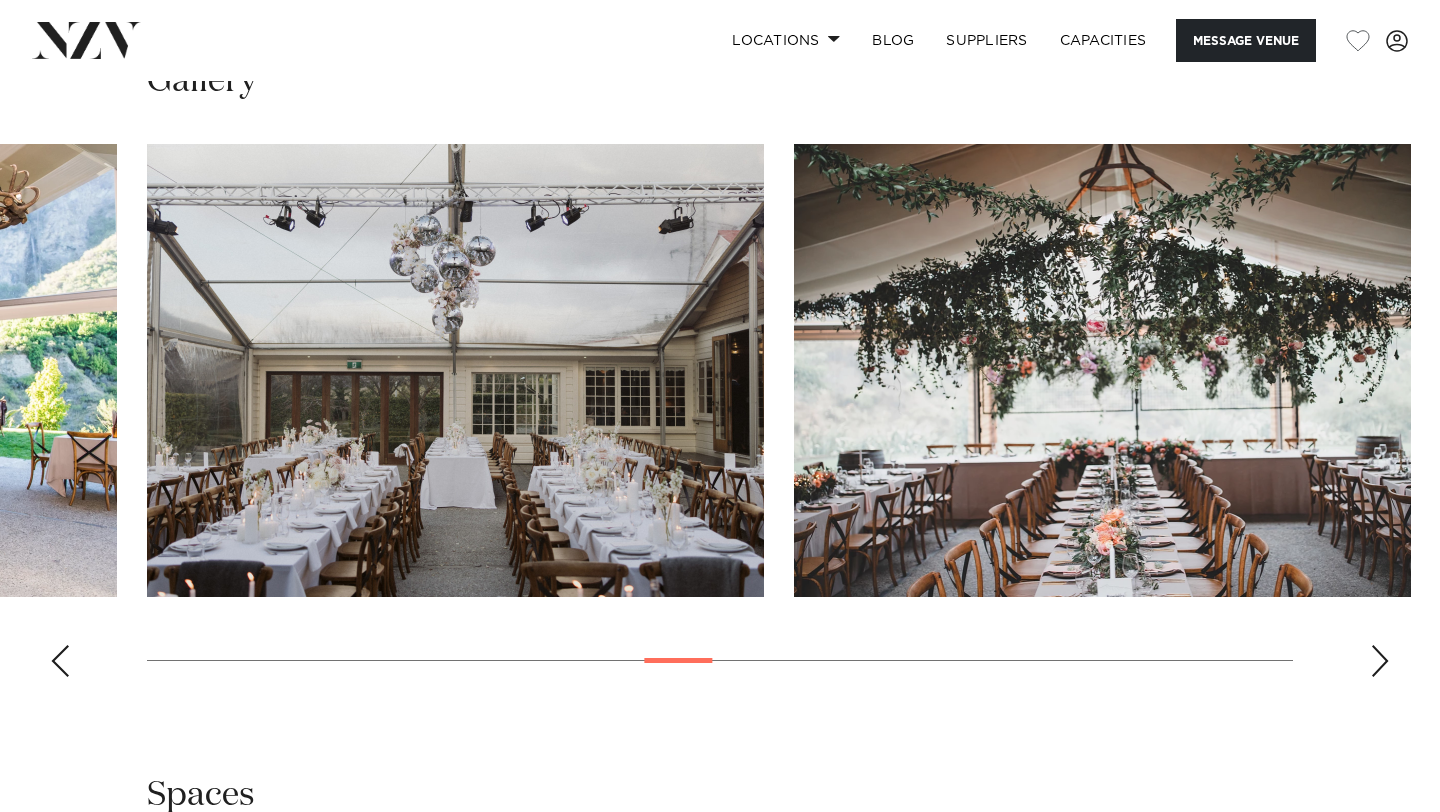 click at bounding box center [60, 661] 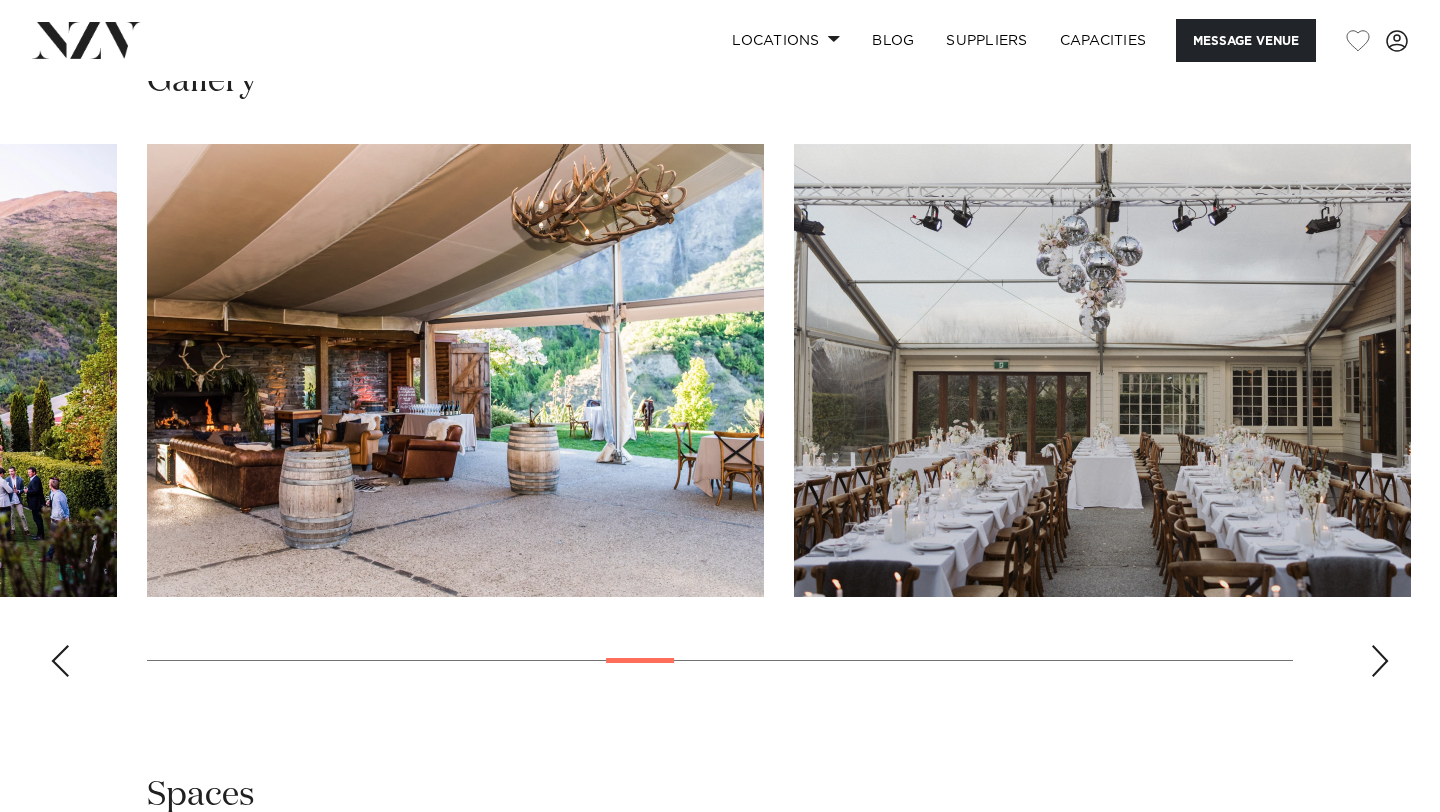 click at bounding box center [60, 661] 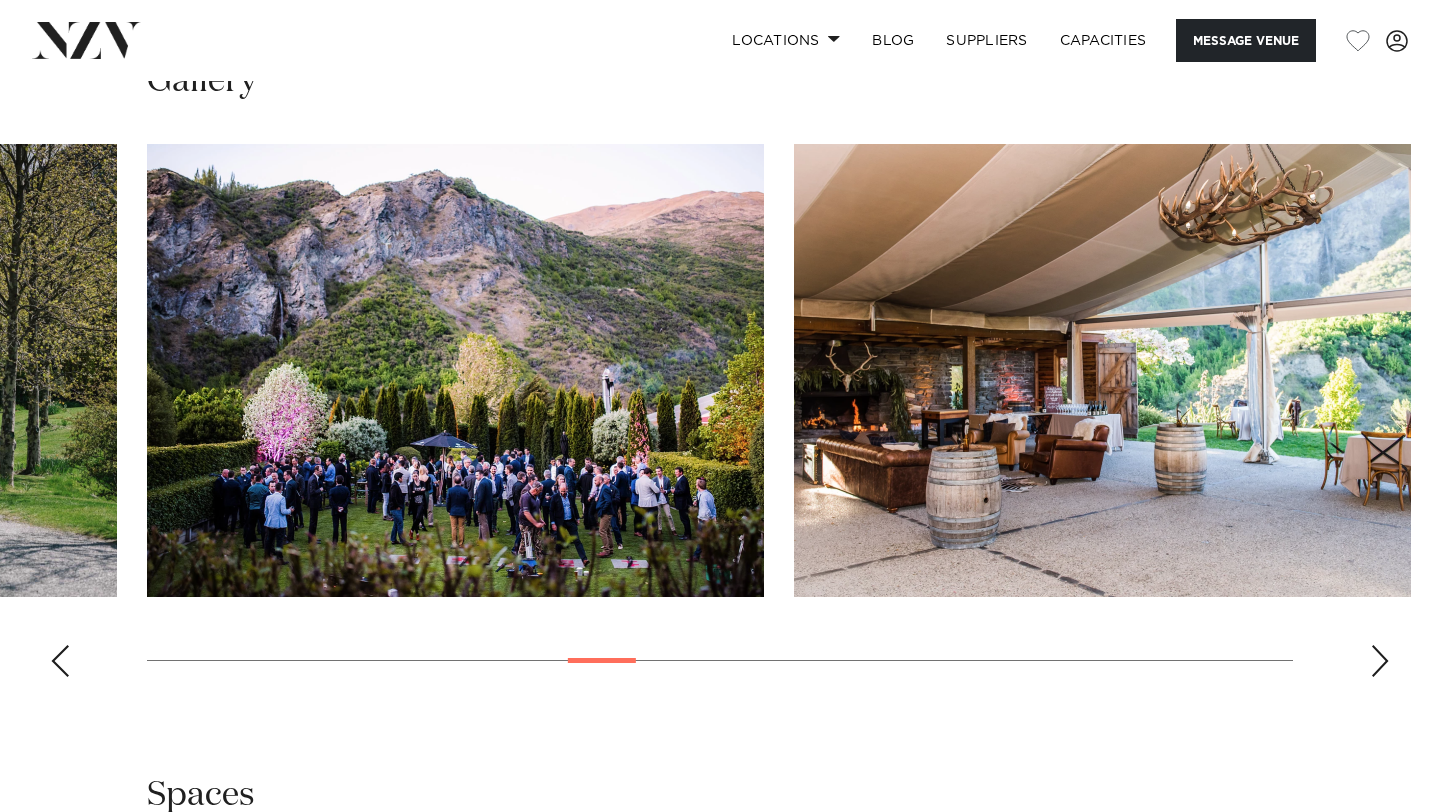 click at bounding box center [60, 661] 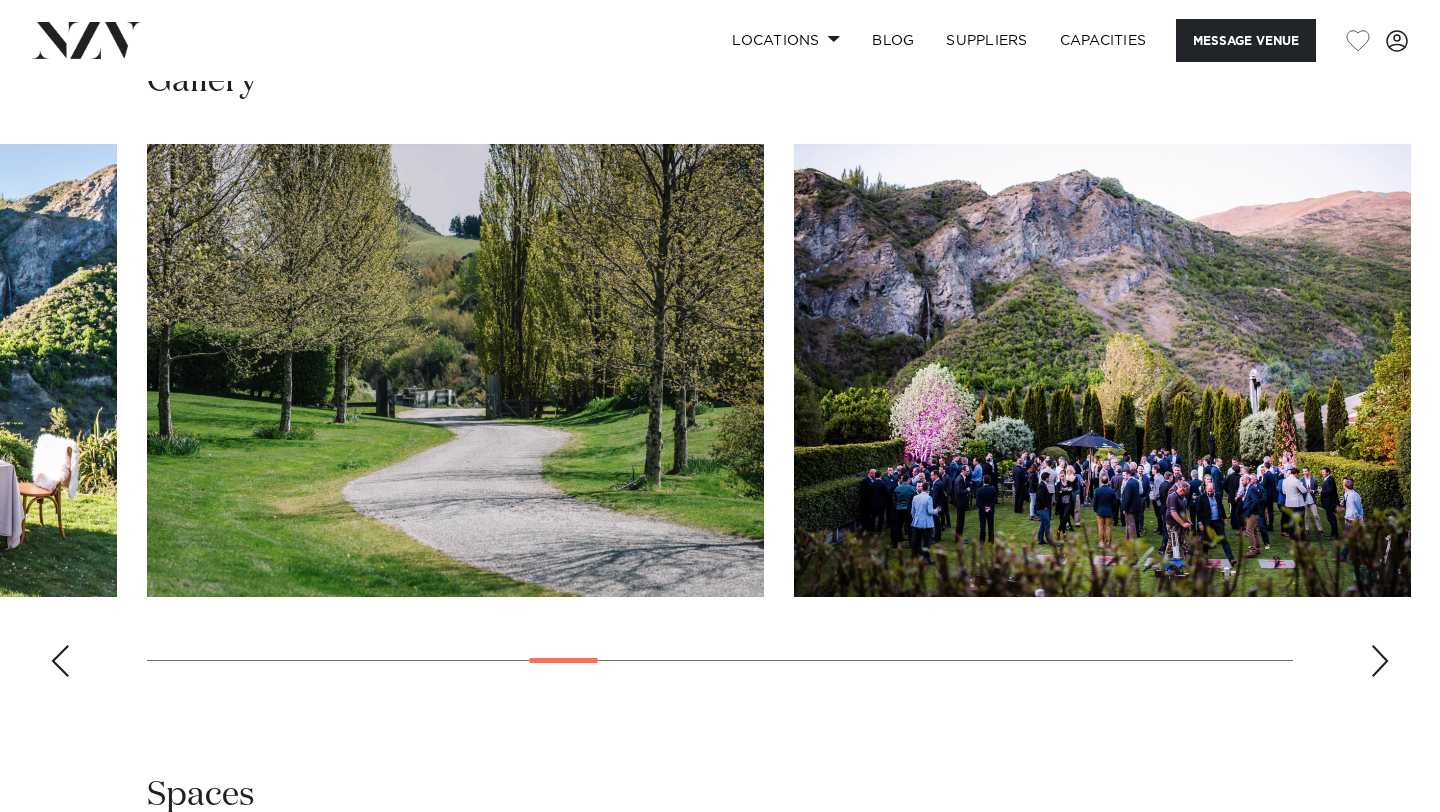 click at bounding box center (60, 661) 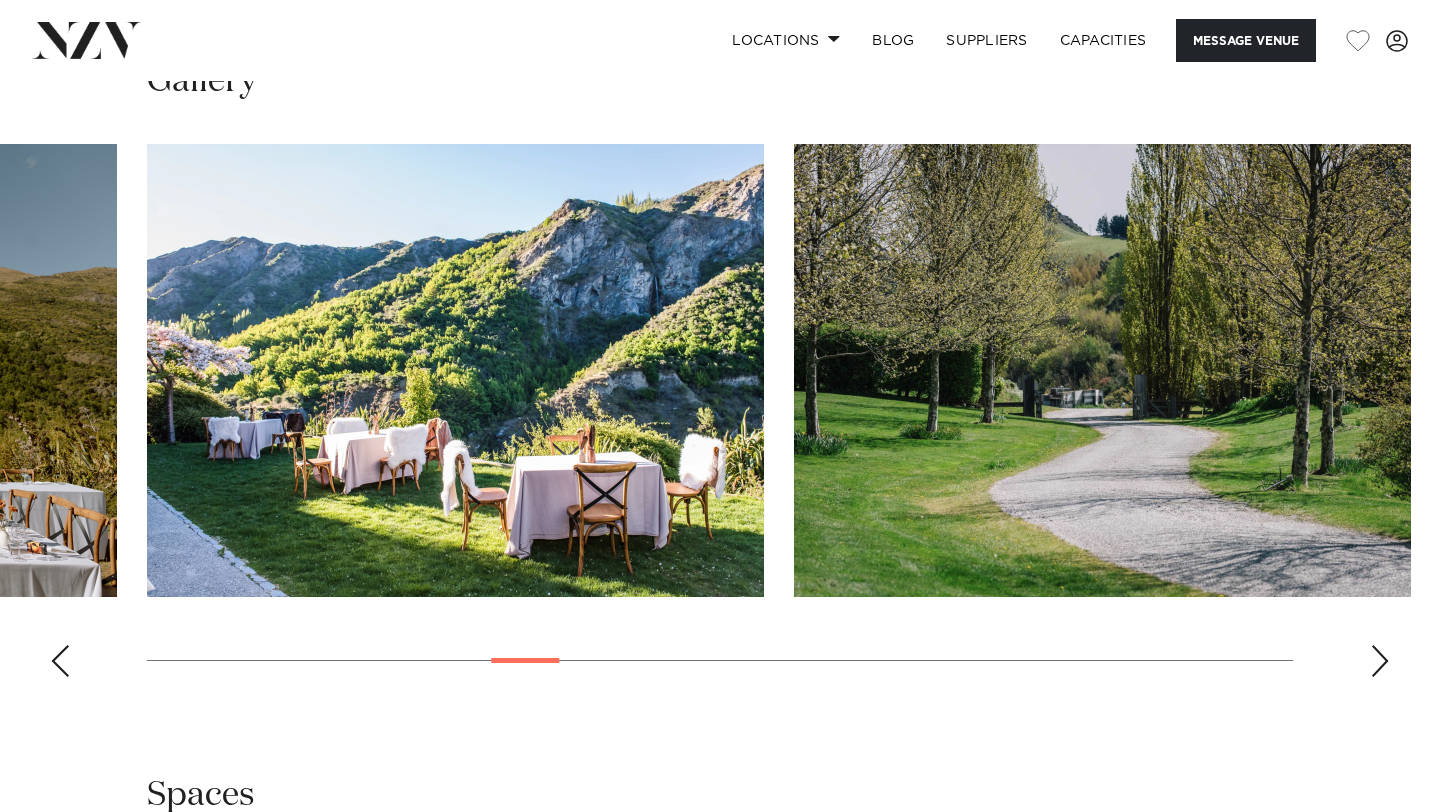 click at bounding box center (60, 661) 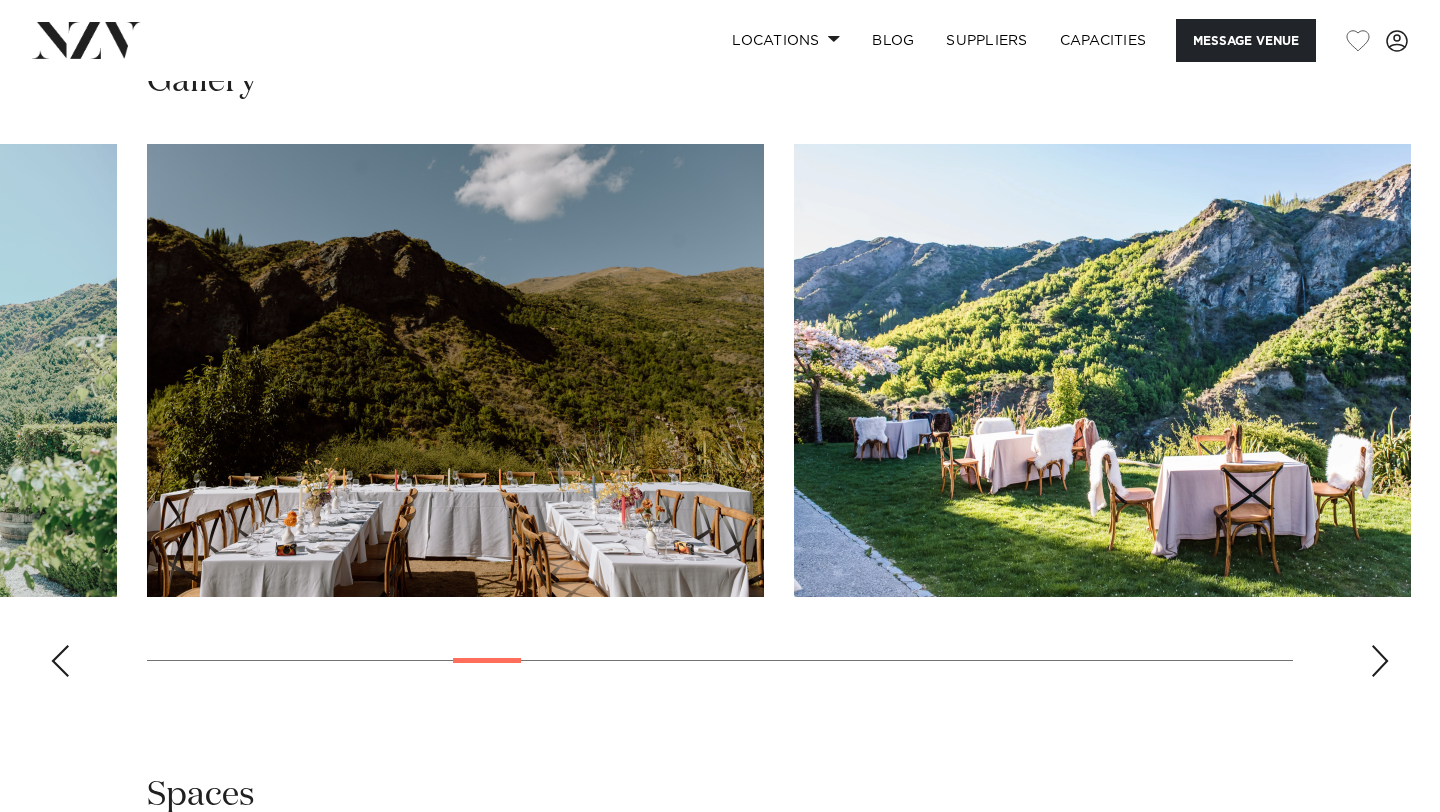 click at bounding box center [60, 661] 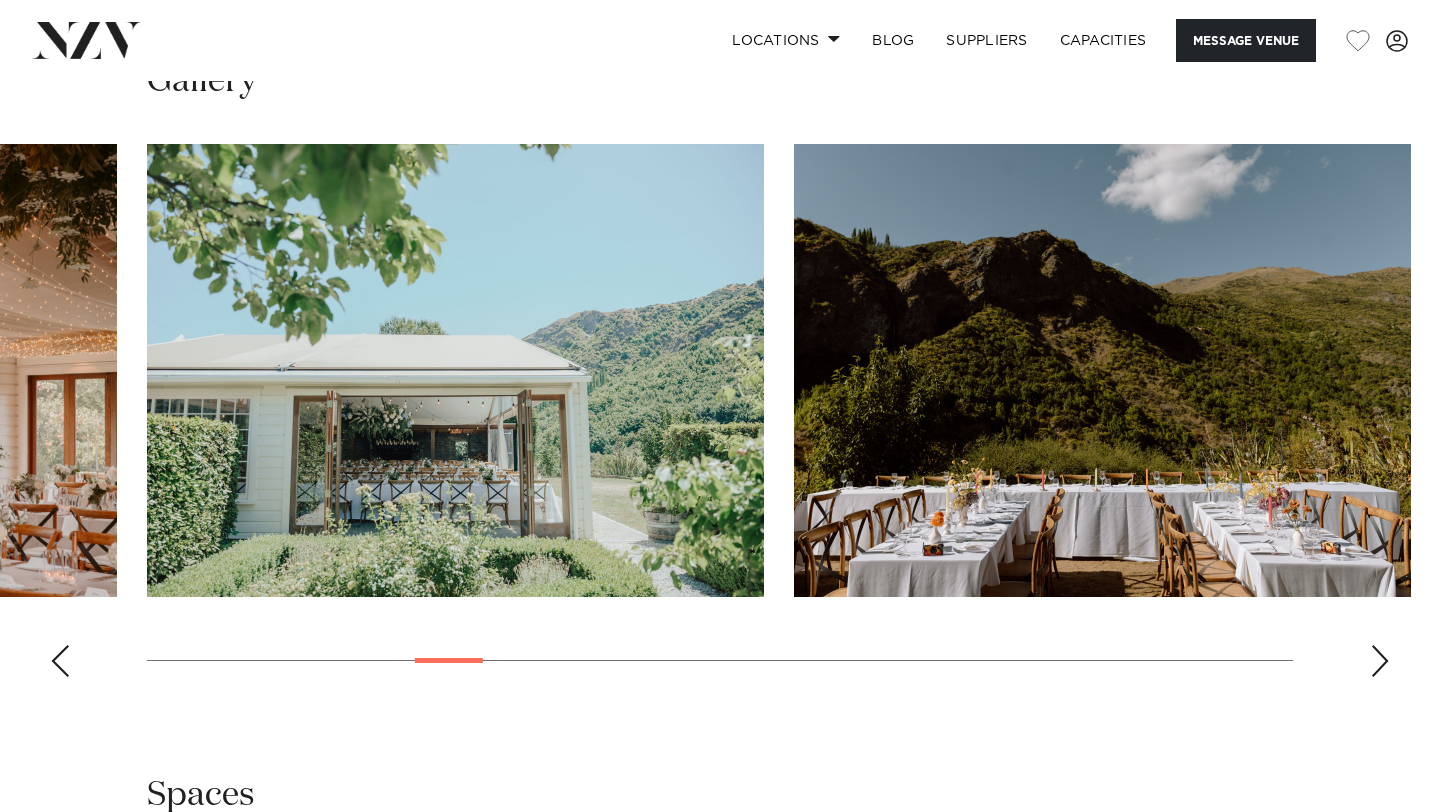 click at bounding box center [60, 661] 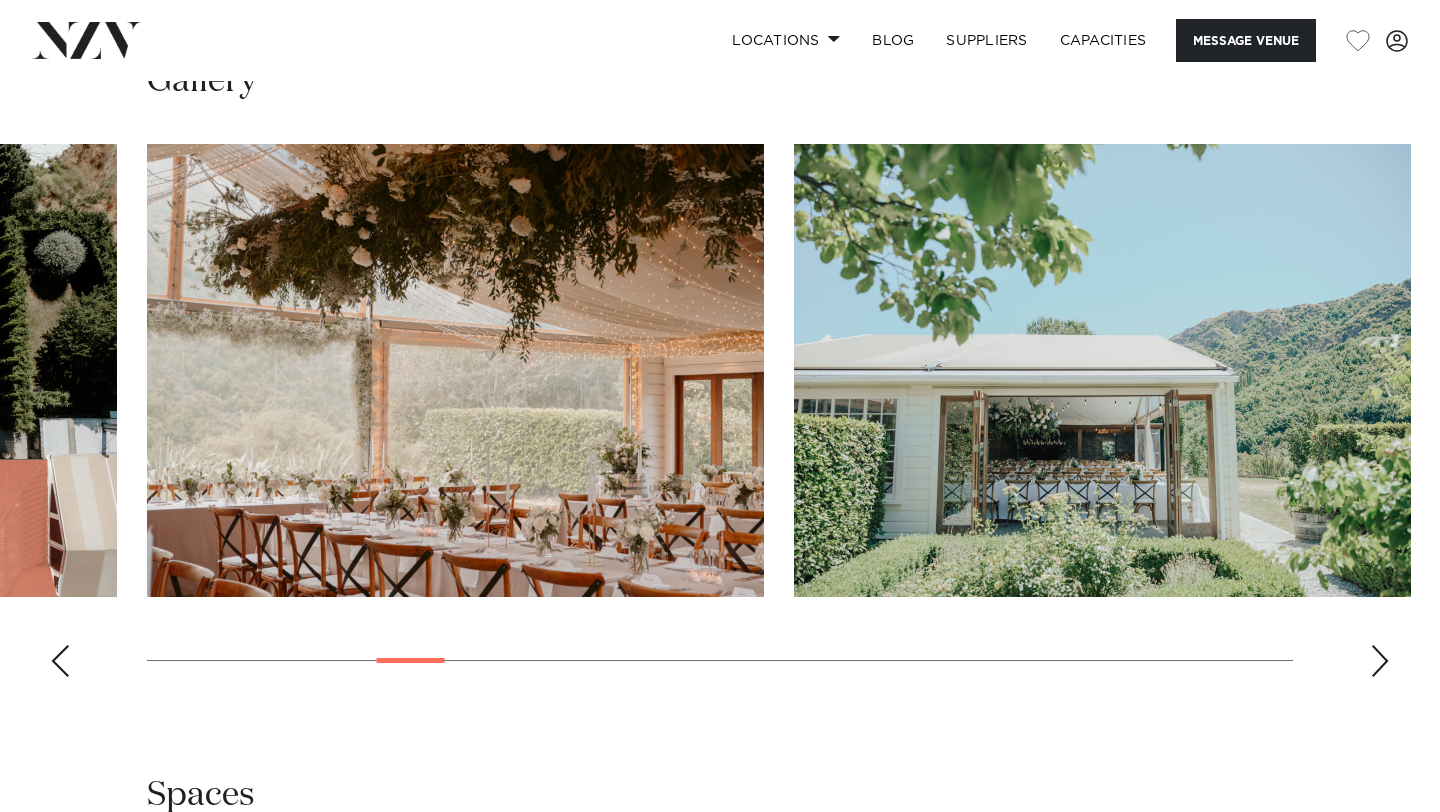 click at bounding box center [60, 661] 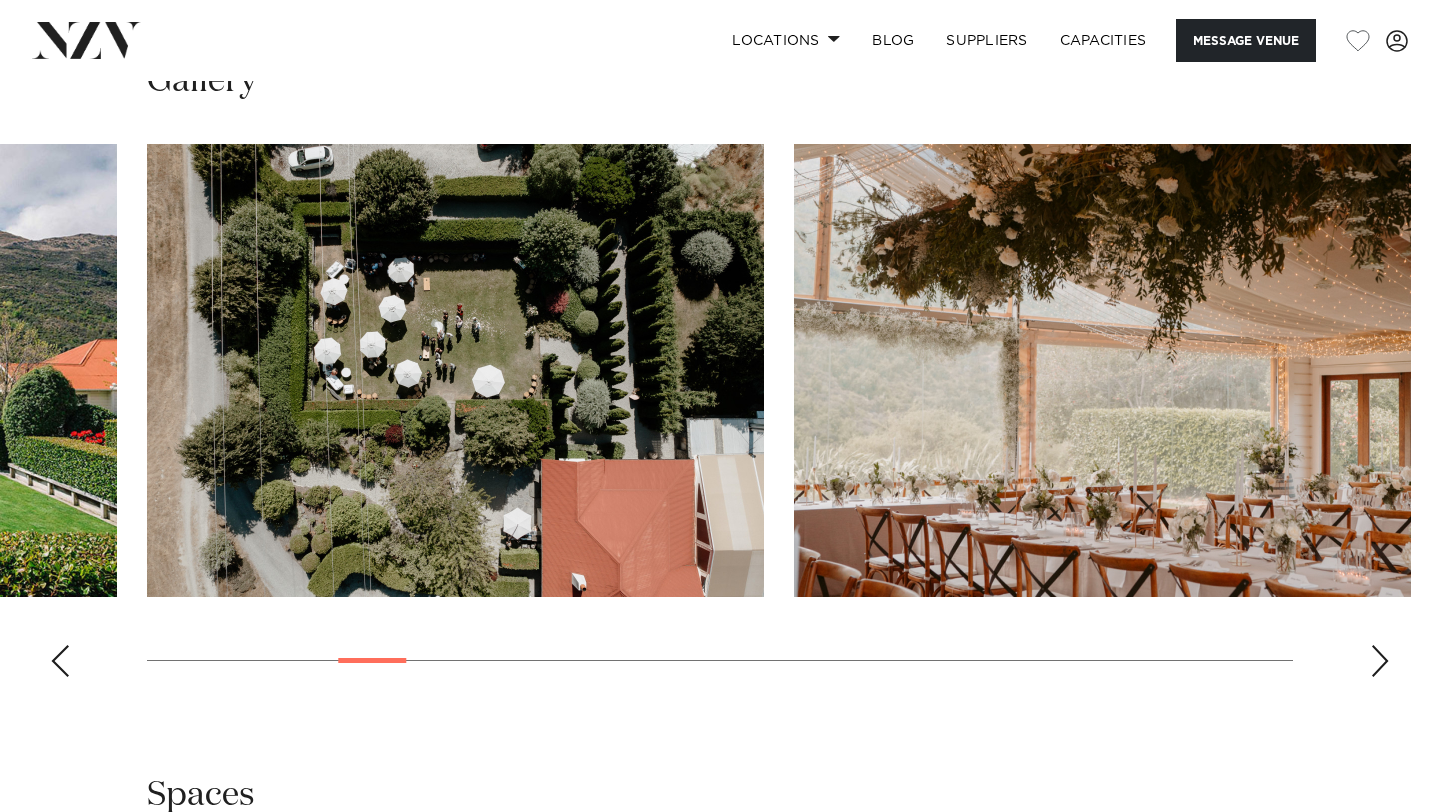 click at bounding box center [60, 661] 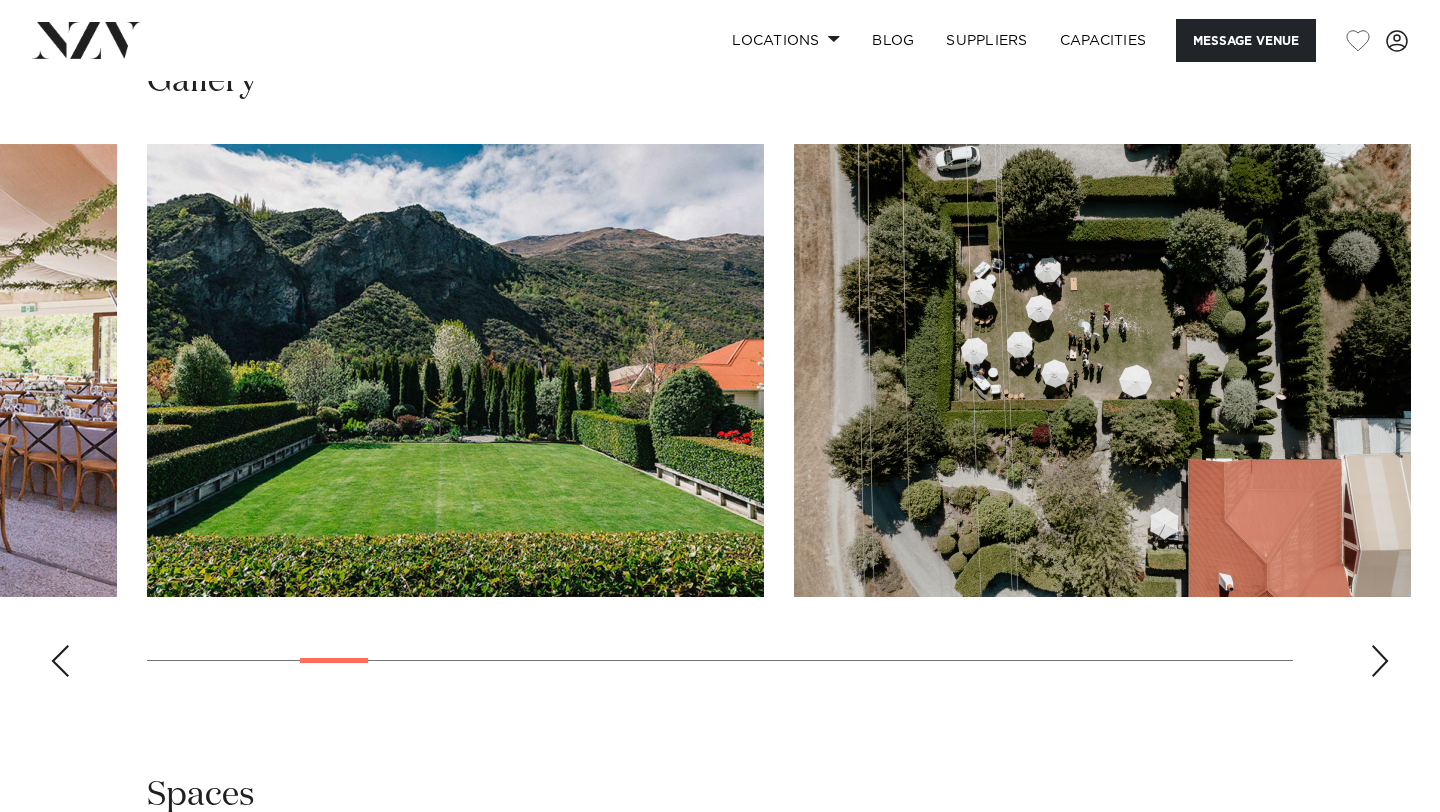 click at bounding box center [60, 661] 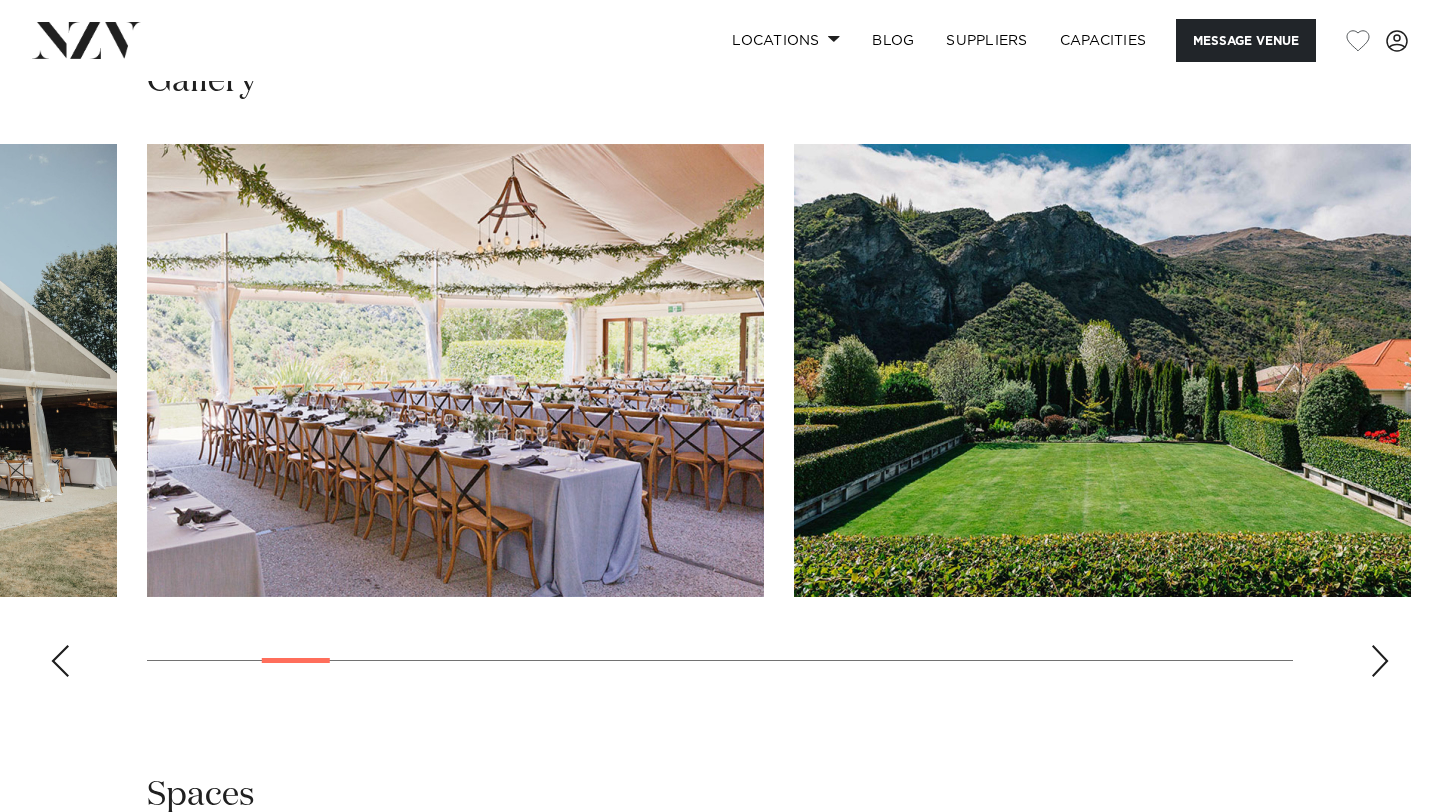 click at bounding box center [60, 661] 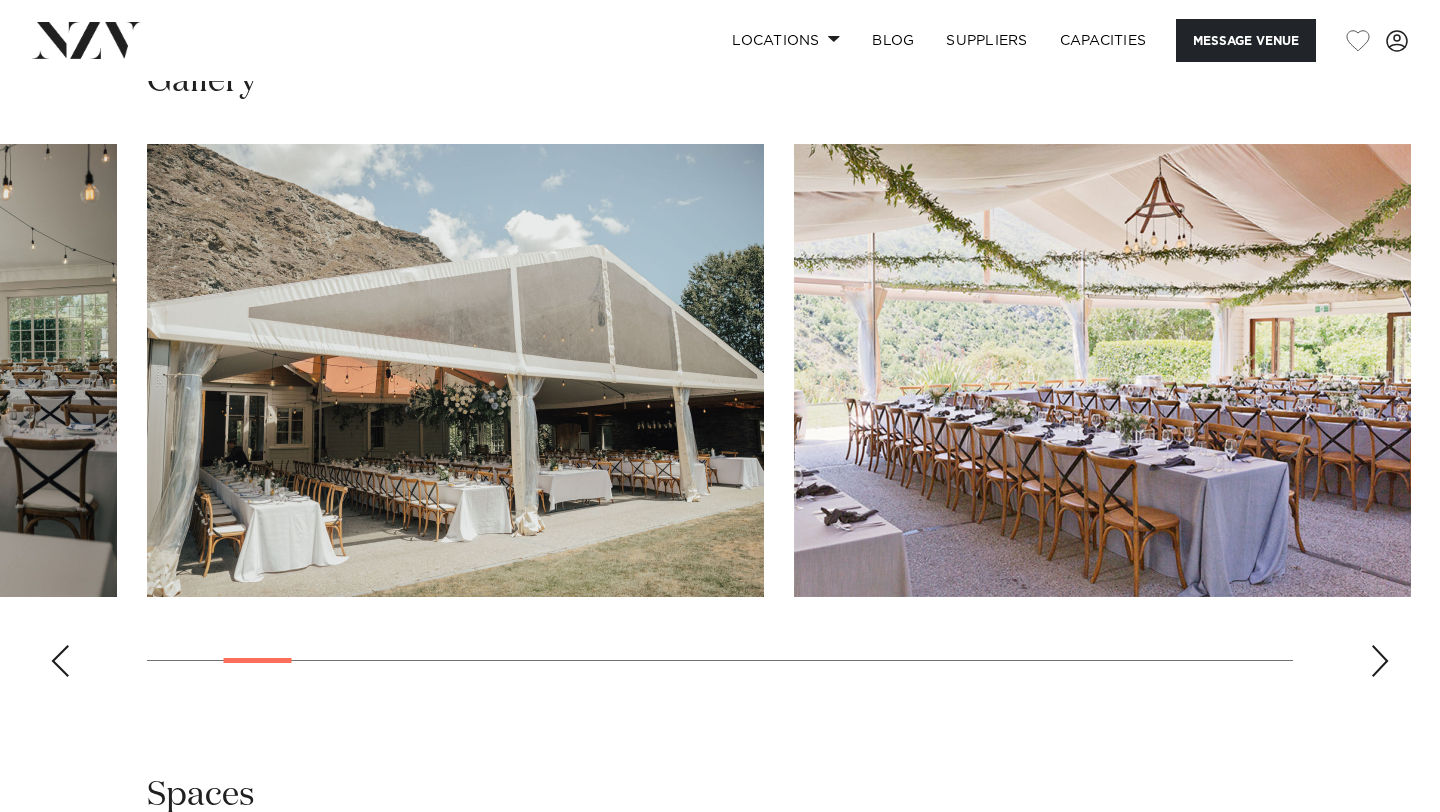 click at bounding box center [60, 661] 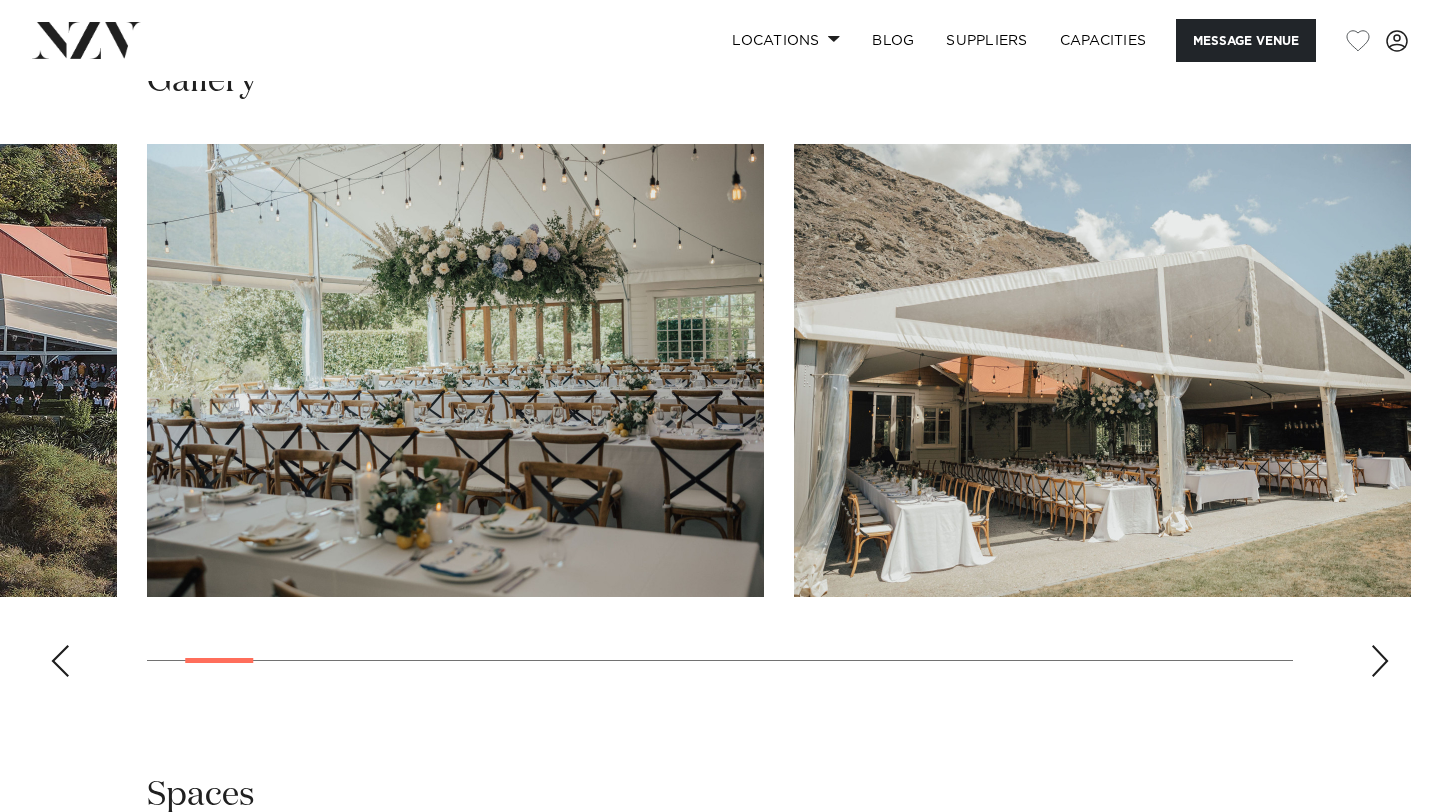 click at bounding box center (455, 370) 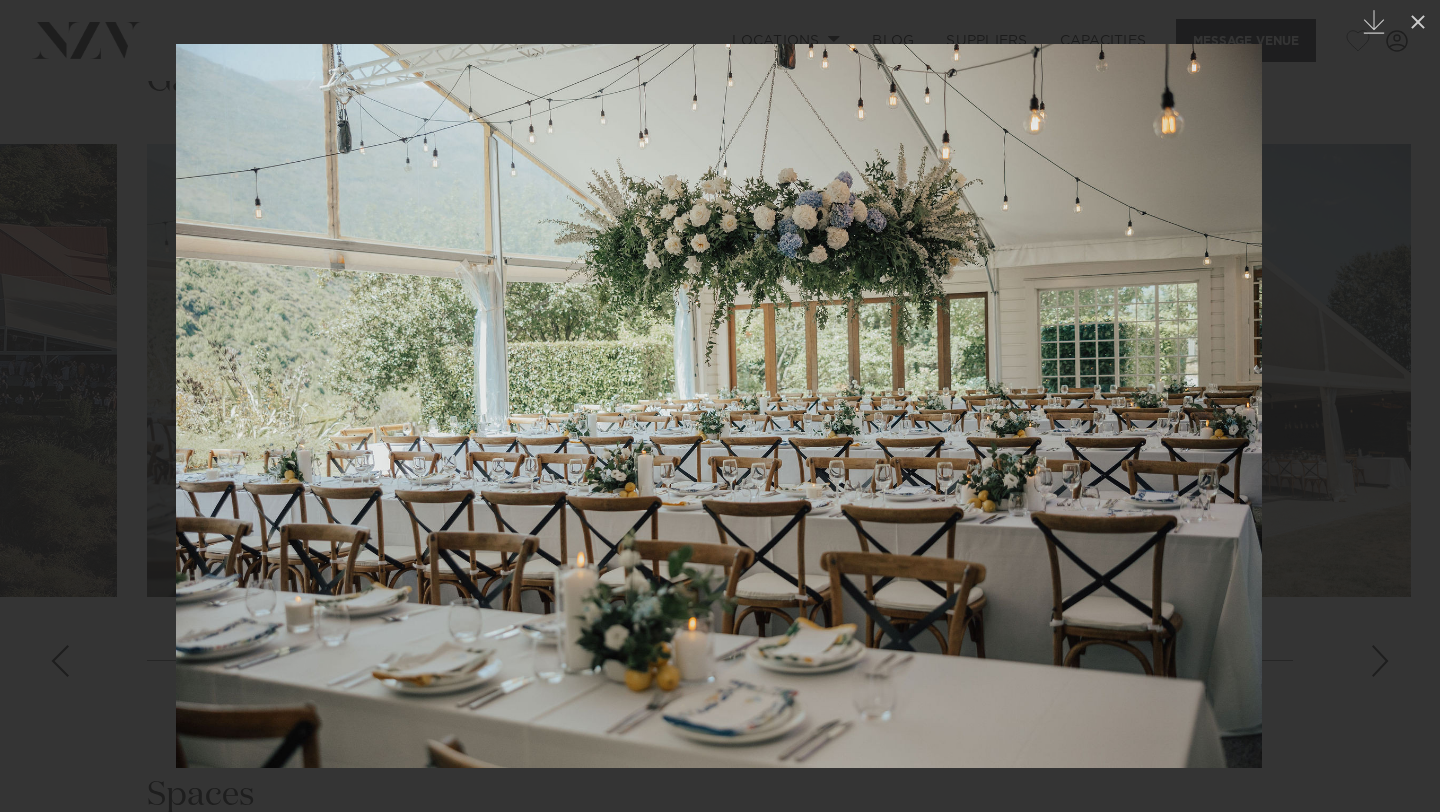 click at bounding box center (720, 406) 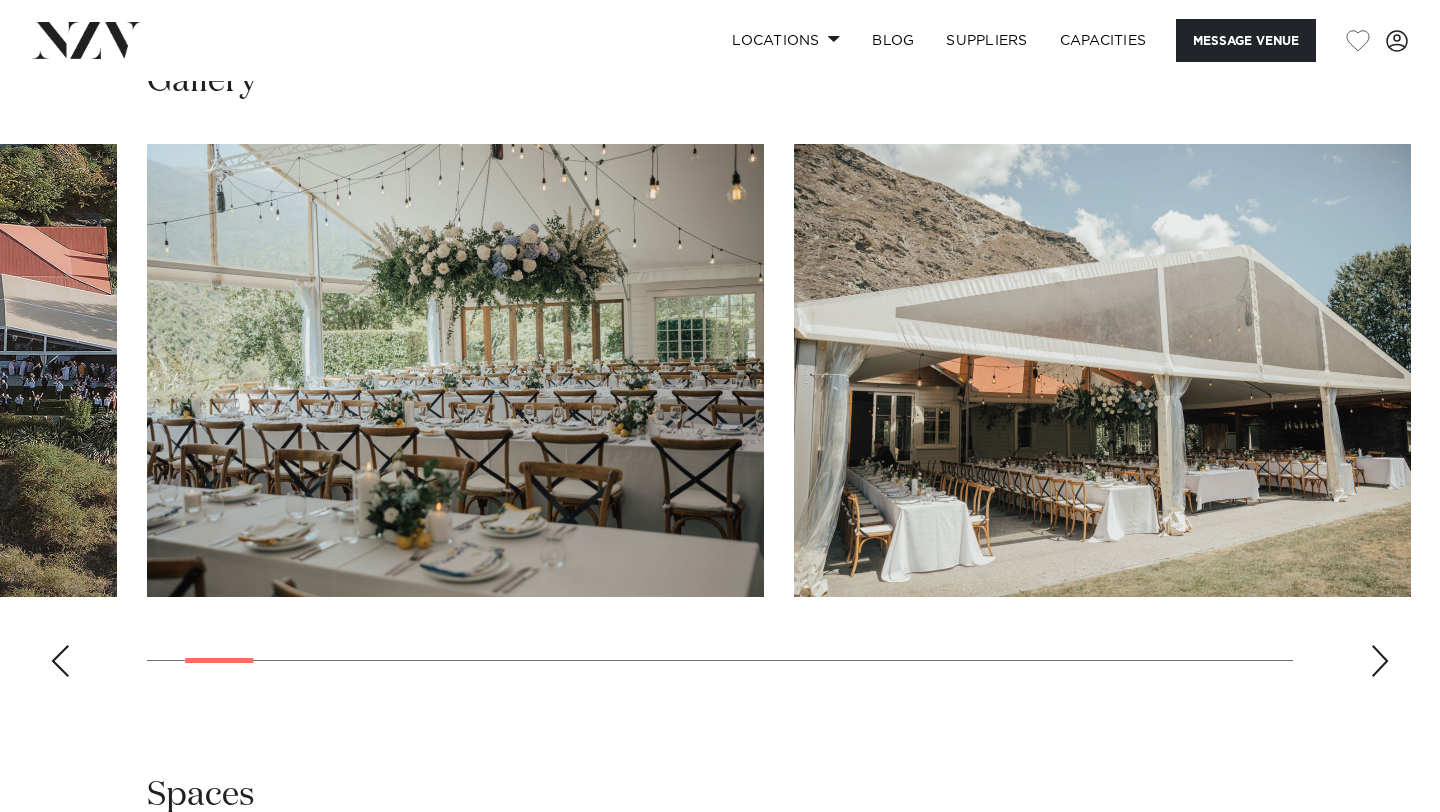 click at bounding box center (1102, 370) 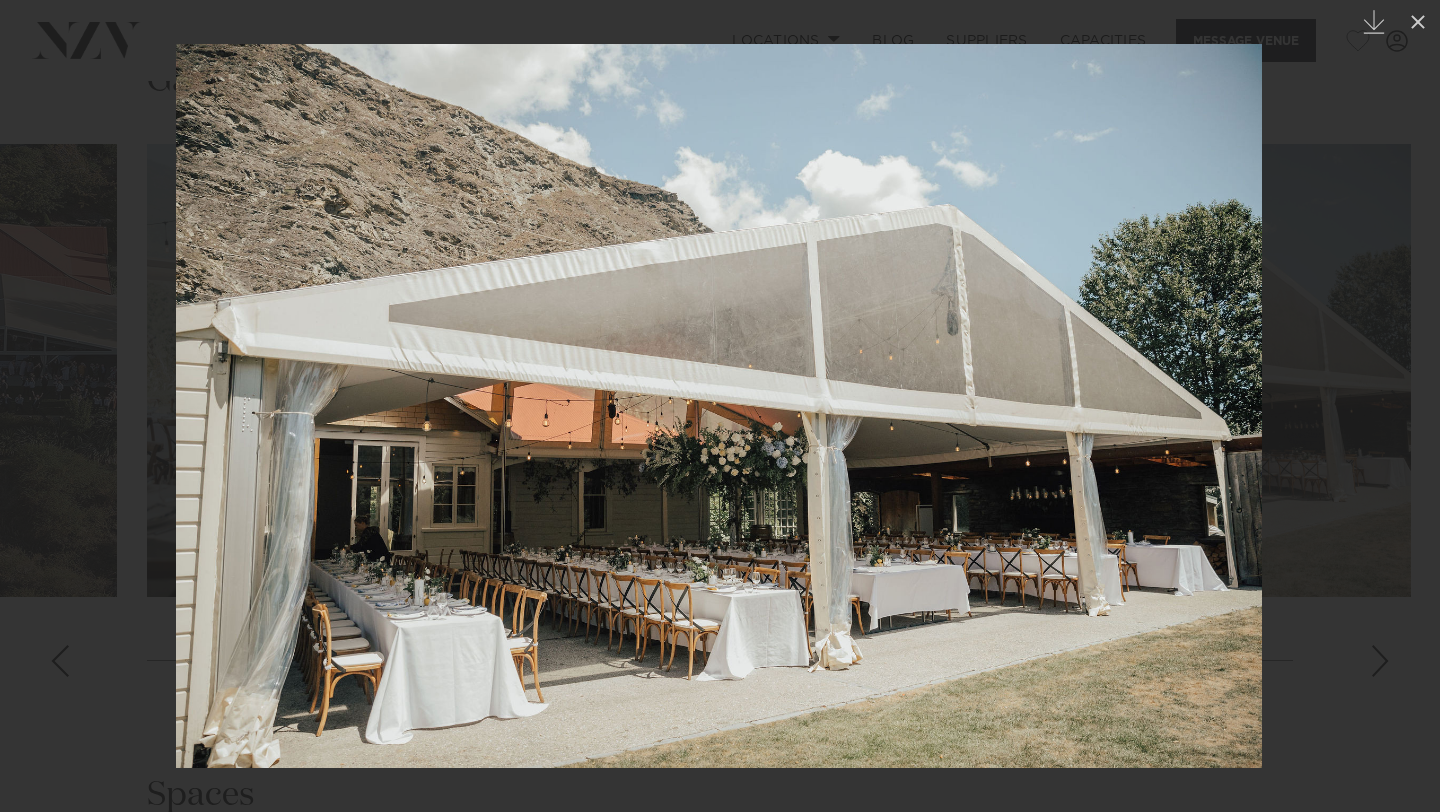 click at bounding box center [720, 406] 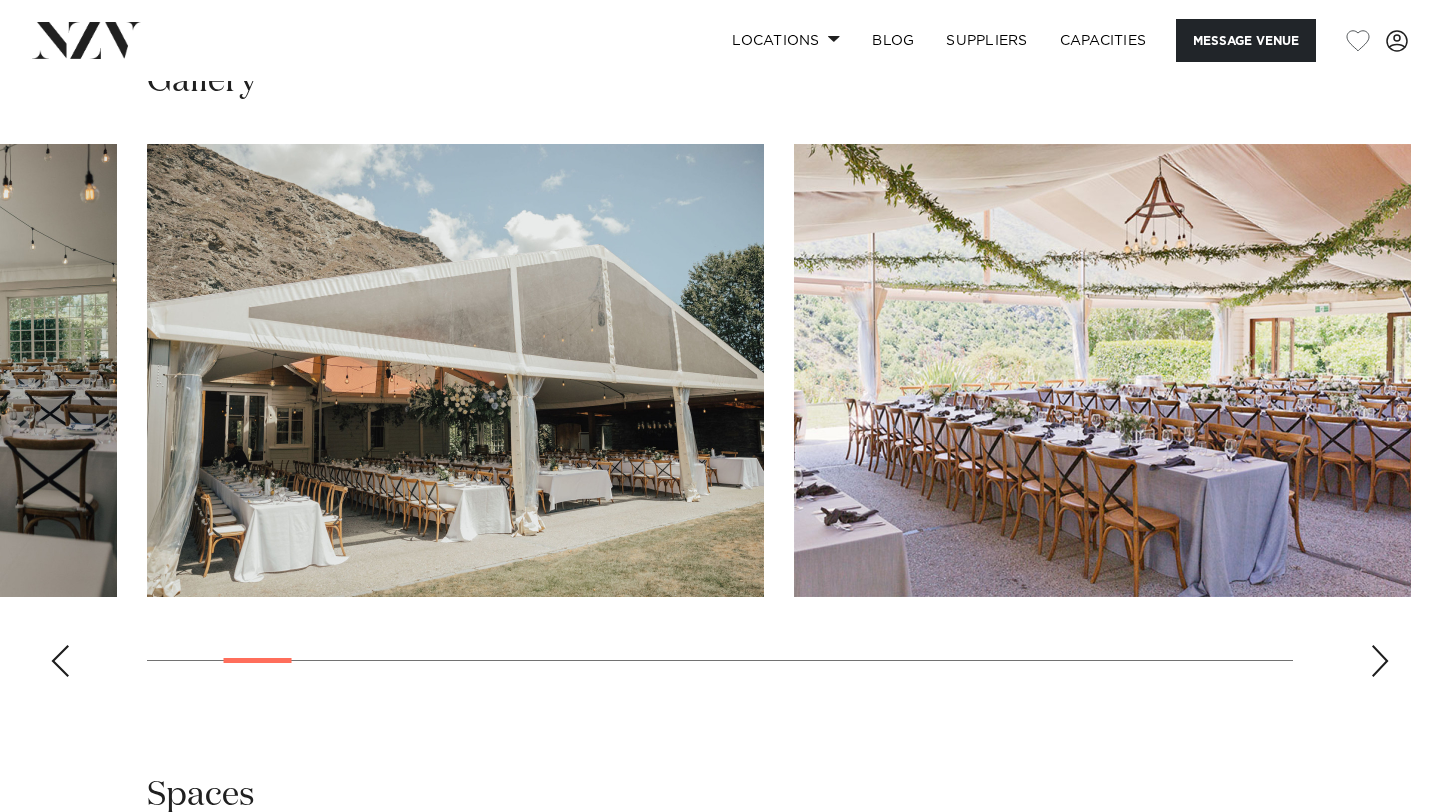 click at bounding box center (60, 661) 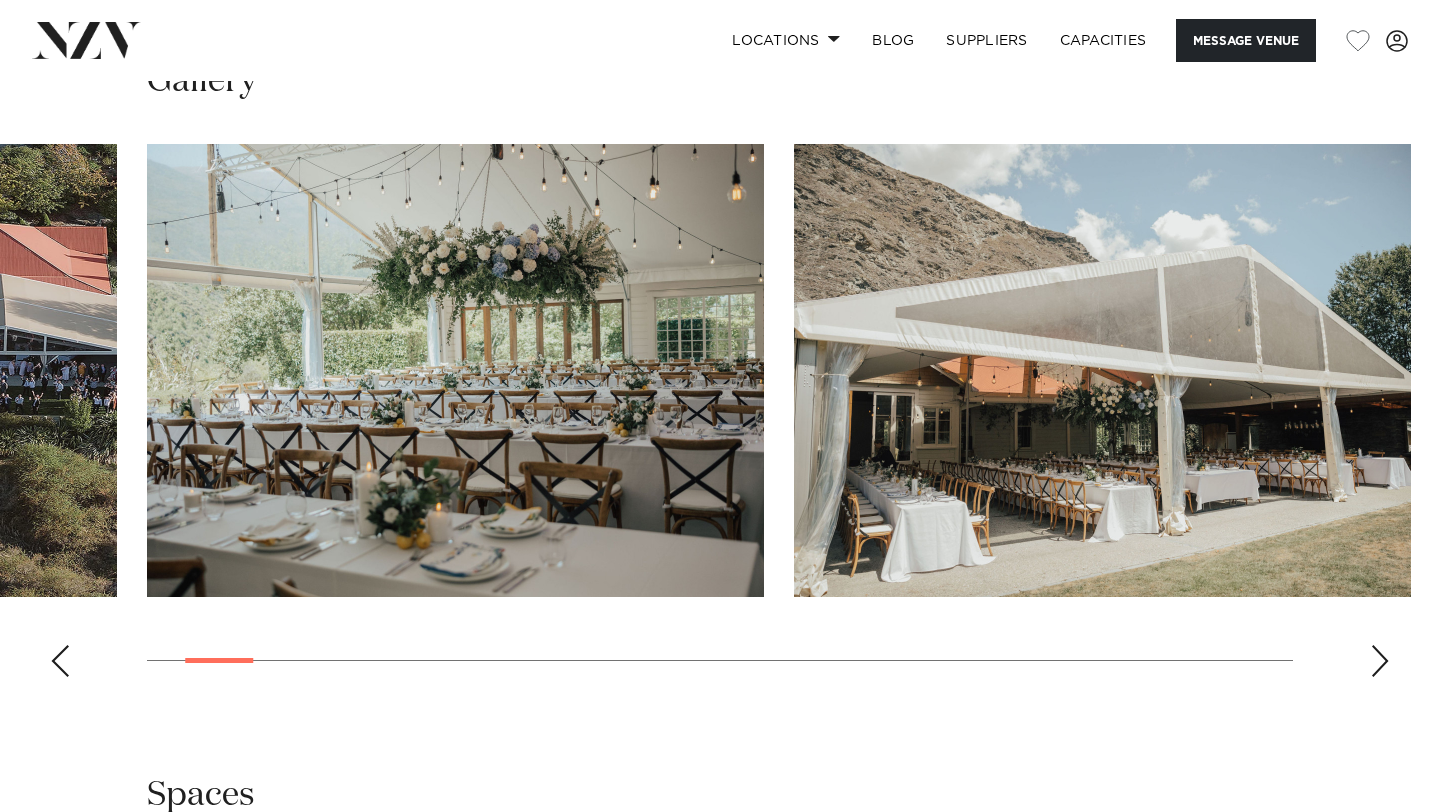 click at bounding box center (60, 661) 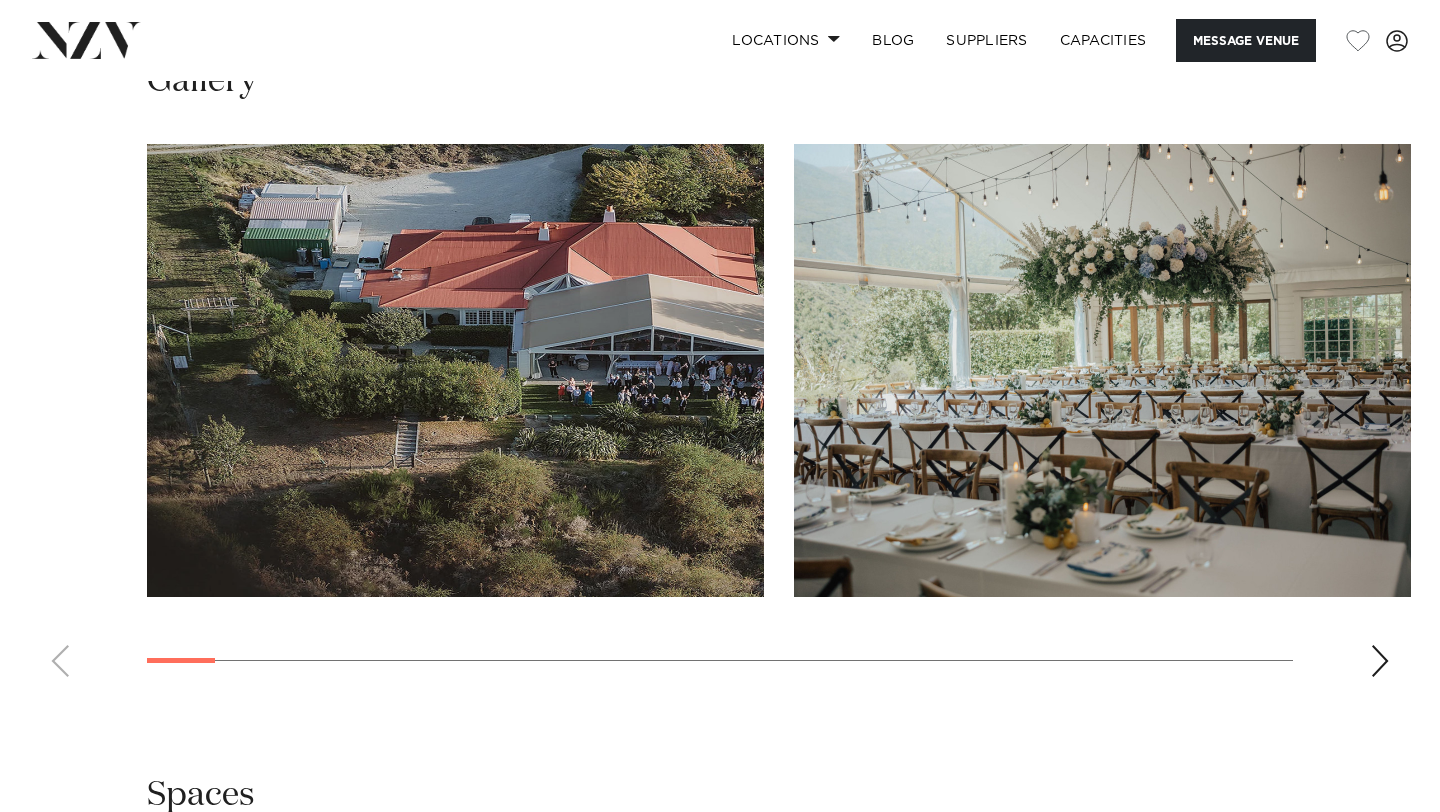 click at bounding box center [720, 418] 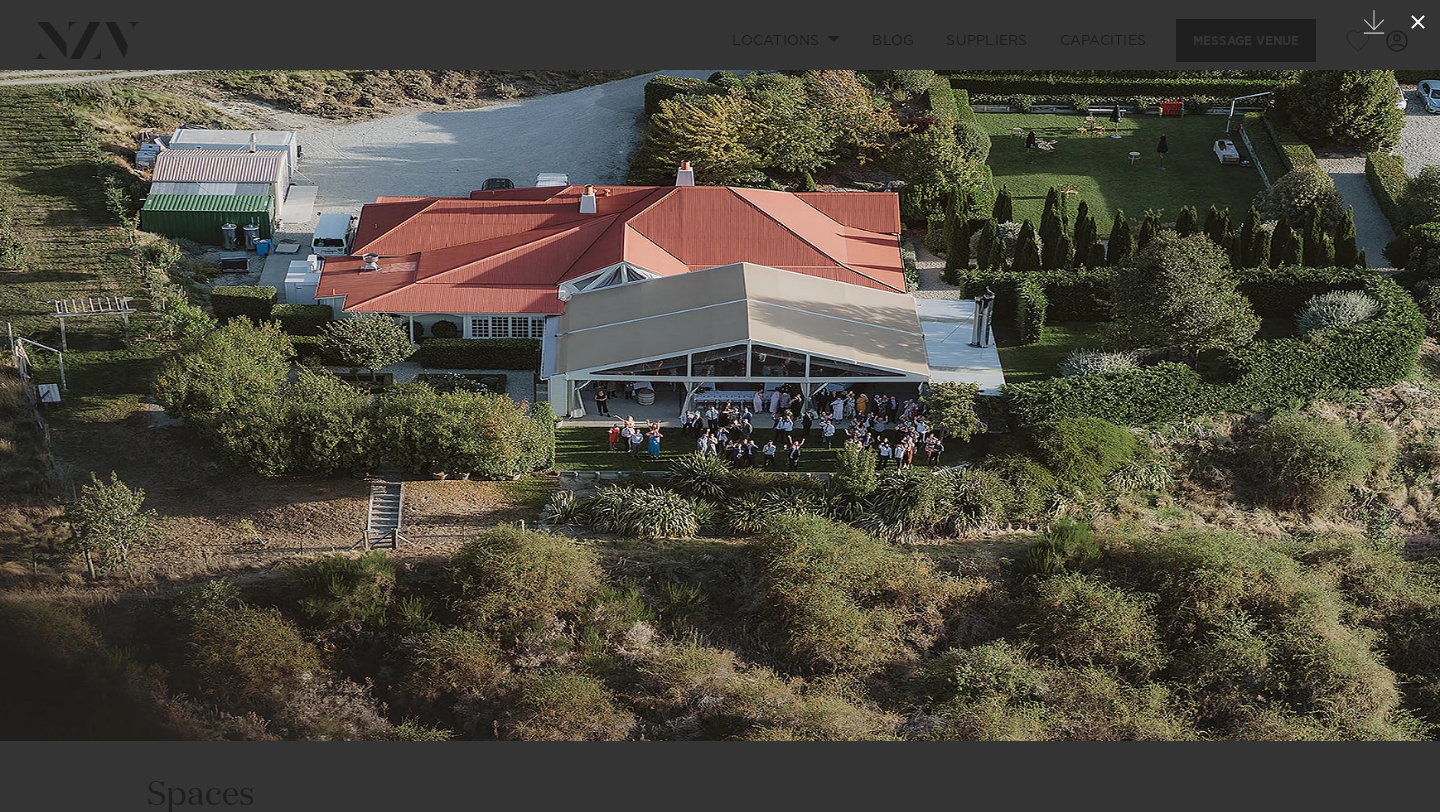 click 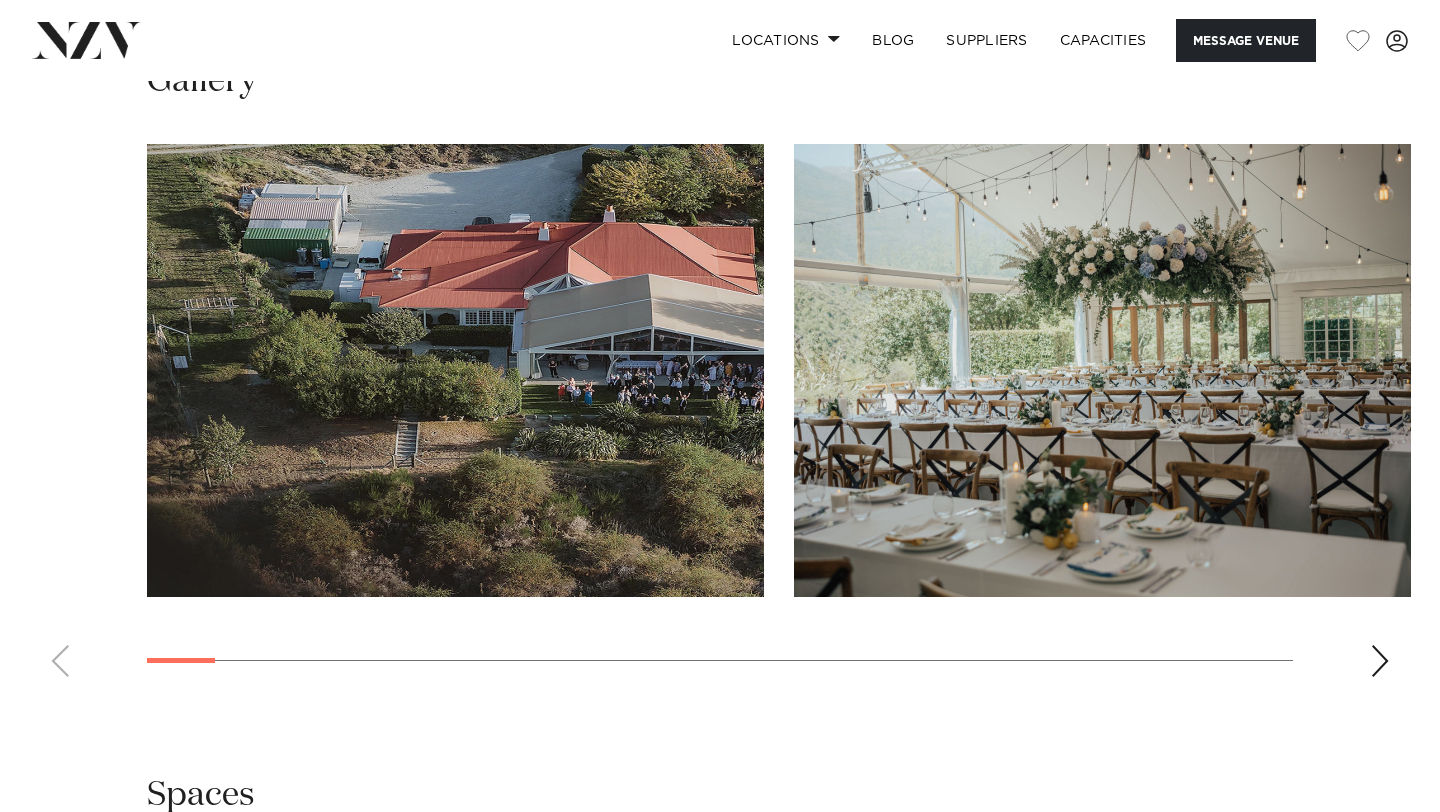 click at bounding box center (1102, 370) 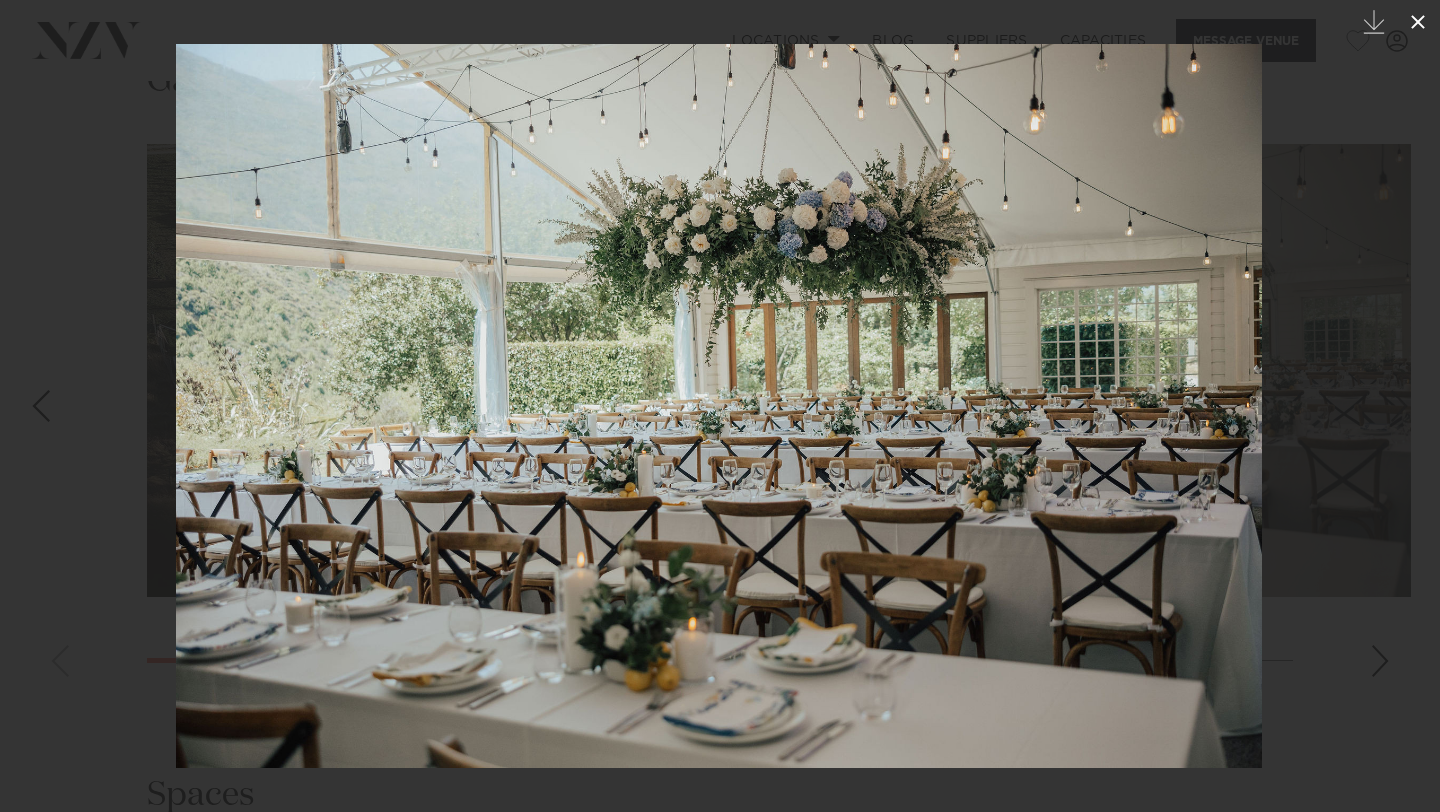 click 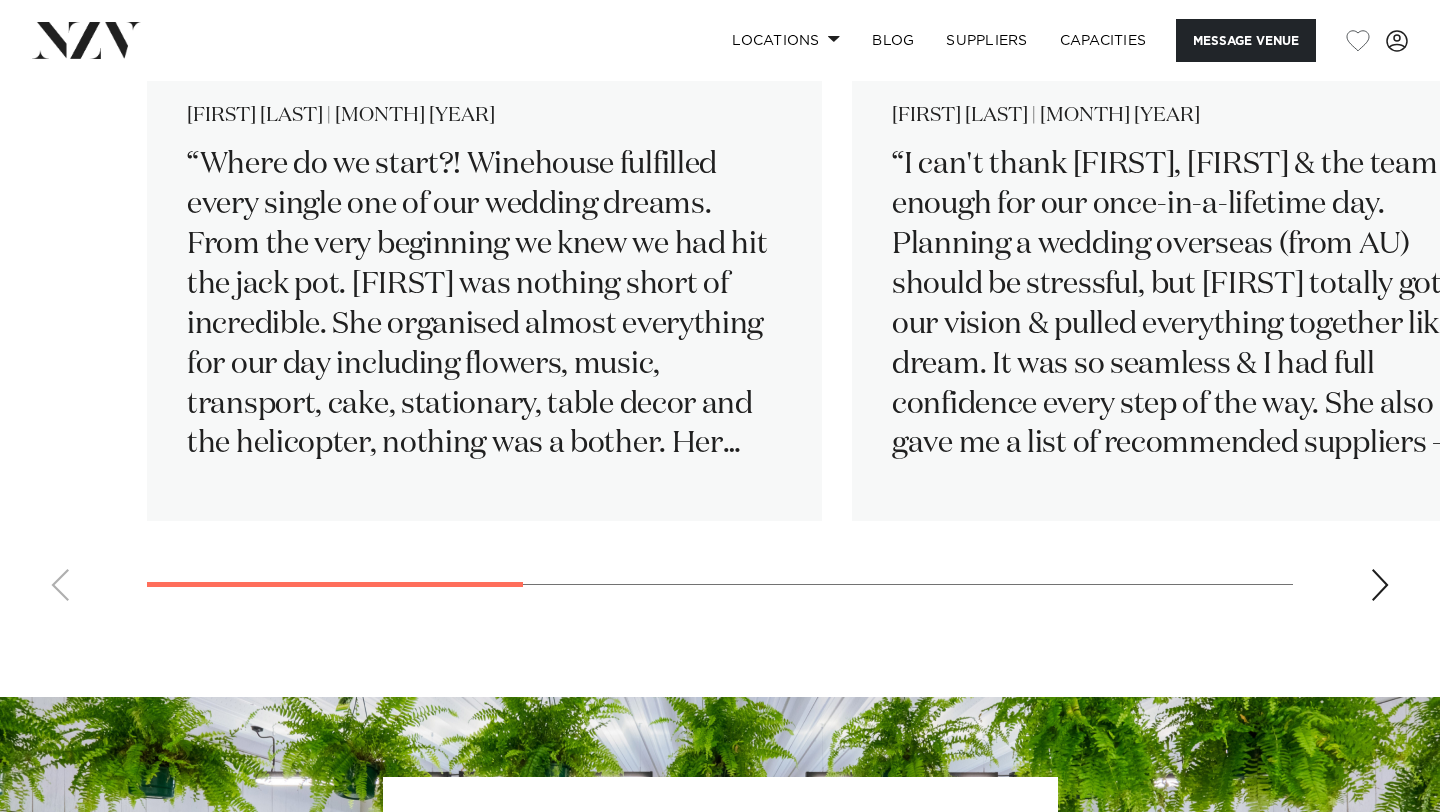 scroll, scrollTop: 3346, scrollLeft: 0, axis: vertical 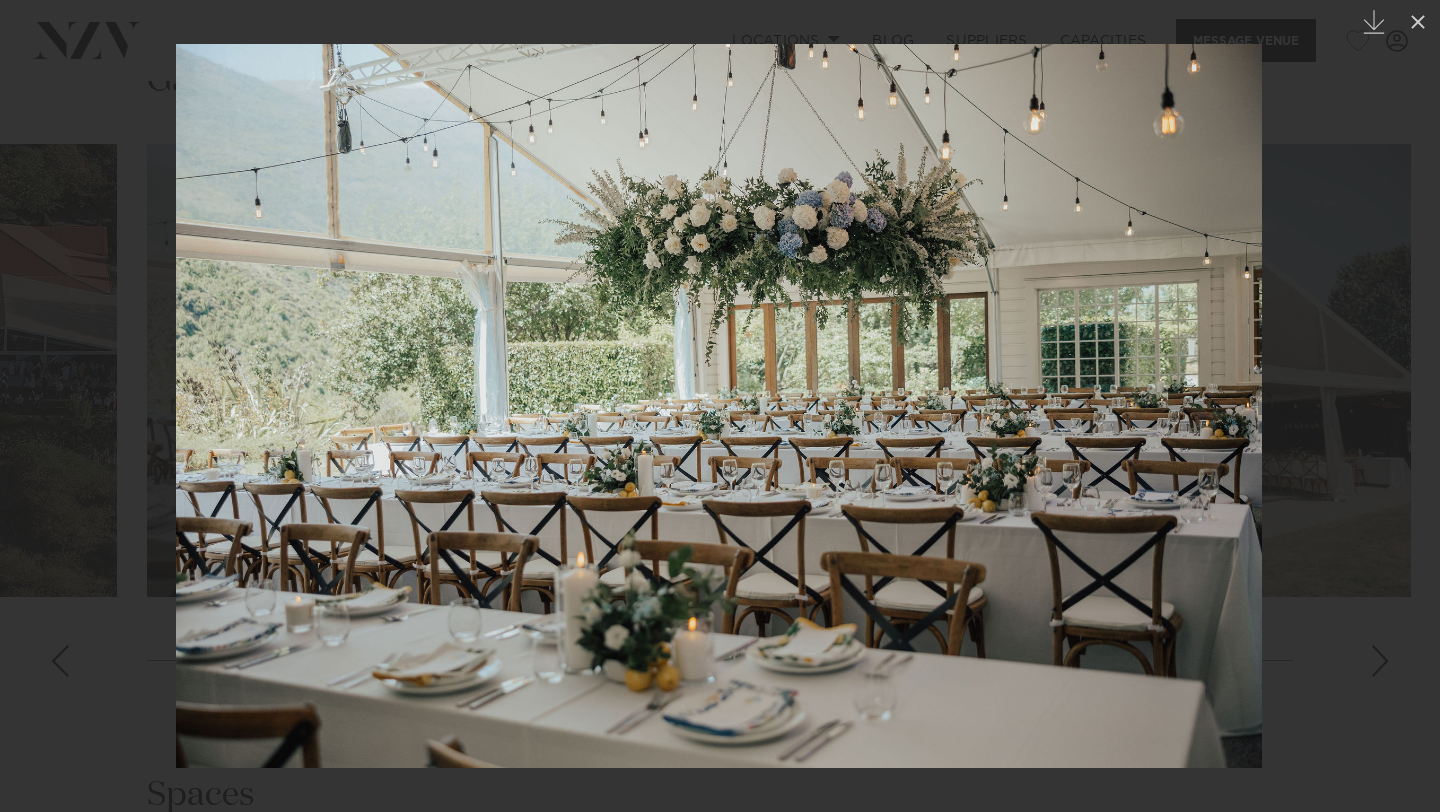 click at bounding box center [720, 406] 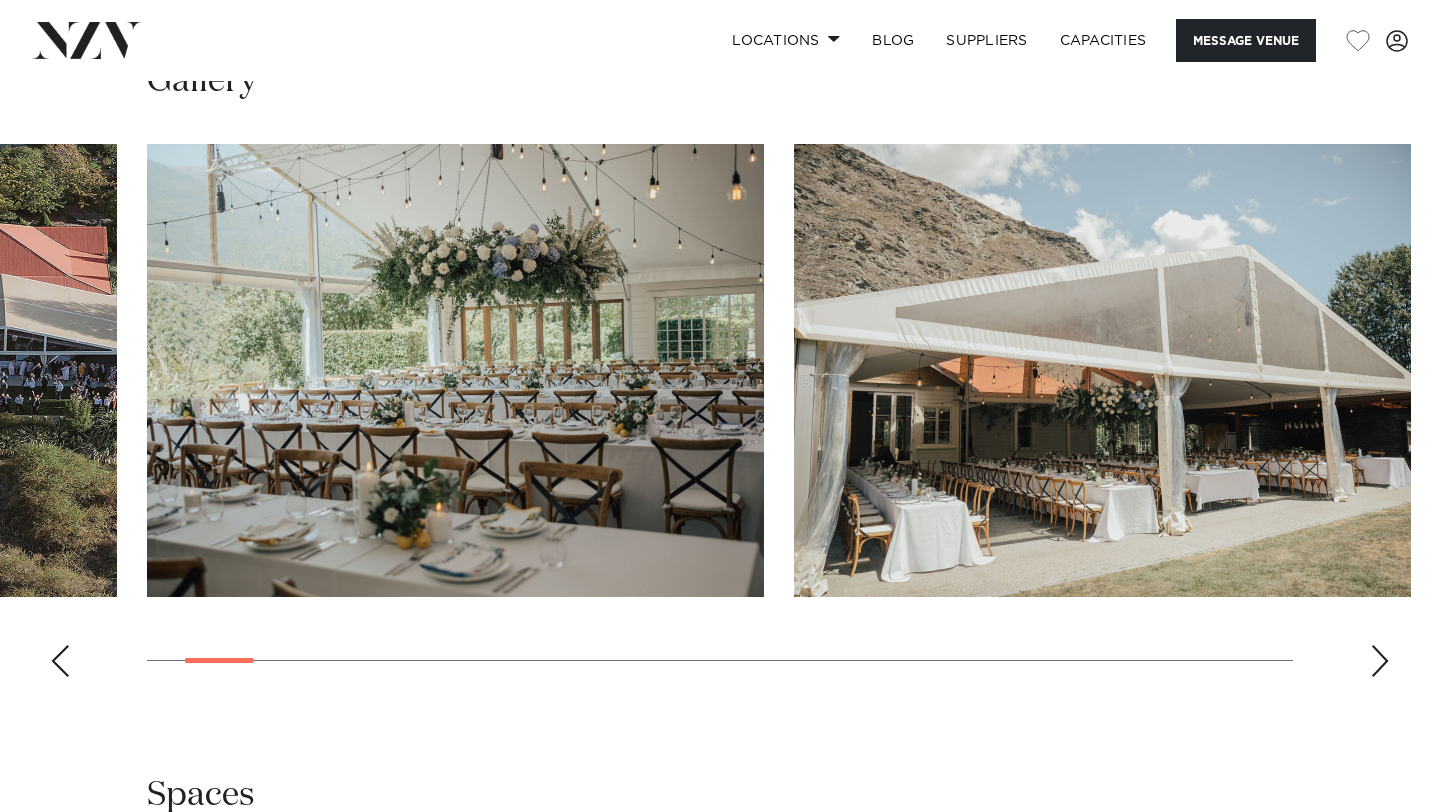 click at bounding box center (1380, 661) 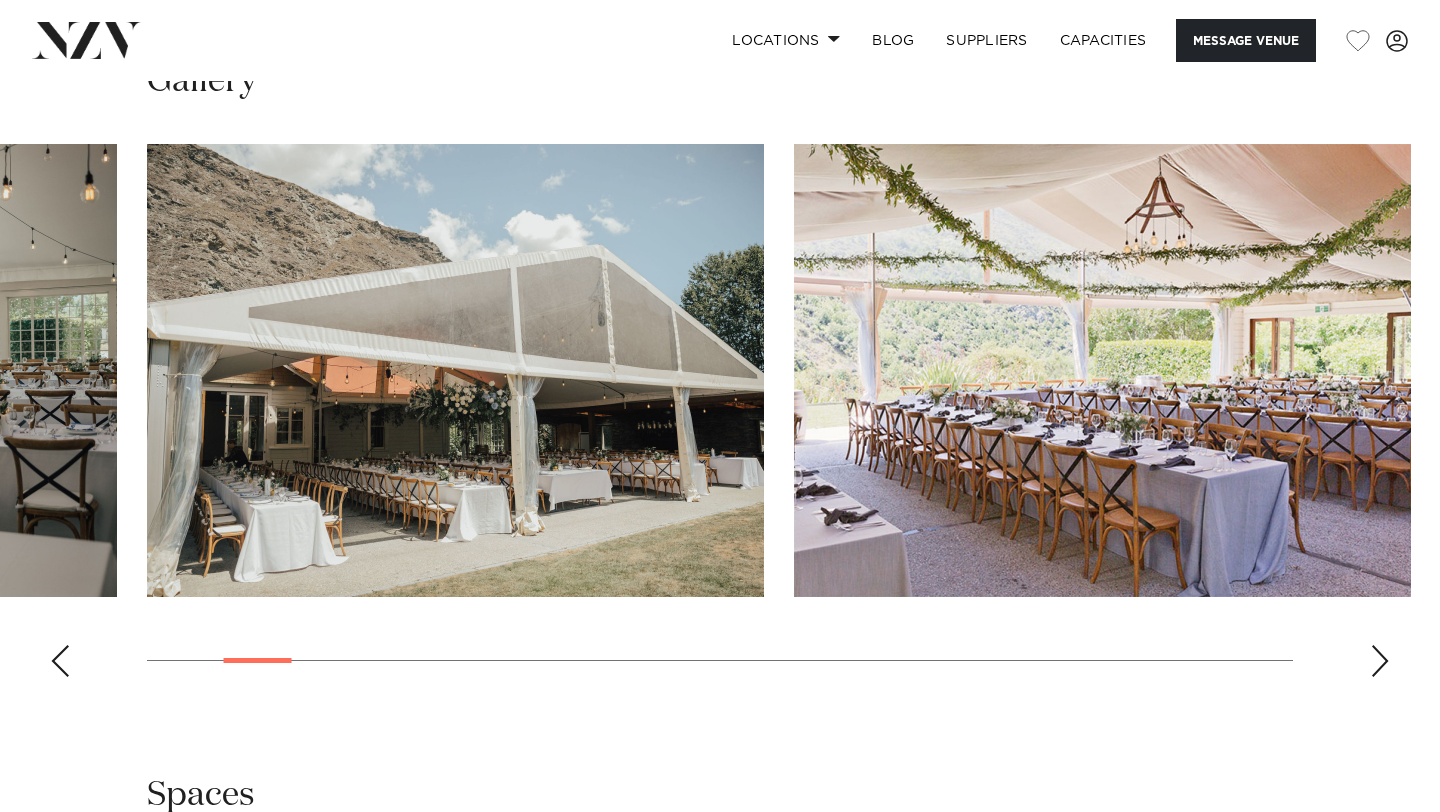 click at bounding box center [1380, 661] 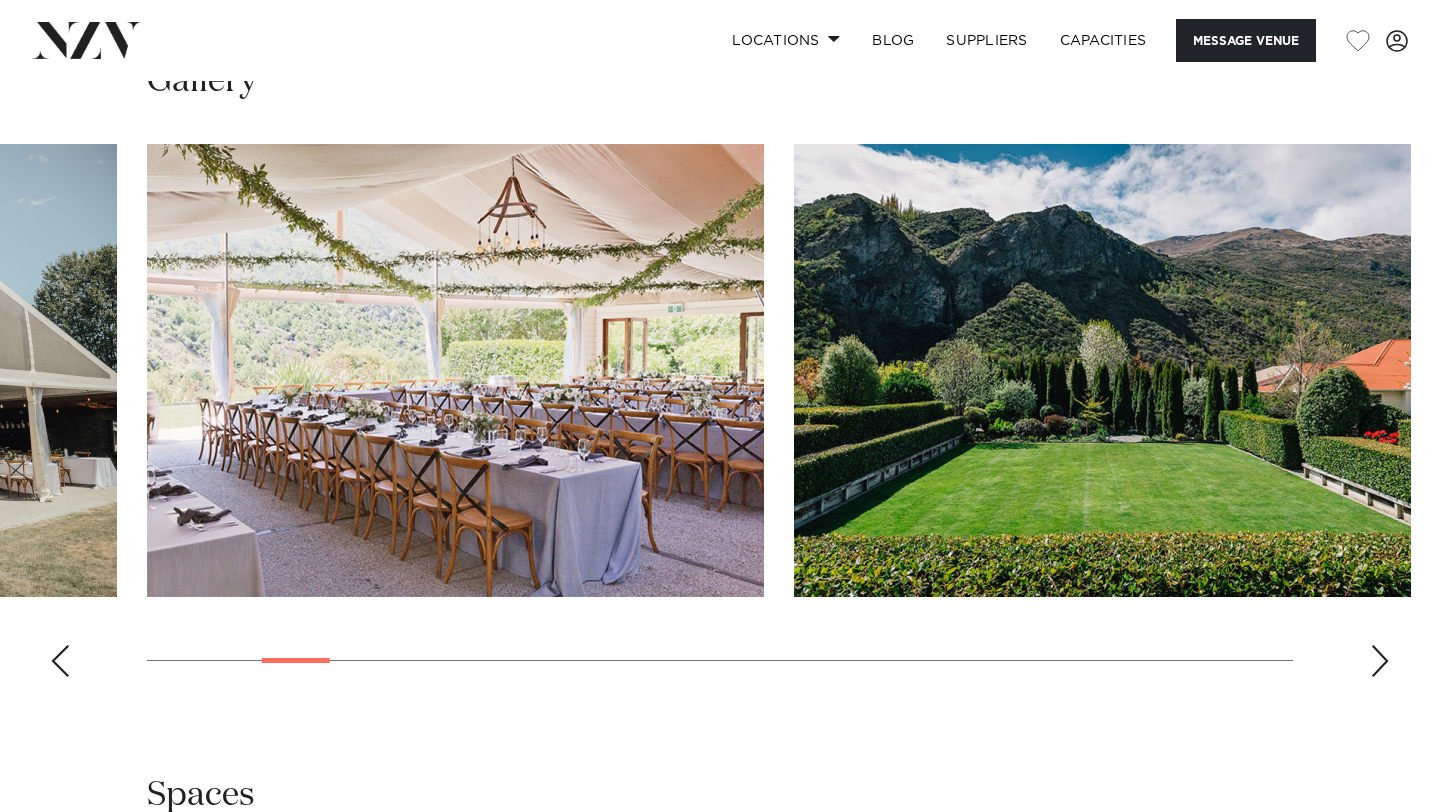 click at bounding box center [1380, 661] 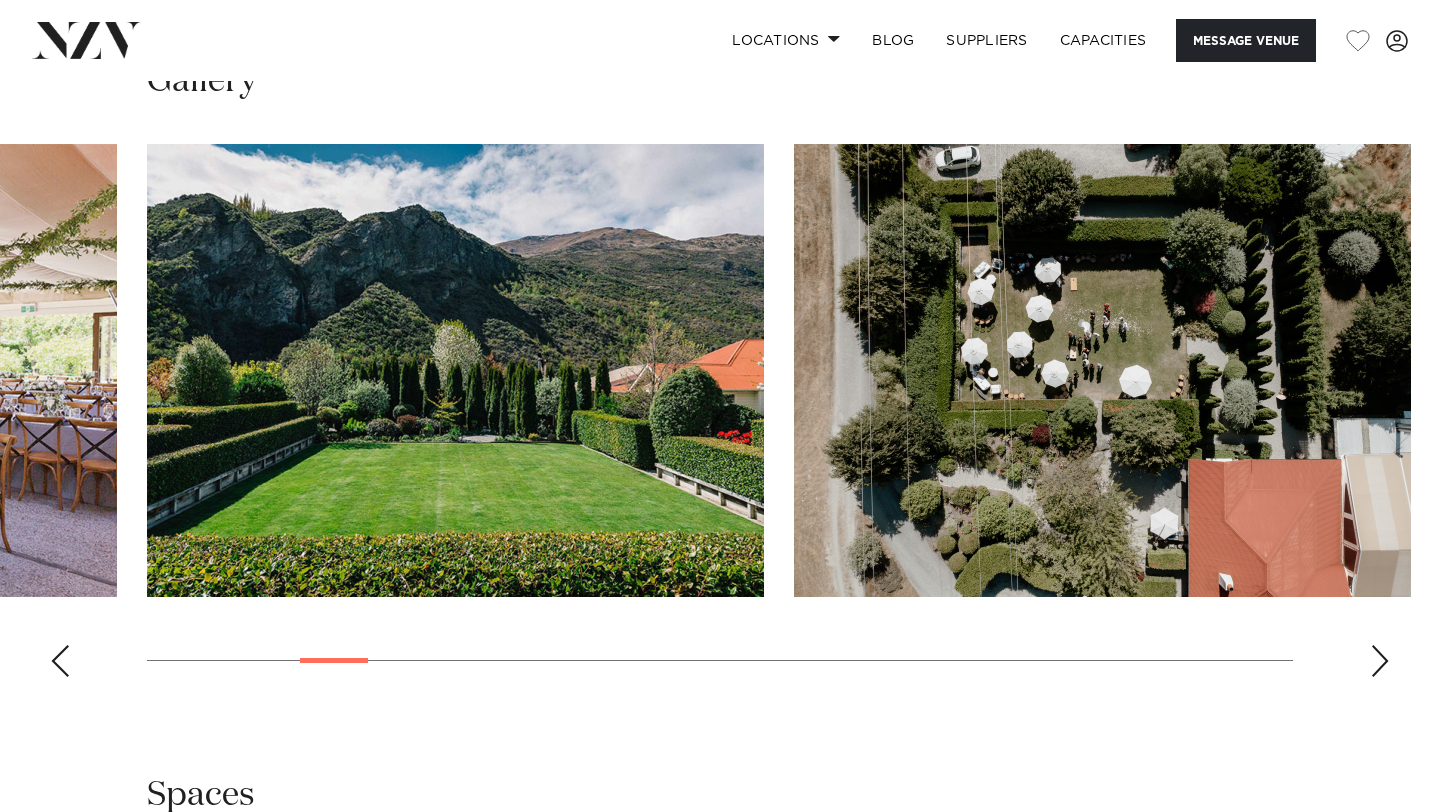 click at bounding box center (1380, 661) 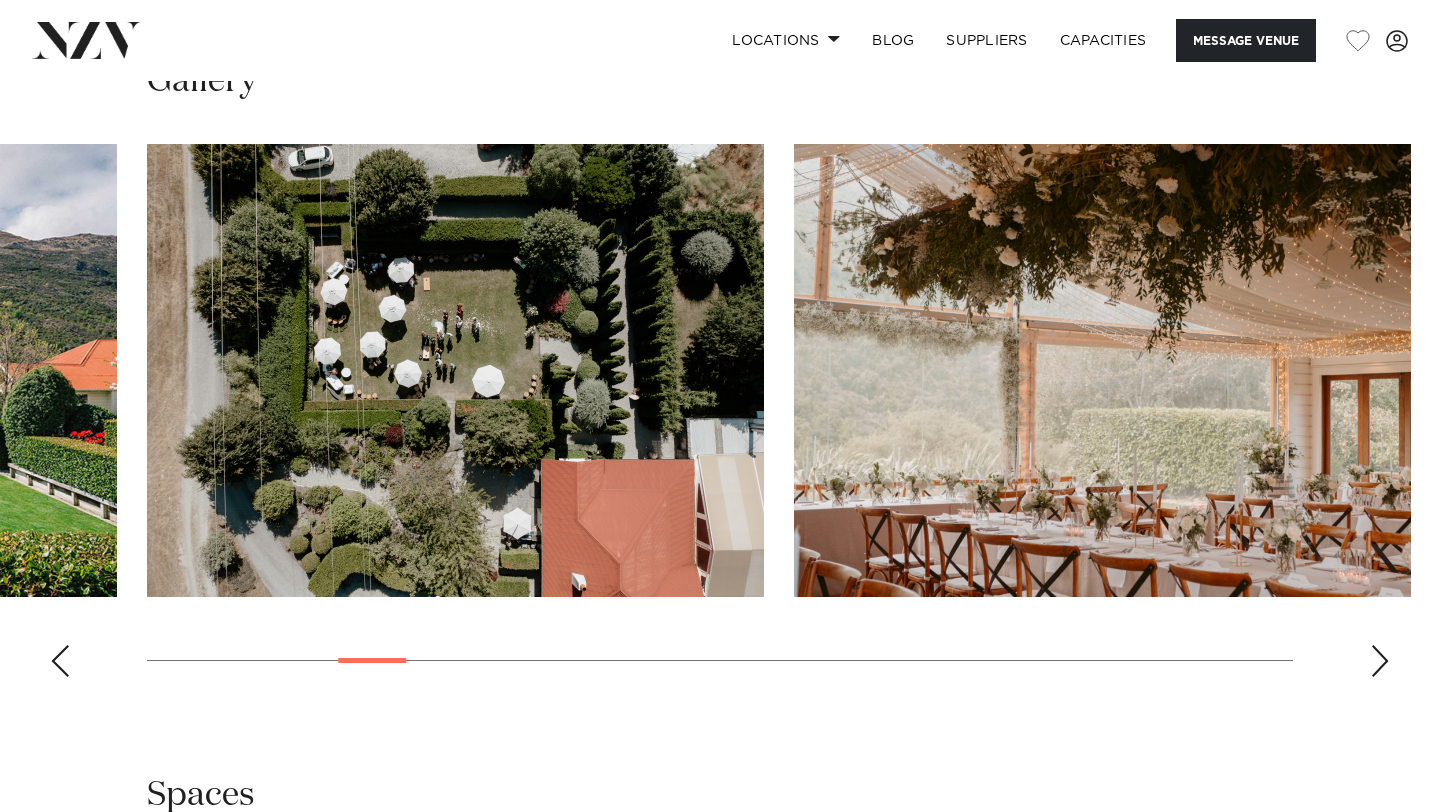 click at bounding box center [1380, 661] 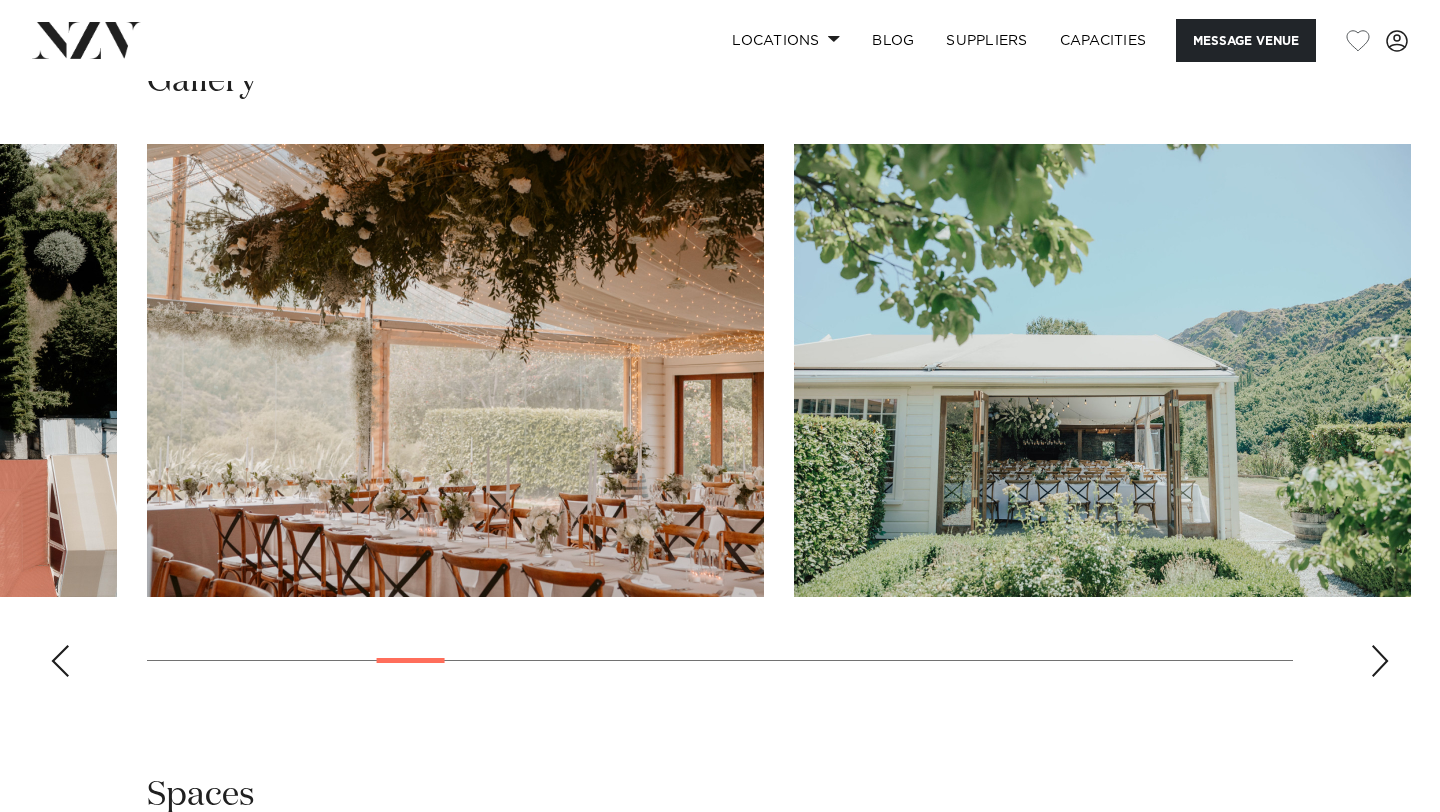 click at bounding box center [1380, 661] 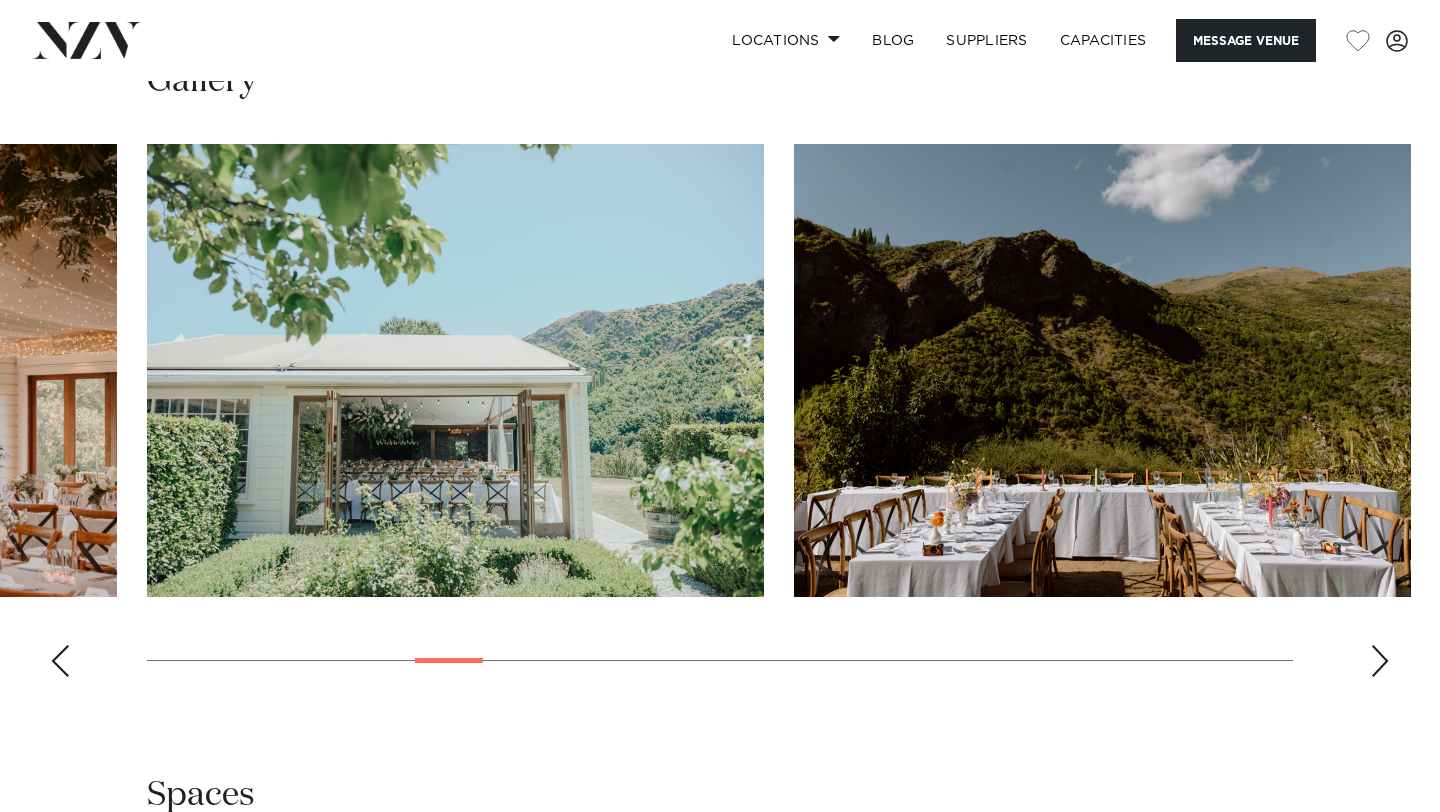 click at bounding box center (1380, 661) 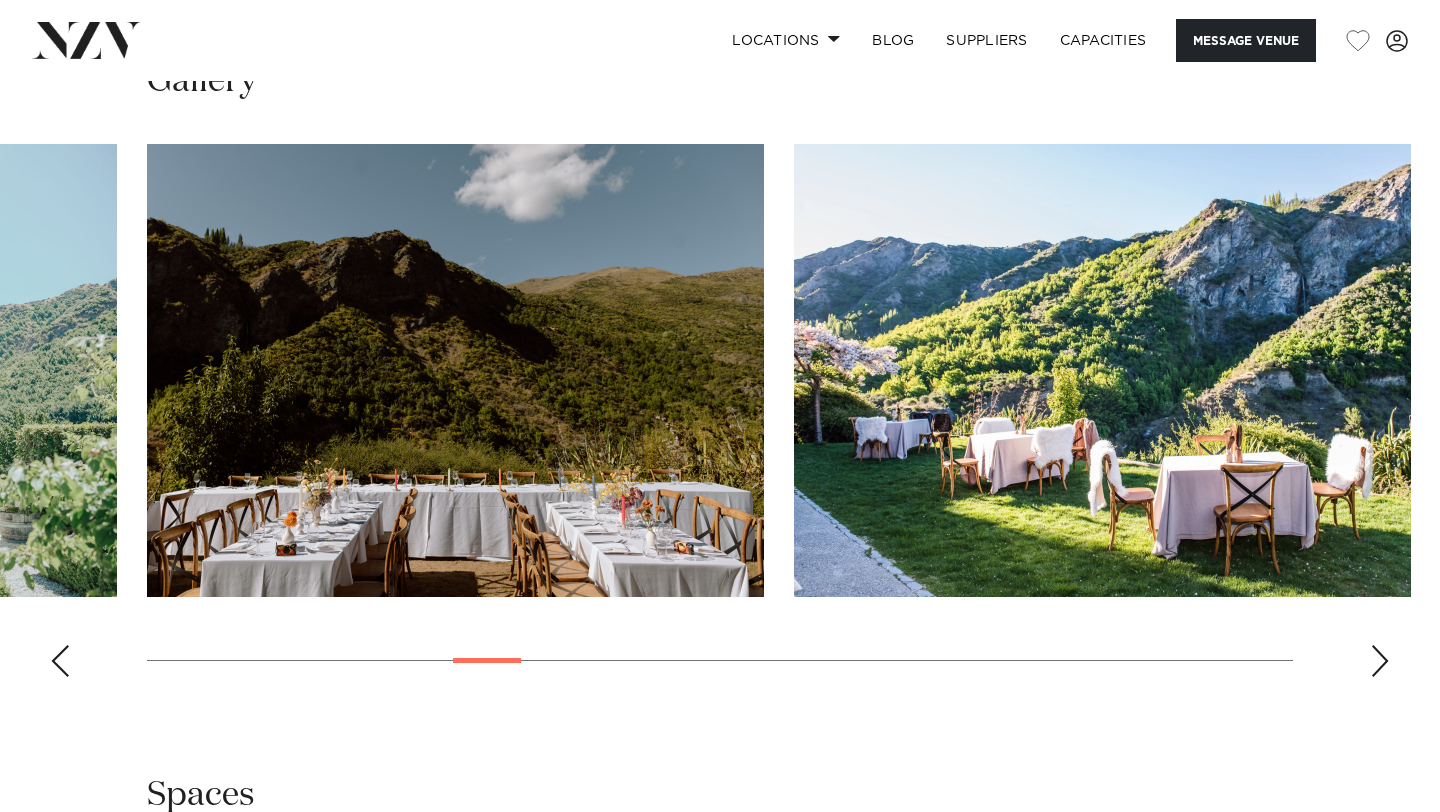 click at bounding box center (1380, 661) 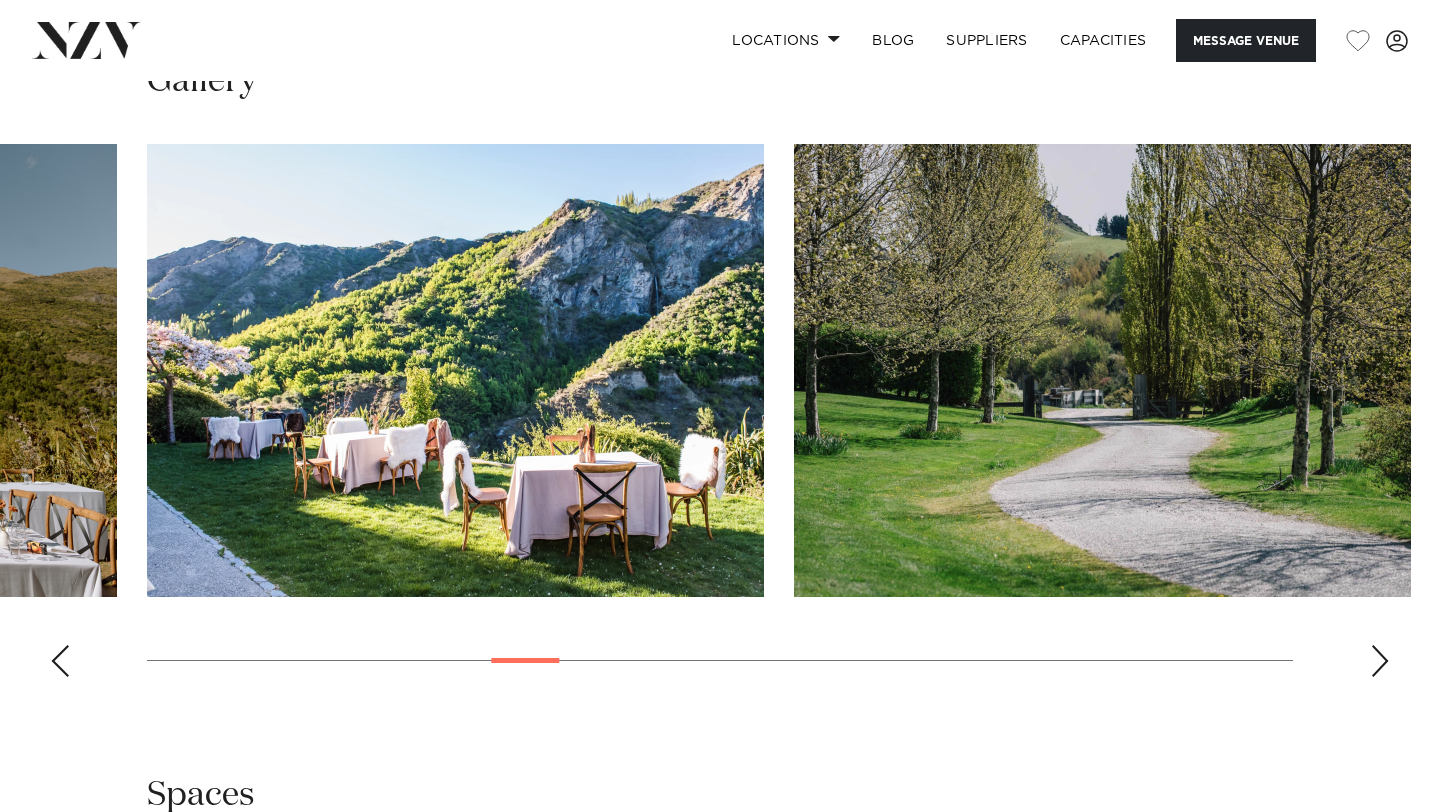 click at bounding box center [1380, 661] 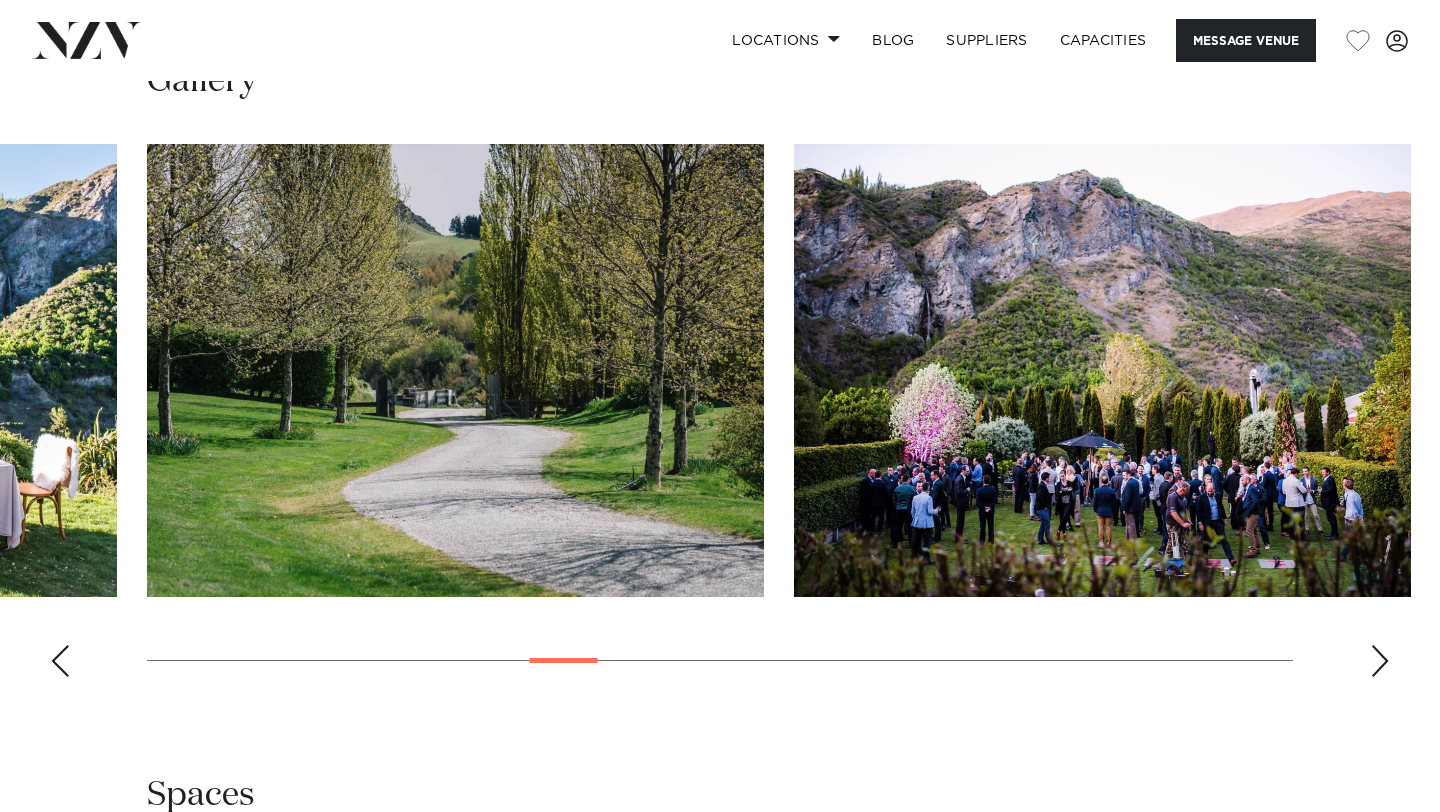 click at bounding box center [1380, 661] 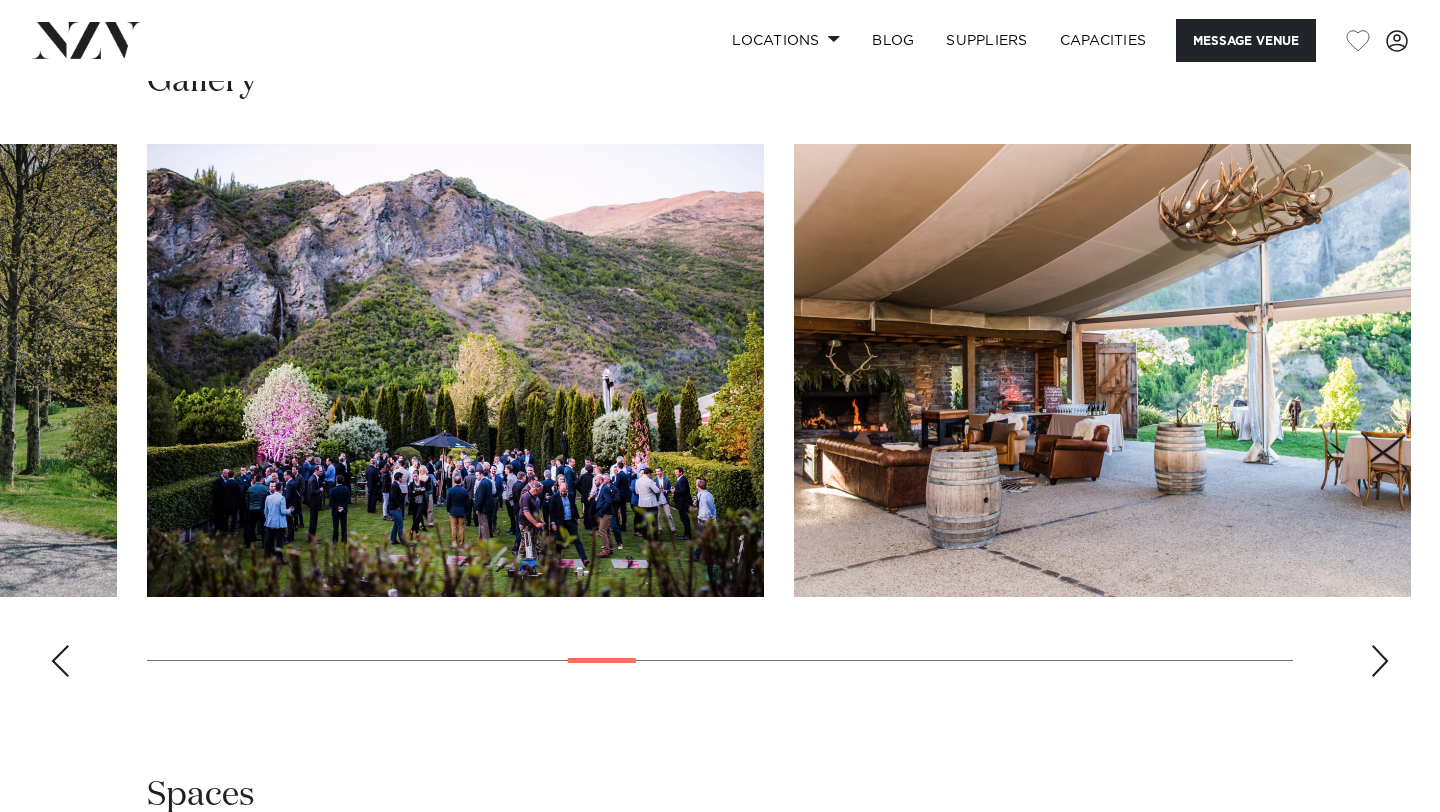 click at bounding box center [1380, 661] 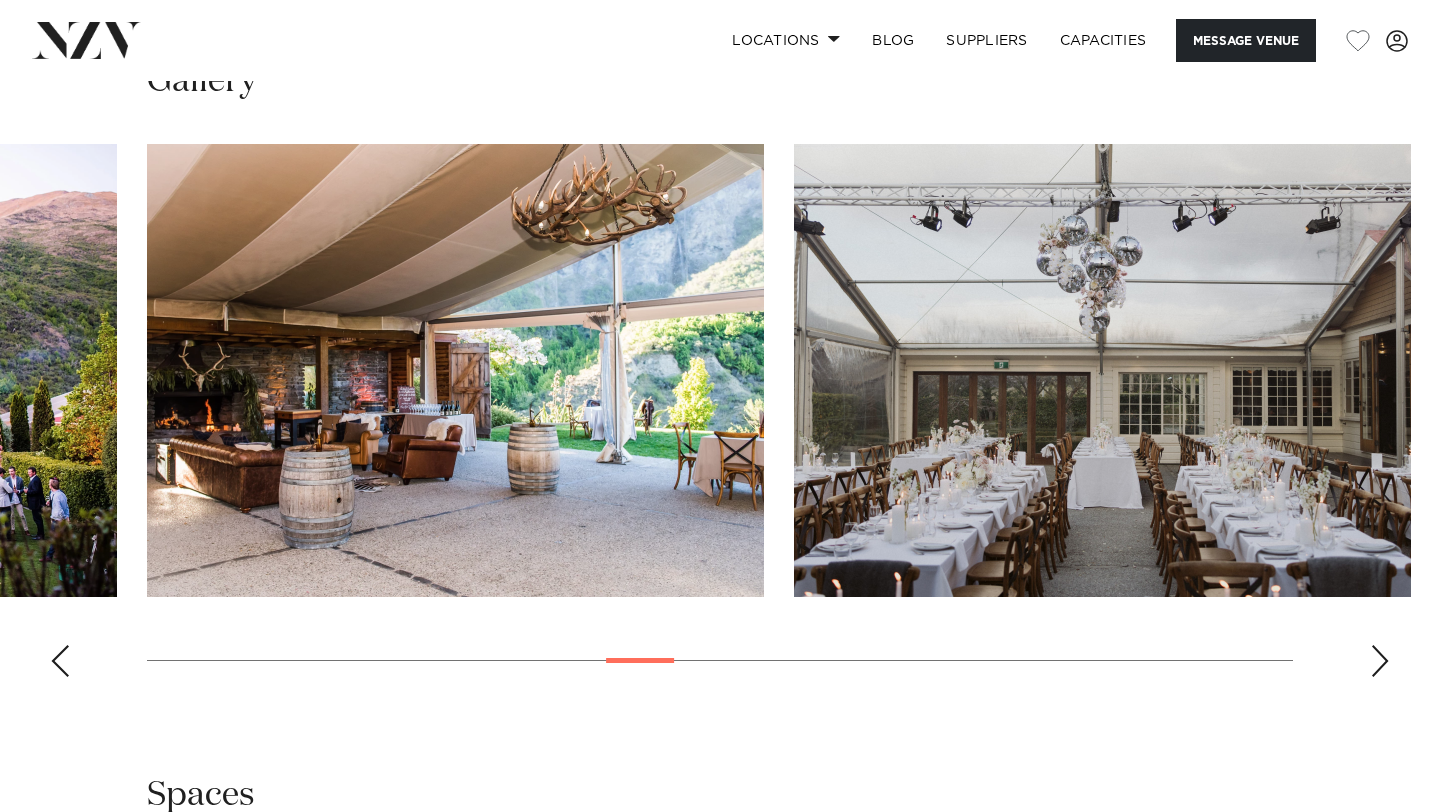 click at bounding box center [1380, 661] 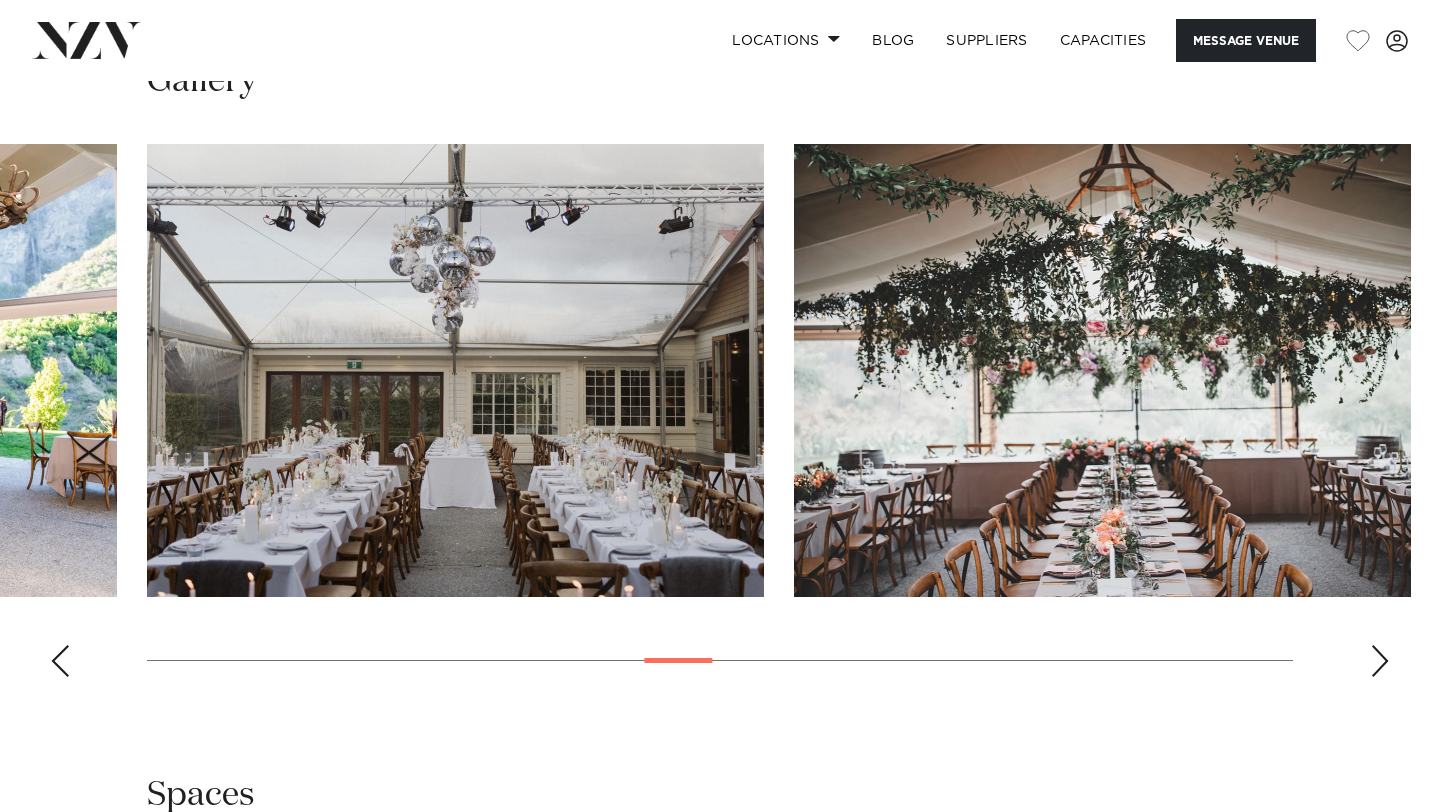 click at bounding box center [1380, 661] 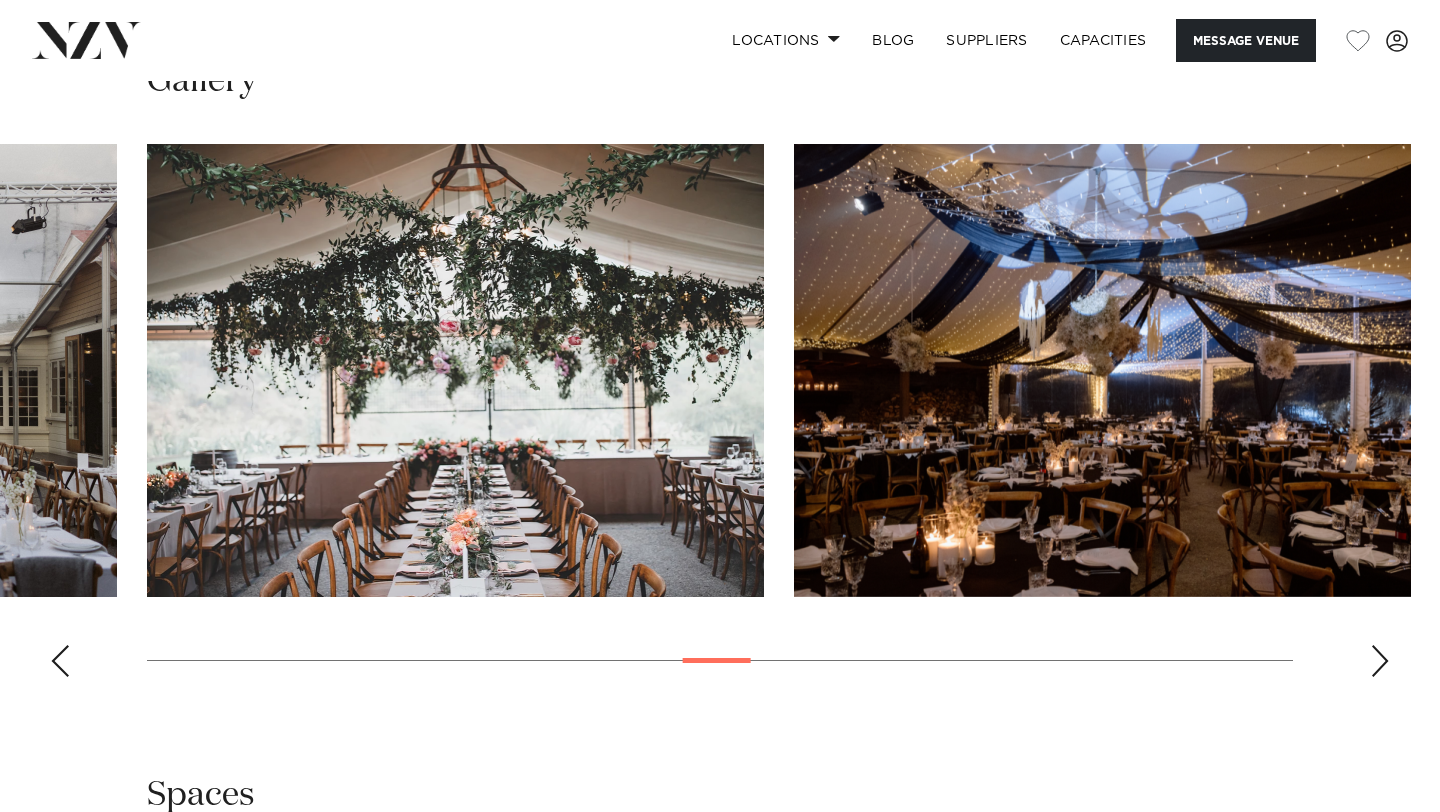 click at bounding box center [1380, 661] 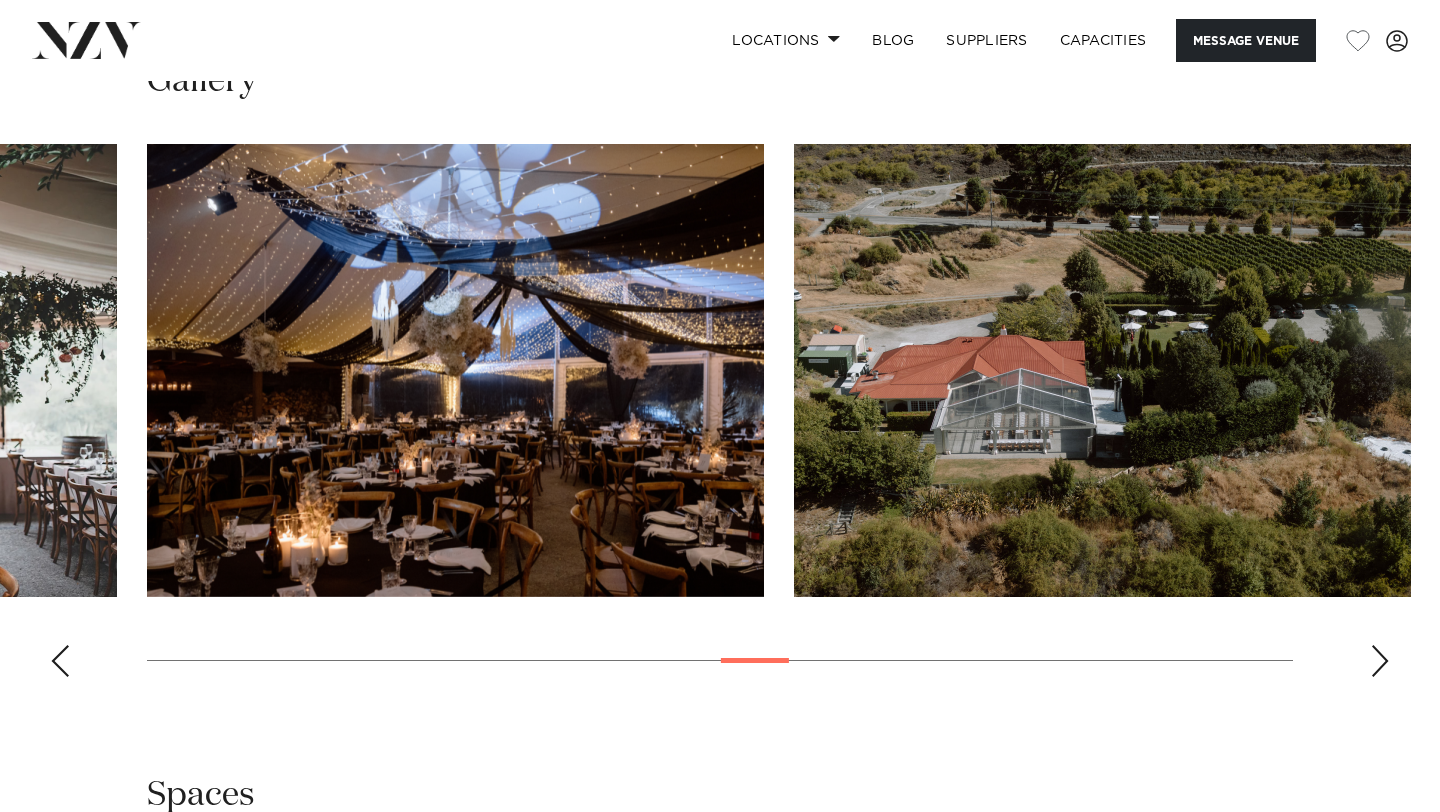 click at bounding box center [1380, 661] 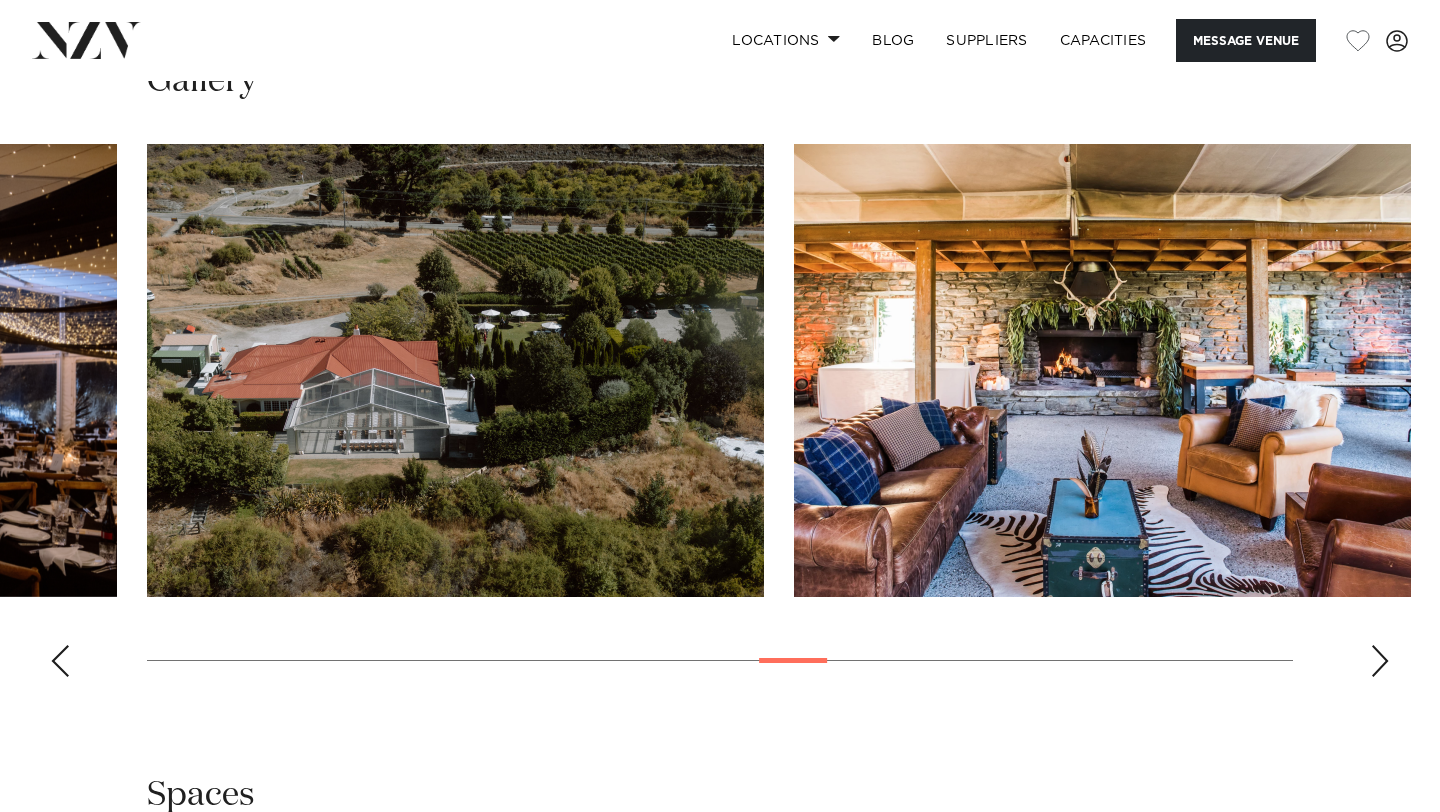 click at bounding box center (1380, 661) 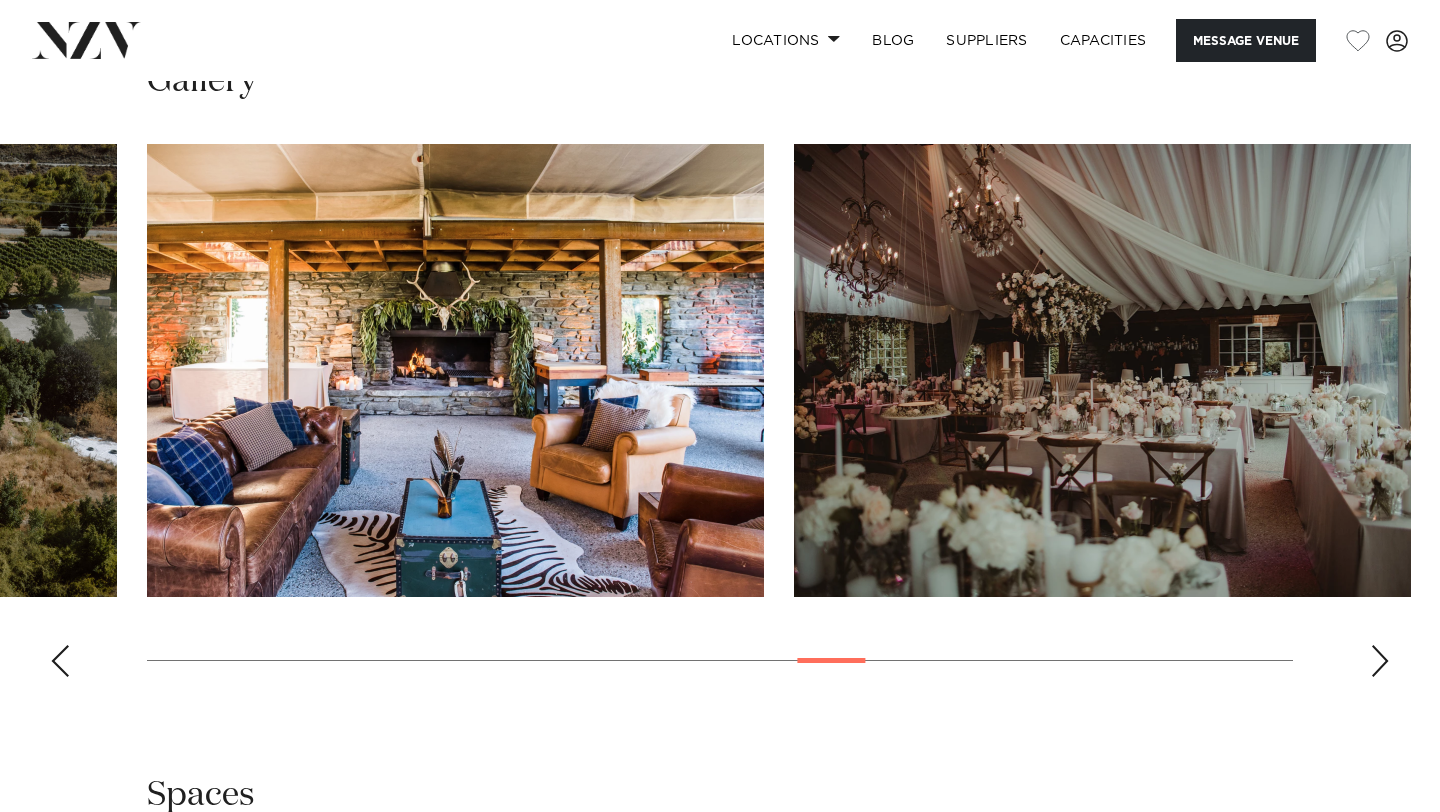 click at bounding box center [1380, 661] 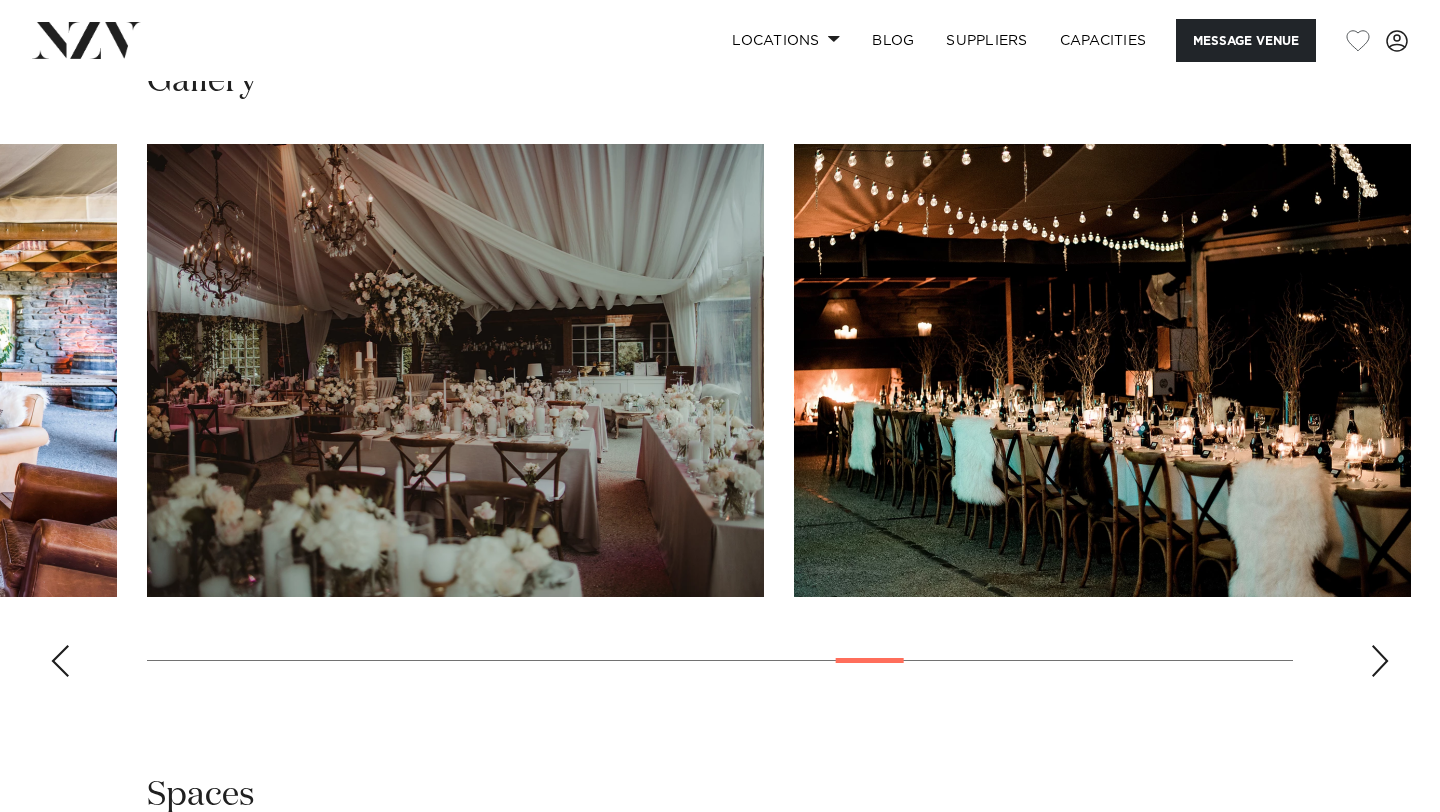 click at bounding box center (1380, 661) 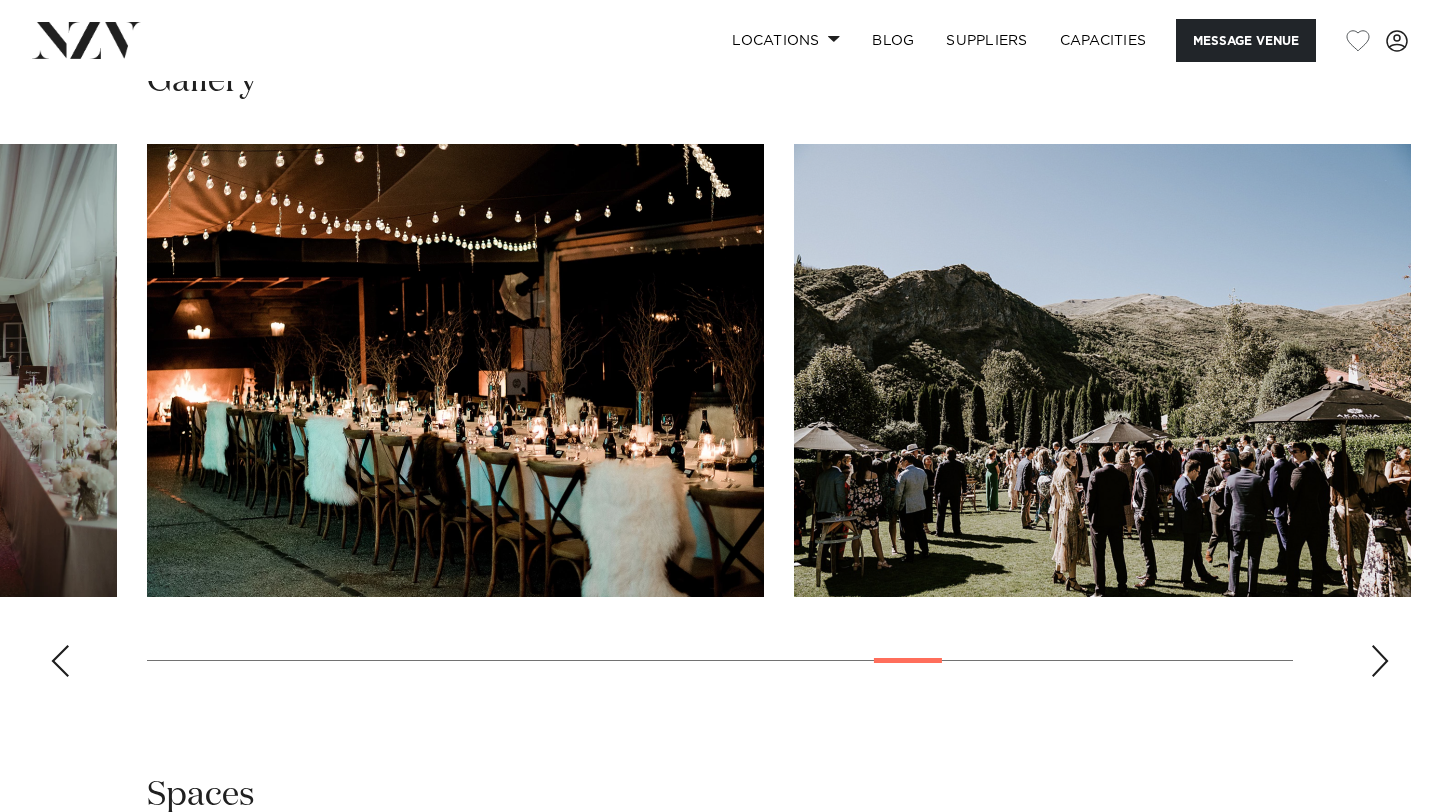 click at bounding box center [1380, 661] 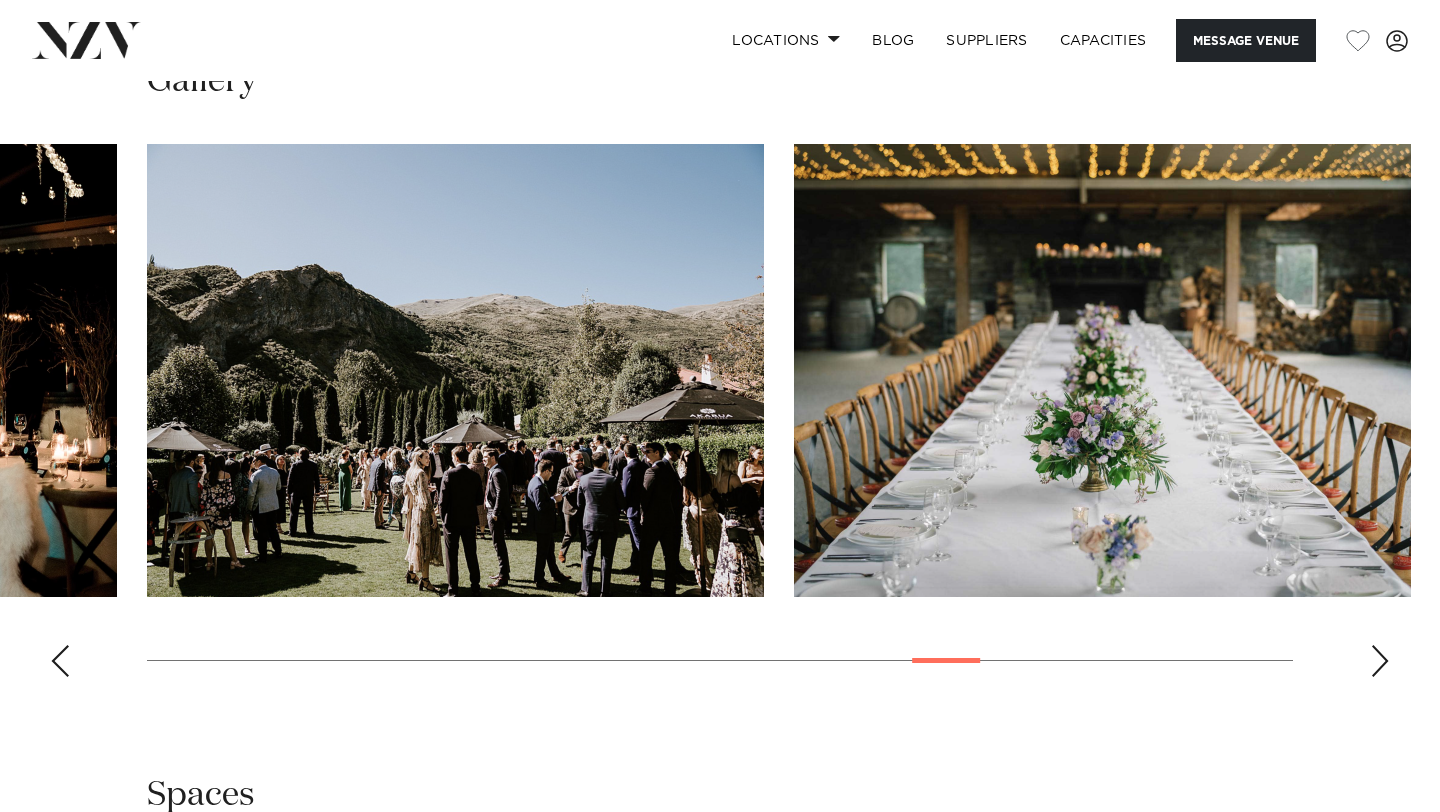 click at bounding box center [1380, 661] 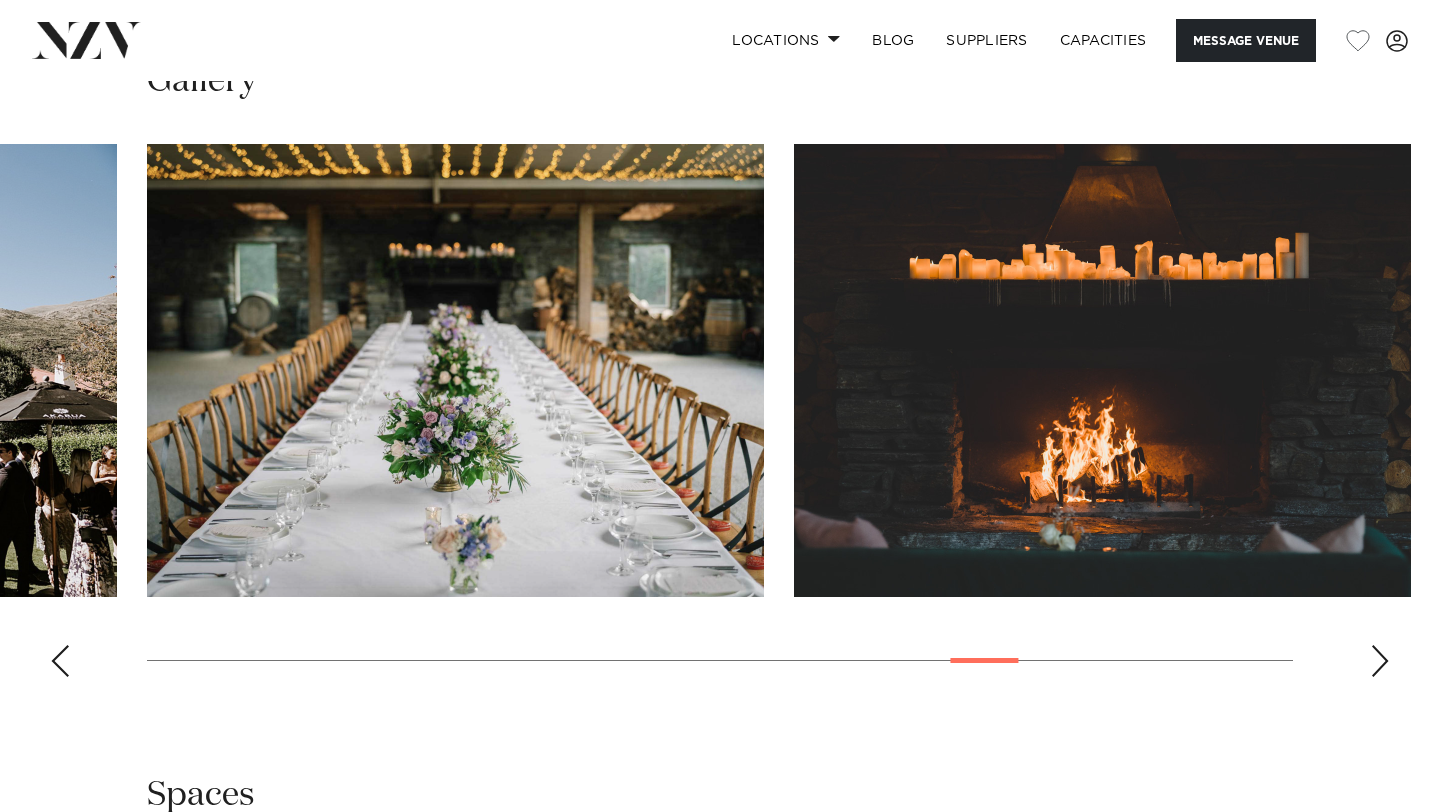 click at bounding box center (1380, 661) 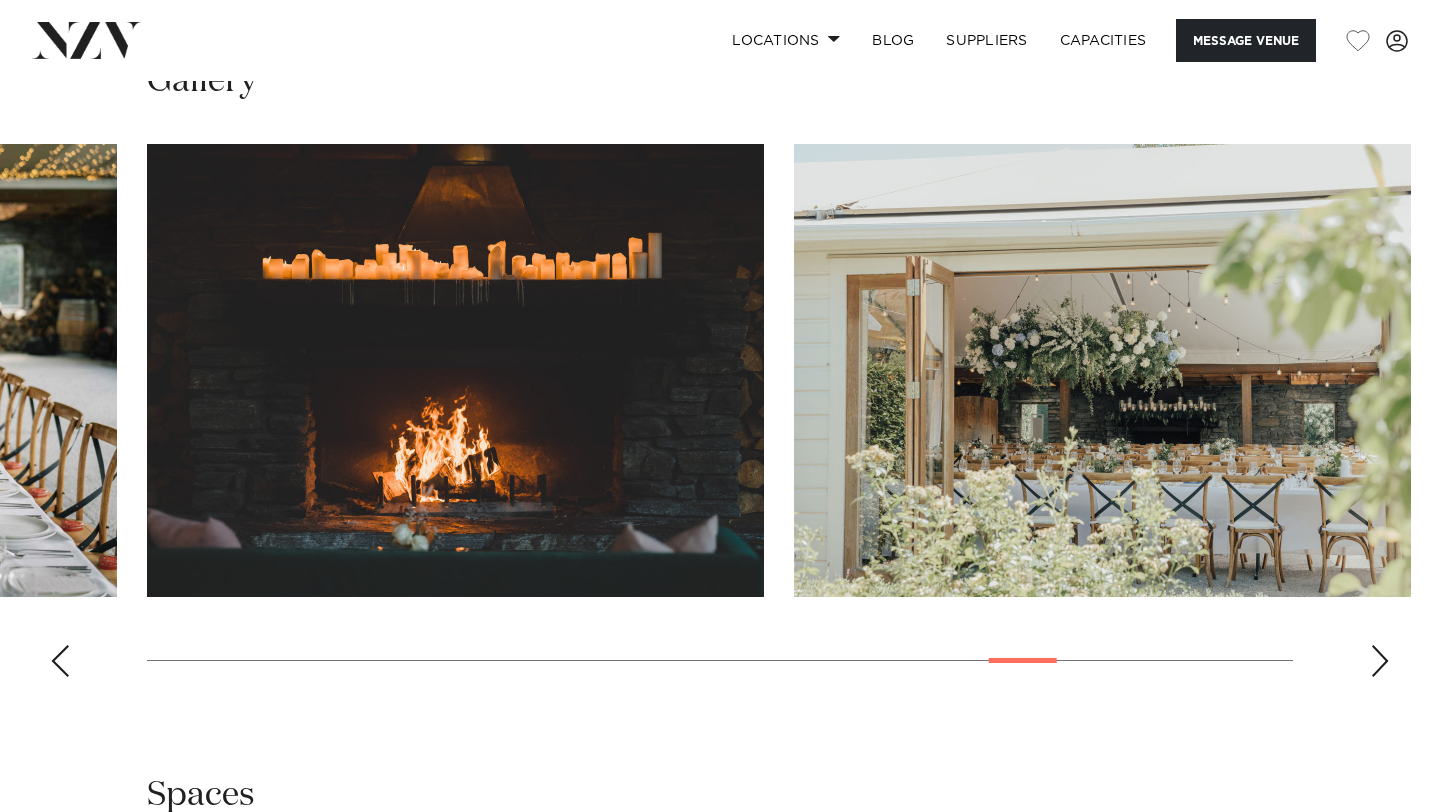 click at bounding box center [1380, 661] 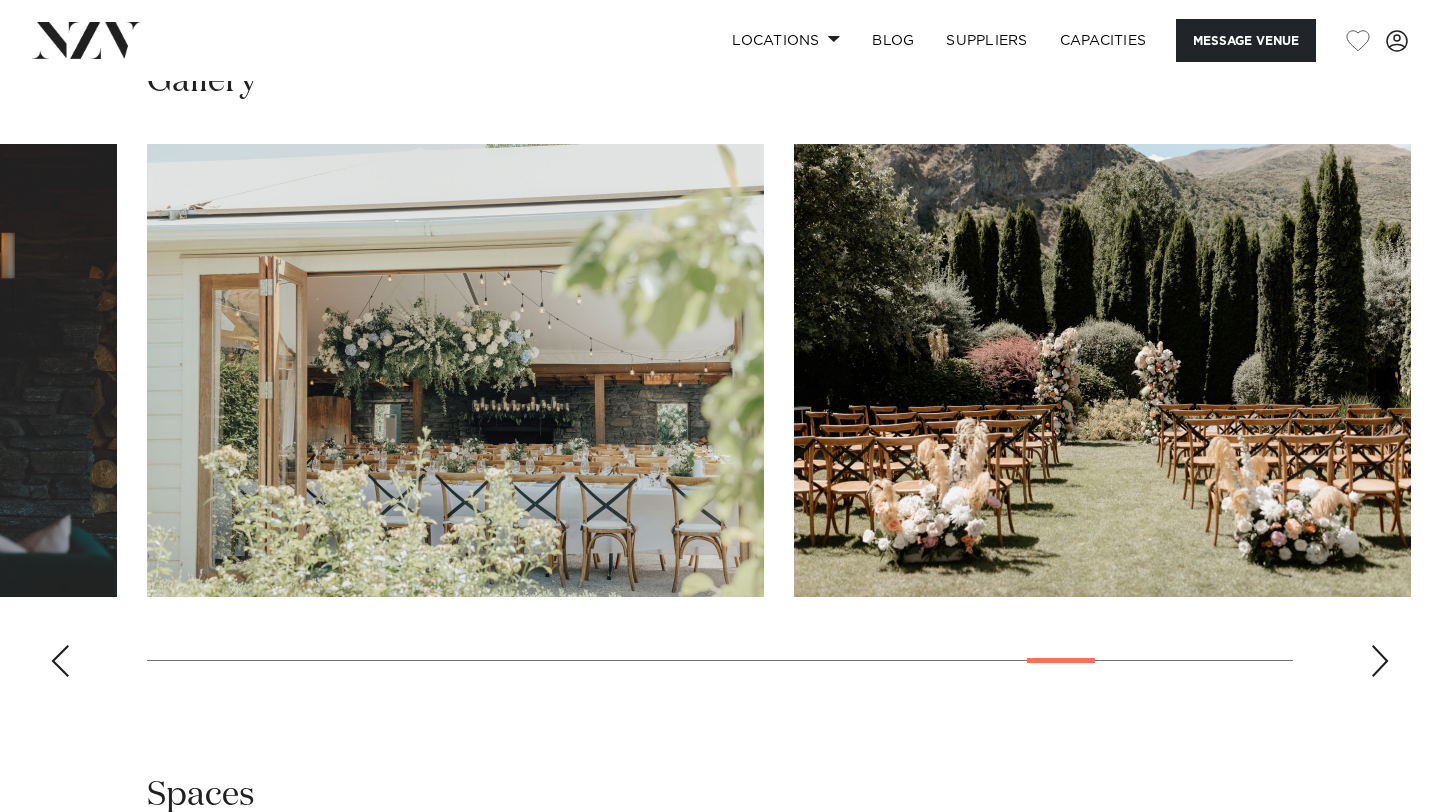 click at bounding box center [1380, 661] 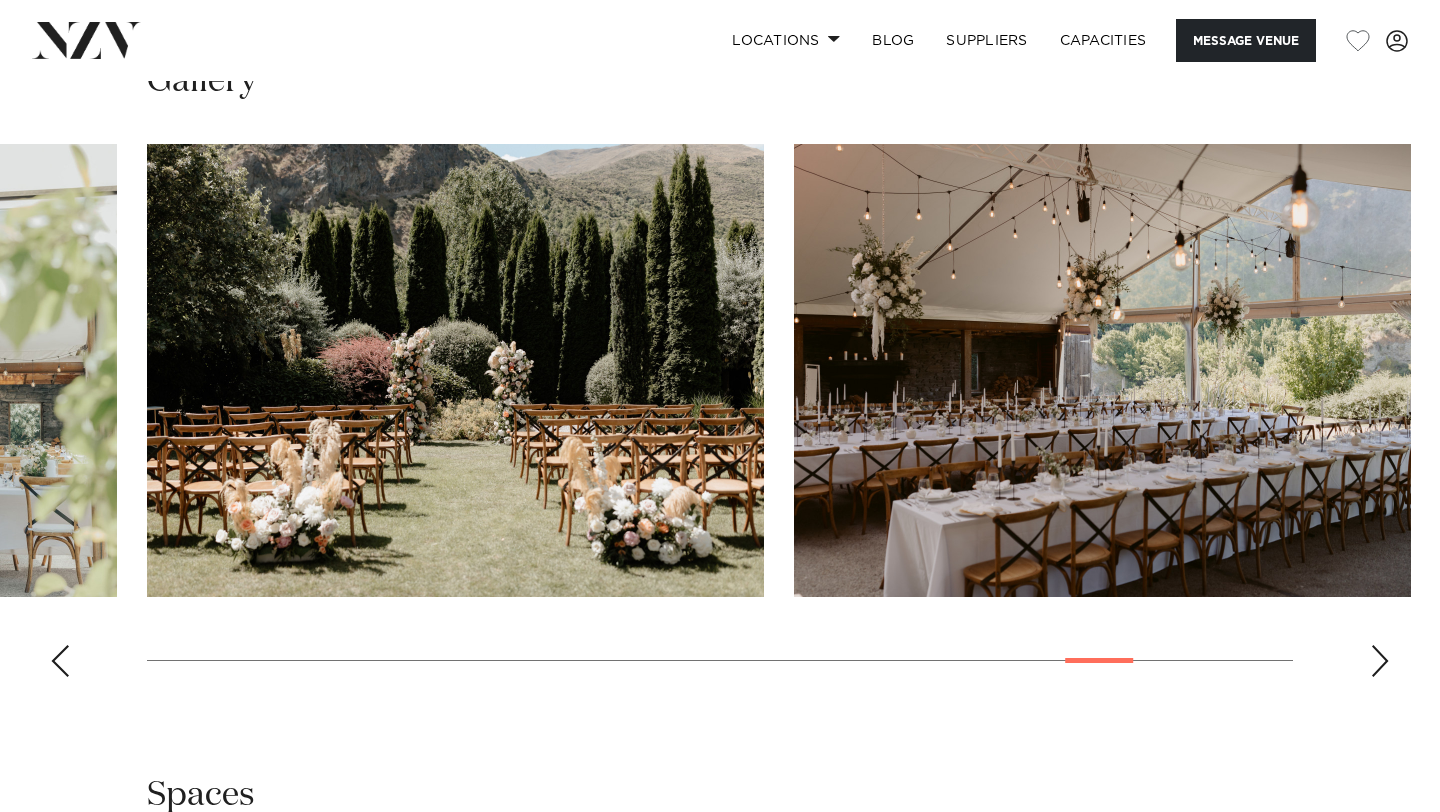 click at bounding box center [1380, 661] 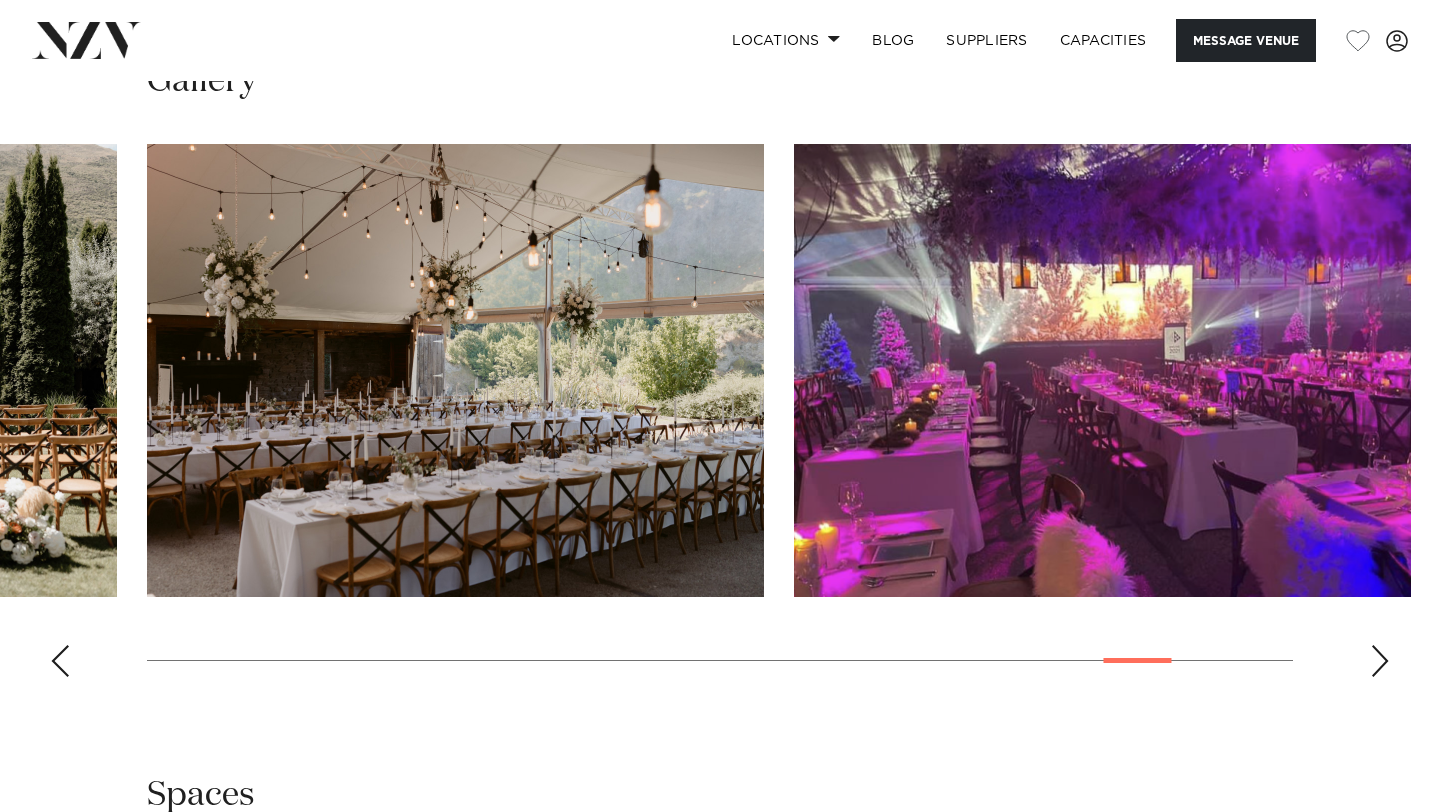 click at bounding box center (1380, 661) 